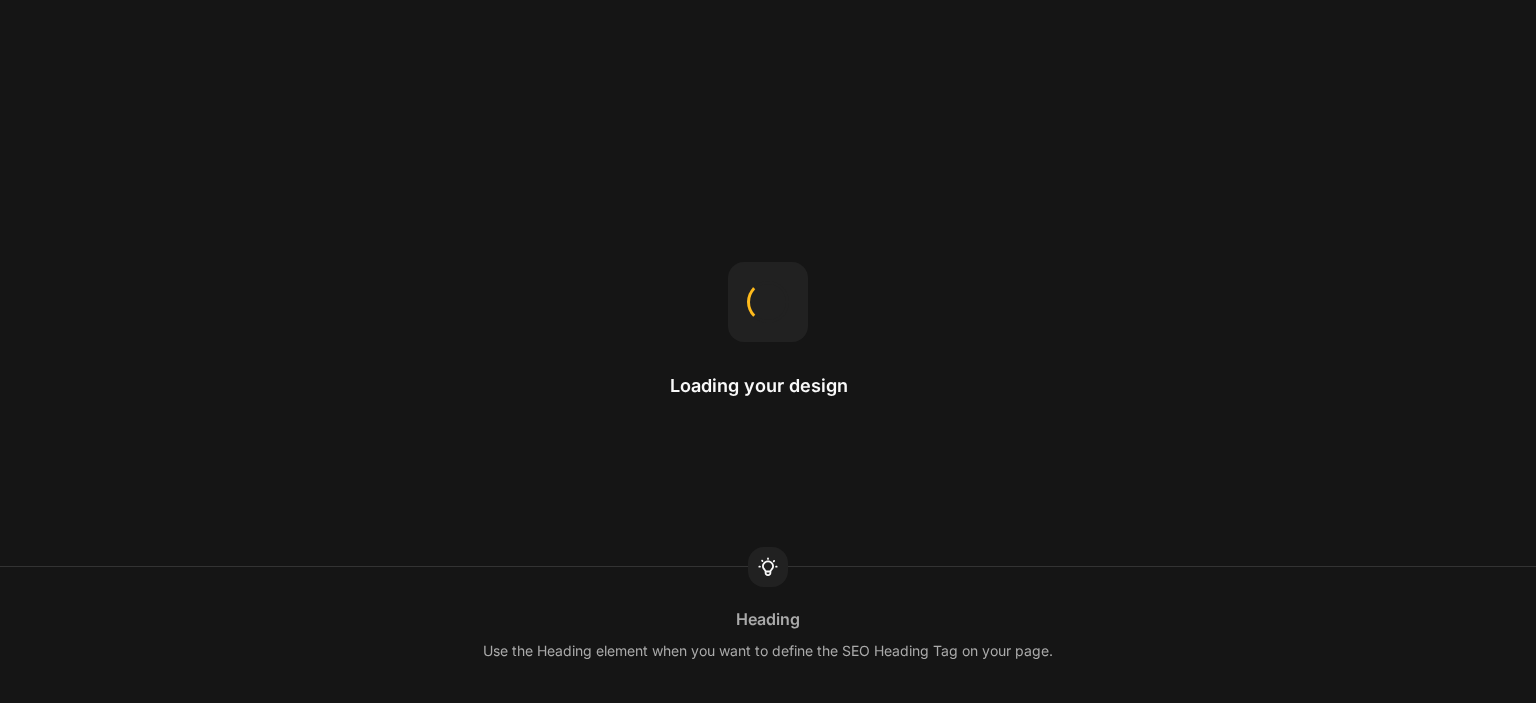 scroll, scrollTop: 0, scrollLeft: 0, axis: both 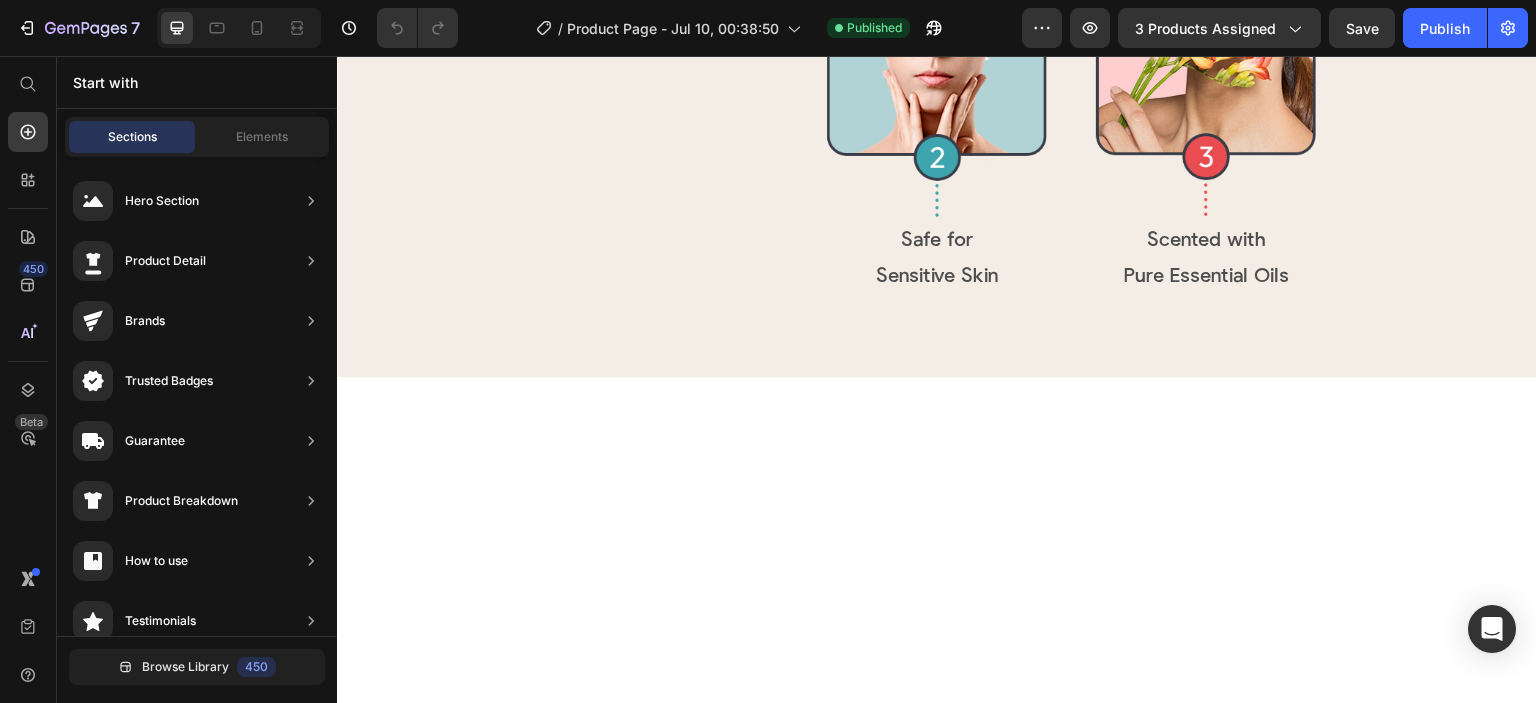 click on "Luminous, Serene, Nostalgic Text Block AS TWILIGHT FALLS Heading Notes of vibrant lemon, citronella, and eucalyptus capture the essence of a summer evening by the campfire, leaving you immersed in twilight's magic. Text Block Row
Drop element here Row Image Row Section 6" at bounding box center [937, -355] 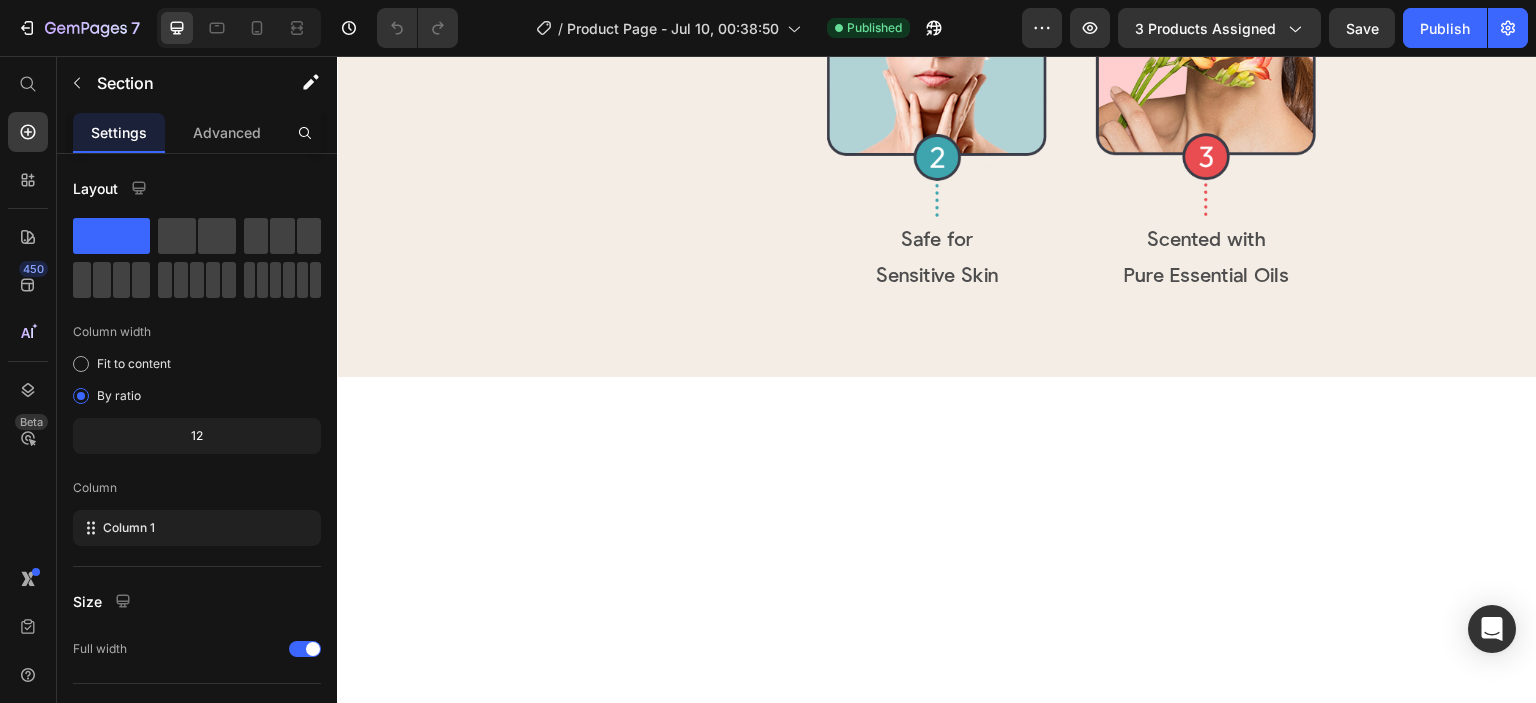 drag, startPoint x: 1508, startPoint y: 209, endPoint x: 1507, endPoint y: 167, distance: 42.0119 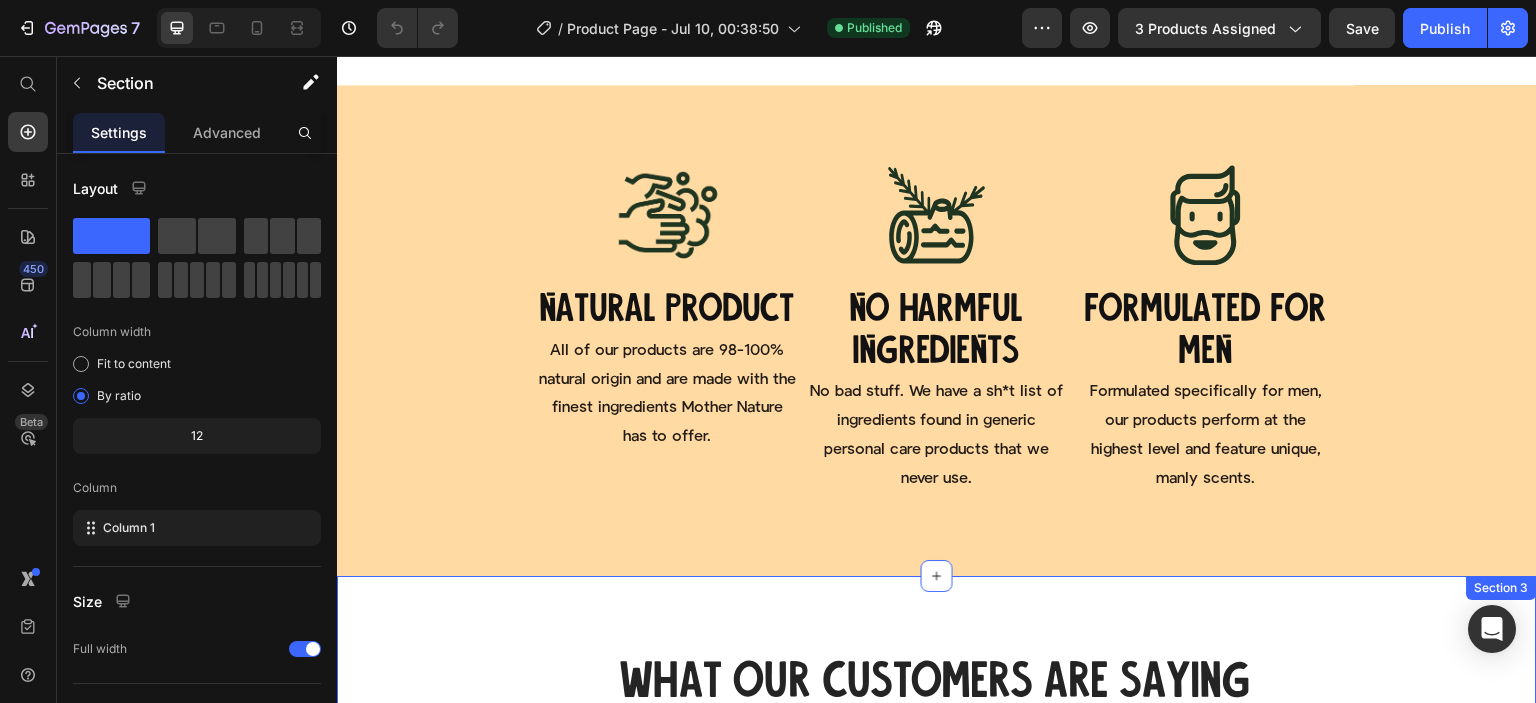 scroll, scrollTop: 3100, scrollLeft: 0, axis: vertical 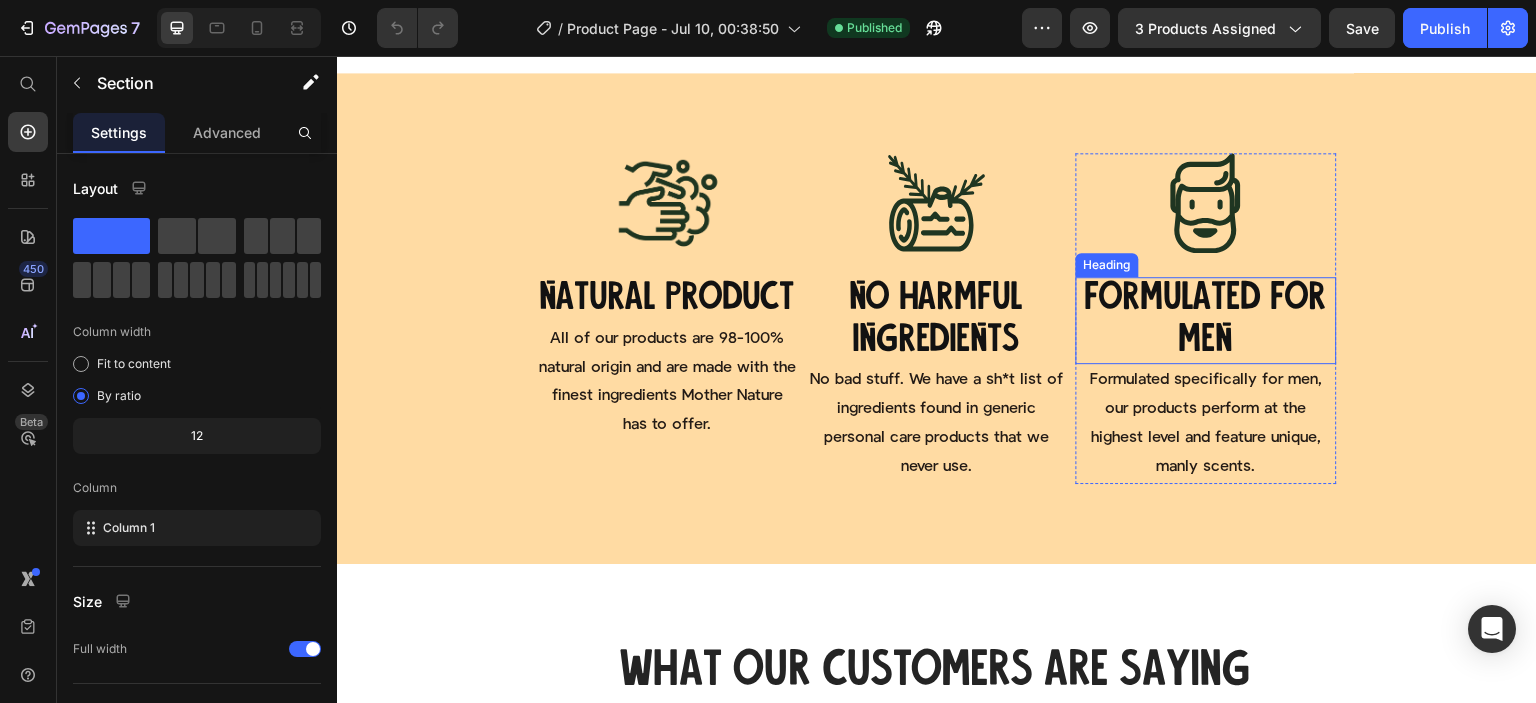 click on "FORMULATED FOR MEN" at bounding box center (1206, 320) 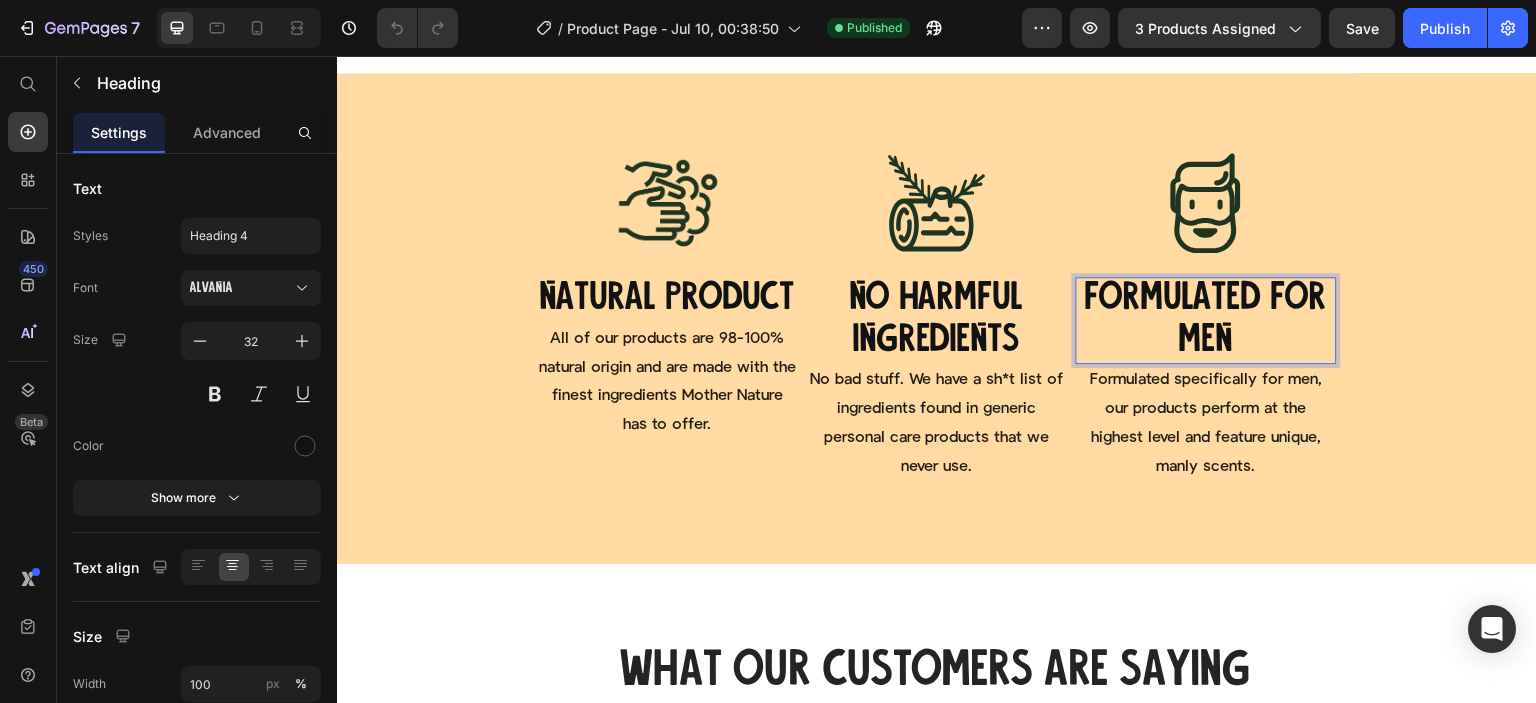 click on "Image NATURAL PRODUCT Heading All of our products are 98-100% natural origin and are made with the finest ingredients Mother Nature has to offer. Text Block Row Image NO HARMFUL INGREDIENTS  Heading No bad stuff. We have a sh*t list of ingredients found in generic personal care products that we never use. Text Block Row Image FORMULATED FOR MEN Heading   0 Formulated specifically for men, our products perform at the highest level and feature unique, manly scents. Text Block Row Row Section 2" at bounding box center [937, 318] 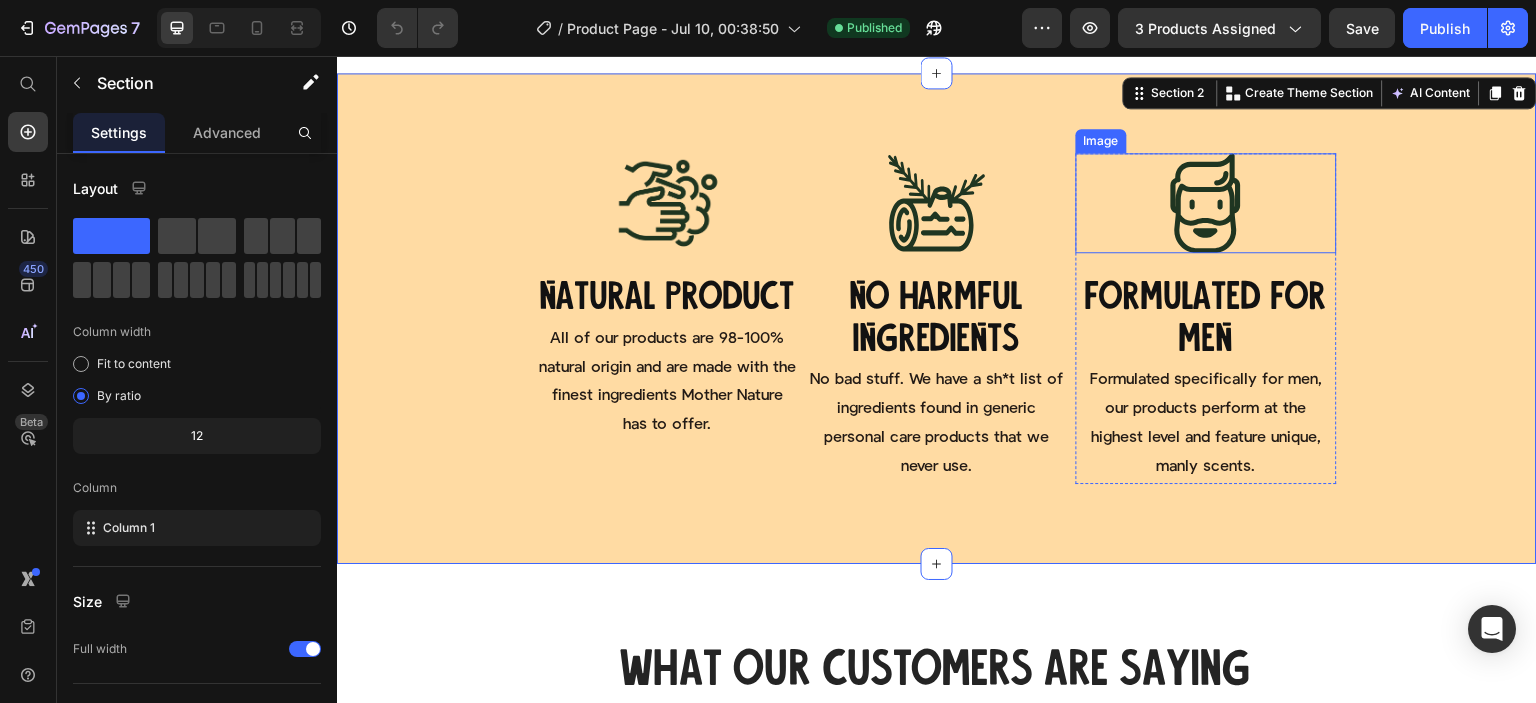 click at bounding box center [1206, 203] 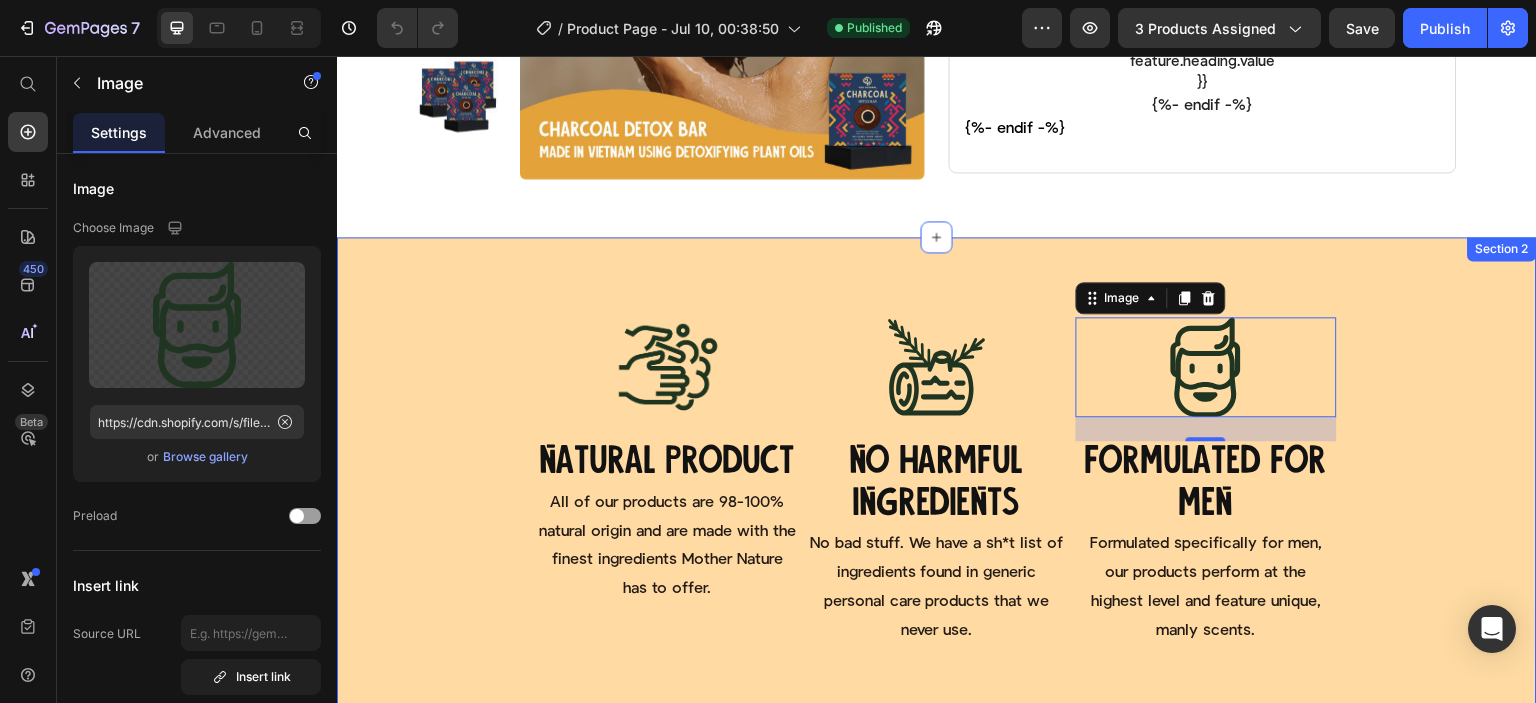 scroll, scrollTop: 2928, scrollLeft: 0, axis: vertical 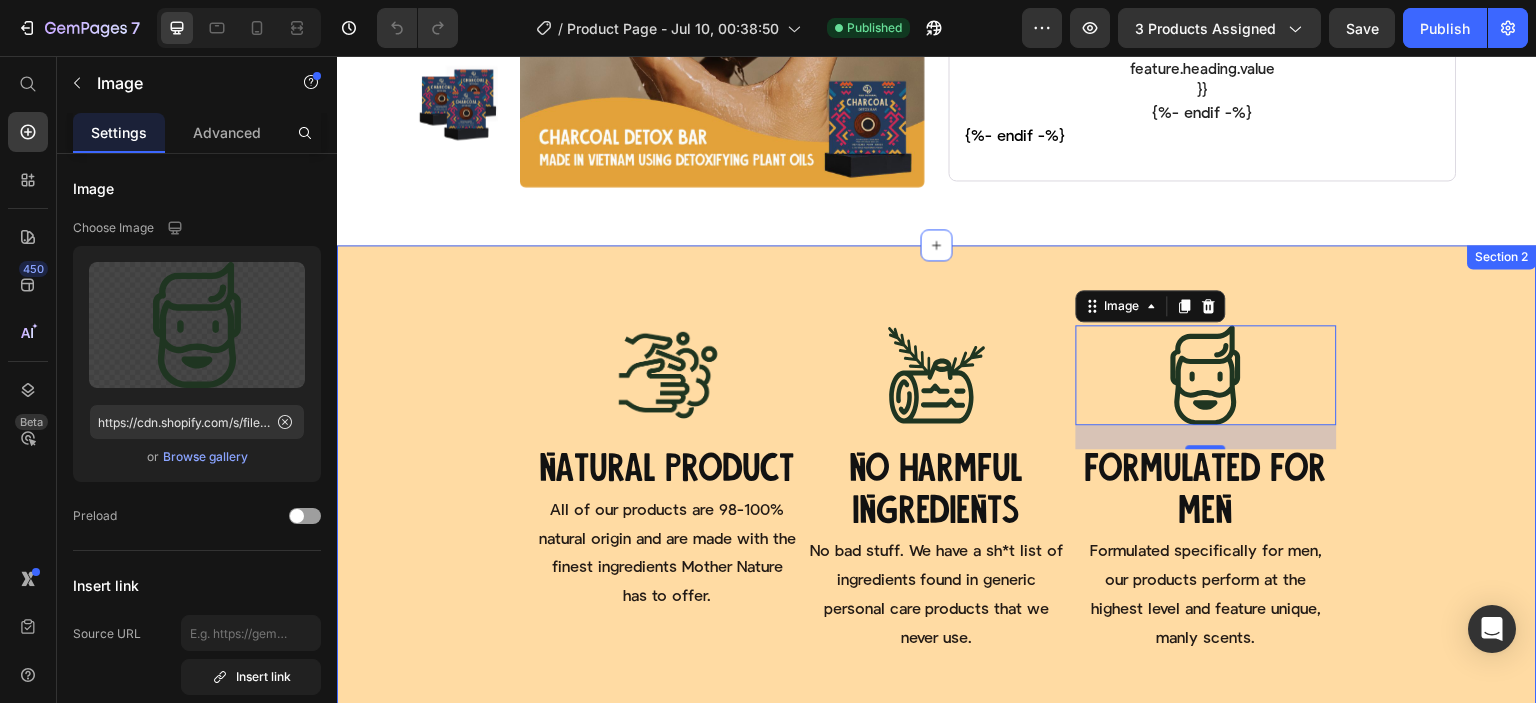 click on "Image NATURAL PRODUCT Heading All of our products are 98-100% natural origin and are made with the finest ingredients Mother Nature has to offer. Text Block Row Image NO HARMFUL INGREDIENTS  Heading No bad stuff. We have a sh*t list of ingredients found in generic personal care products that we never use. Text Block Row Image   24 FORMULATED FOR MEN Heading Formulated specifically for men, our products perform at the highest level and feature unique, manly scents. Text Block Row Row Section 2" at bounding box center [937, 490] 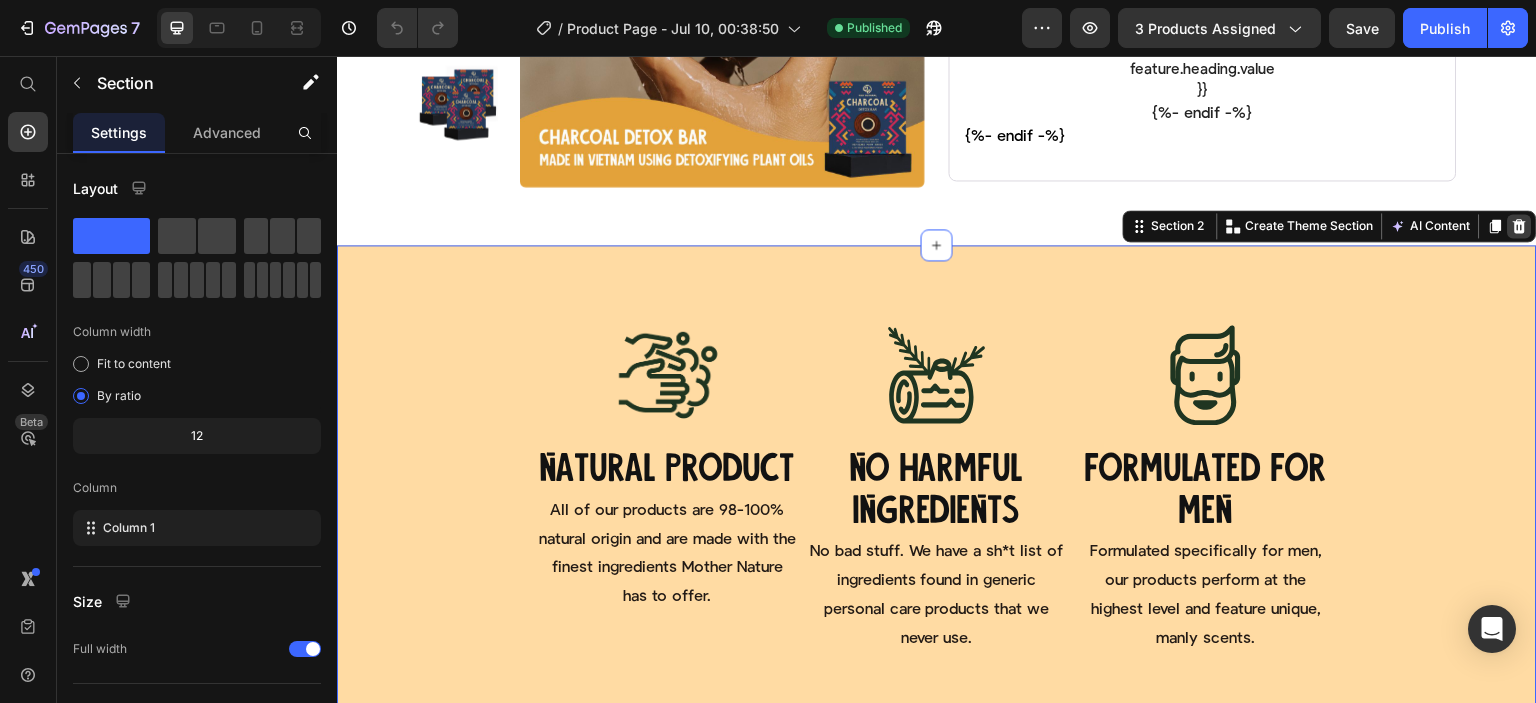 click 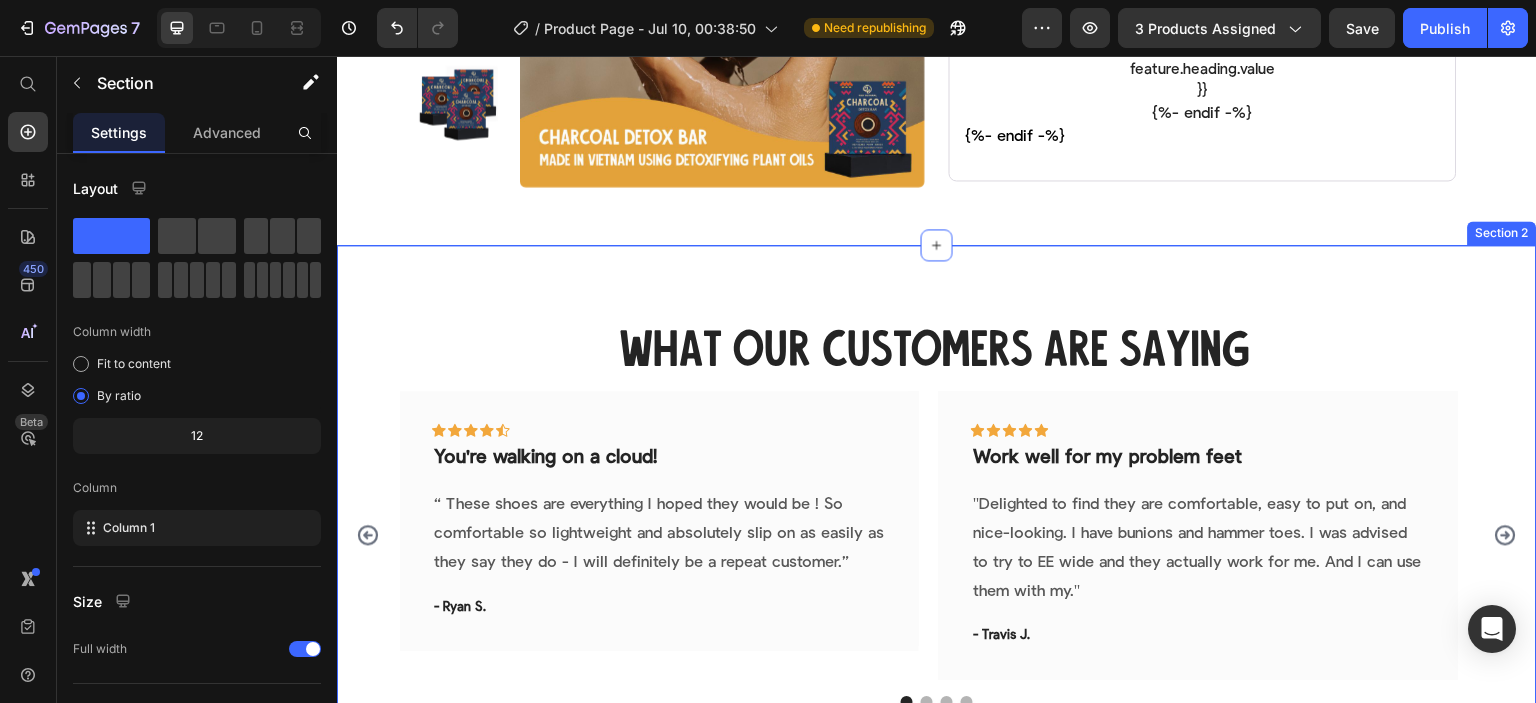 click on "What Our Customers Are Saying Heading
Icon
Icon
Icon
Icon
Icon Row You're walking on a cloud! Text block “ These shoes are everything I hoped they would be ! So comfortable so lightweight and absolutely slip on as easily as they say they do - I will definitely be a repeat customer.” Text block - [FIRST] [LAST]. Text block Row
Icon
Icon
Icon
Icon
Icon Row Work well for my problem feet Text block "Delighted to find they are comfortable, easy to put on, and nice-looking. I have bunions and hammer toes. I was advised to try to EE wide and they actually work for me. And I can use them with my." Text block - [FIRST] [LAST]. Text block Row
Icon
Icon
Icon
Icon
Icon Row You're walking on a cloud! Text block Text block - [FIRST] [LAST]. Text block Row
Icon Icon Icon Row" at bounding box center (937, 516) 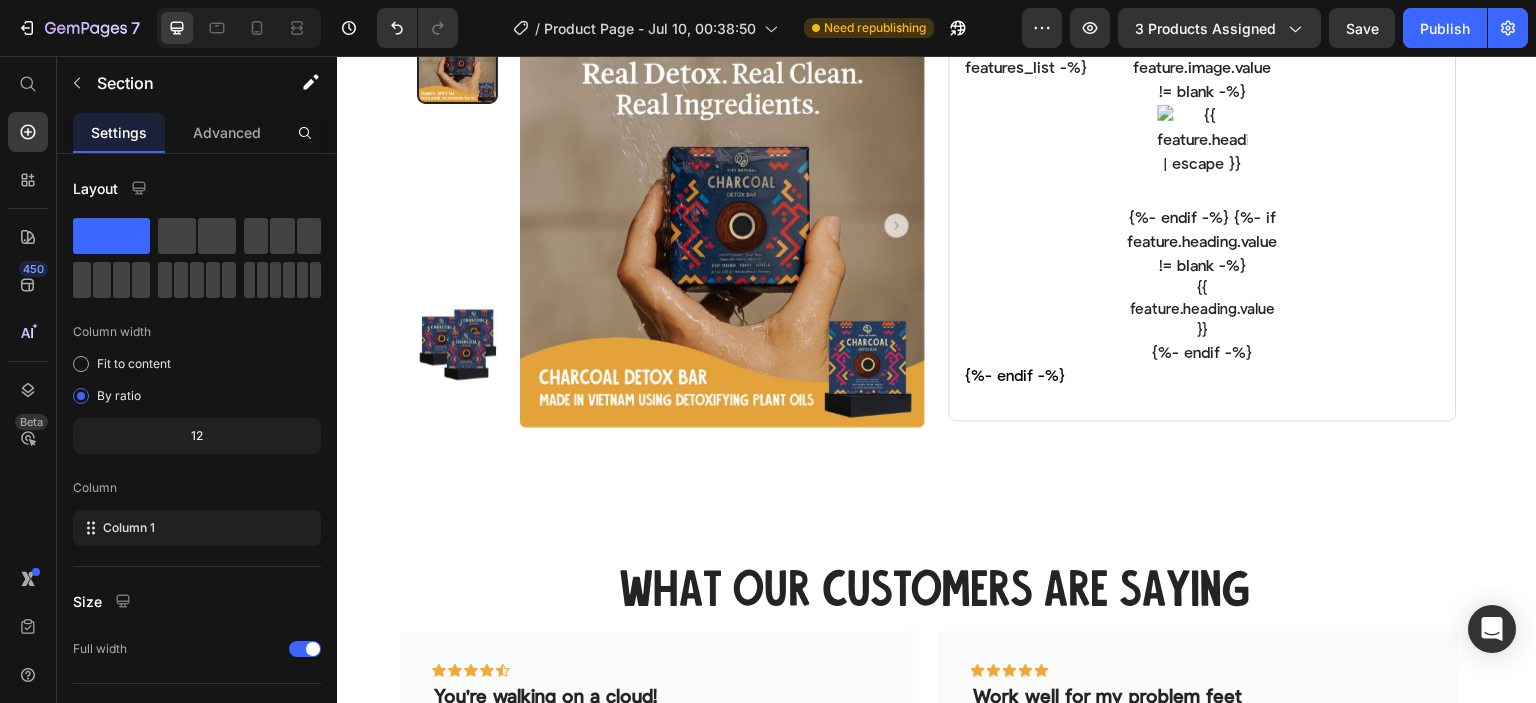 scroll, scrollTop: 3088, scrollLeft: 0, axis: vertical 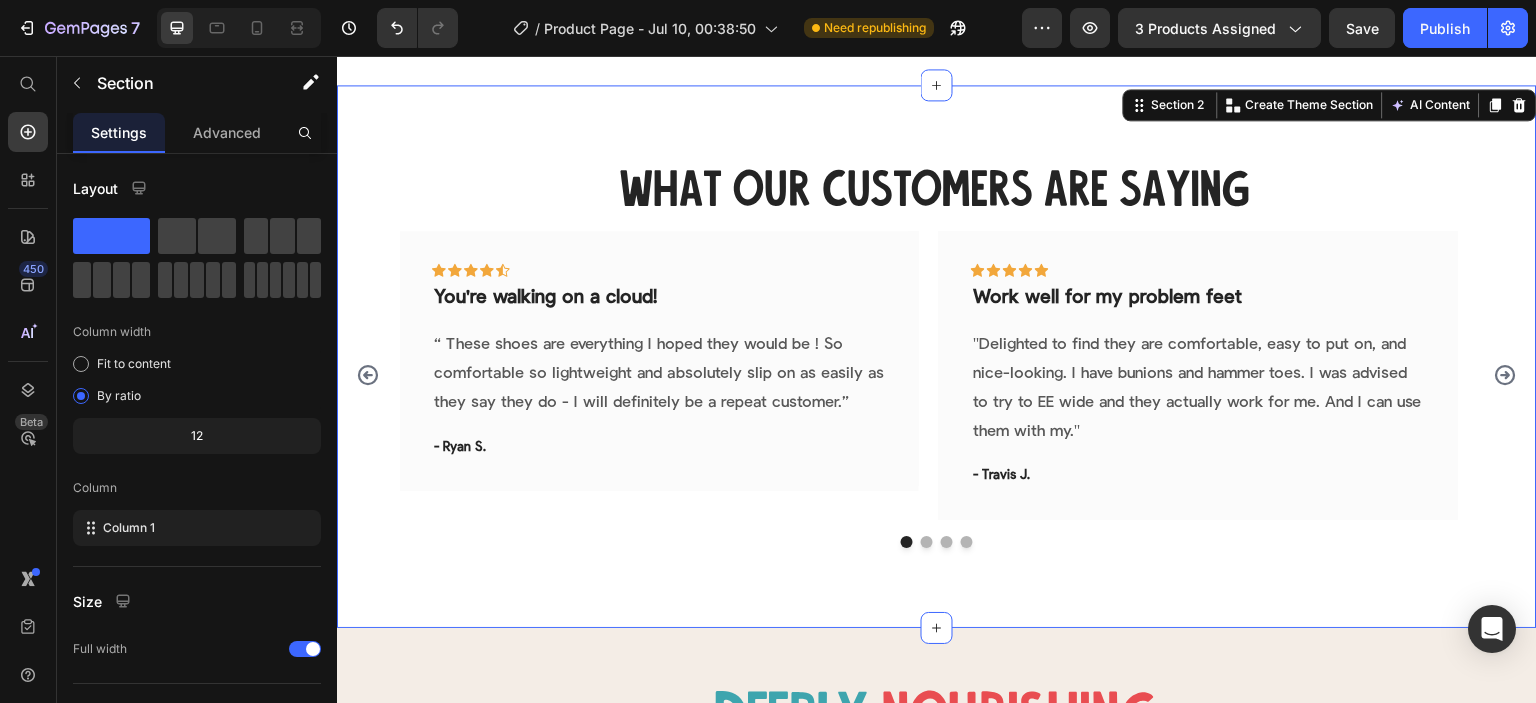 click on "What Our Customers Are Saying Heading
Icon
Icon
Icon
Icon
Icon Row You're walking on a cloud! Text block “ These shoes are everything I hoped they would be ! So comfortable so lightweight and absolutely slip on as easily as they say they do - I will definitely be a repeat customer.” Text block - [FIRST] [LAST]. Text block Row
Icon
Icon
Icon
Icon
Icon Row Work well for my problem feet Text block "Delighted to find they are comfortable, easy to put on, and nice-looking. I have bunions and hammer toes. I was advised to try to EE wide and they actually work for me. And I can use them with my." Text block - [FIRST] [LAST]. Text block Row
Icon
Icon
Icon
Icon
Icon Row You're walking on a cloud! Text block Text block - [FIRST] [LAST]. Text block Row
Icon Icon Icon Row" at bounding box center [937, 356] 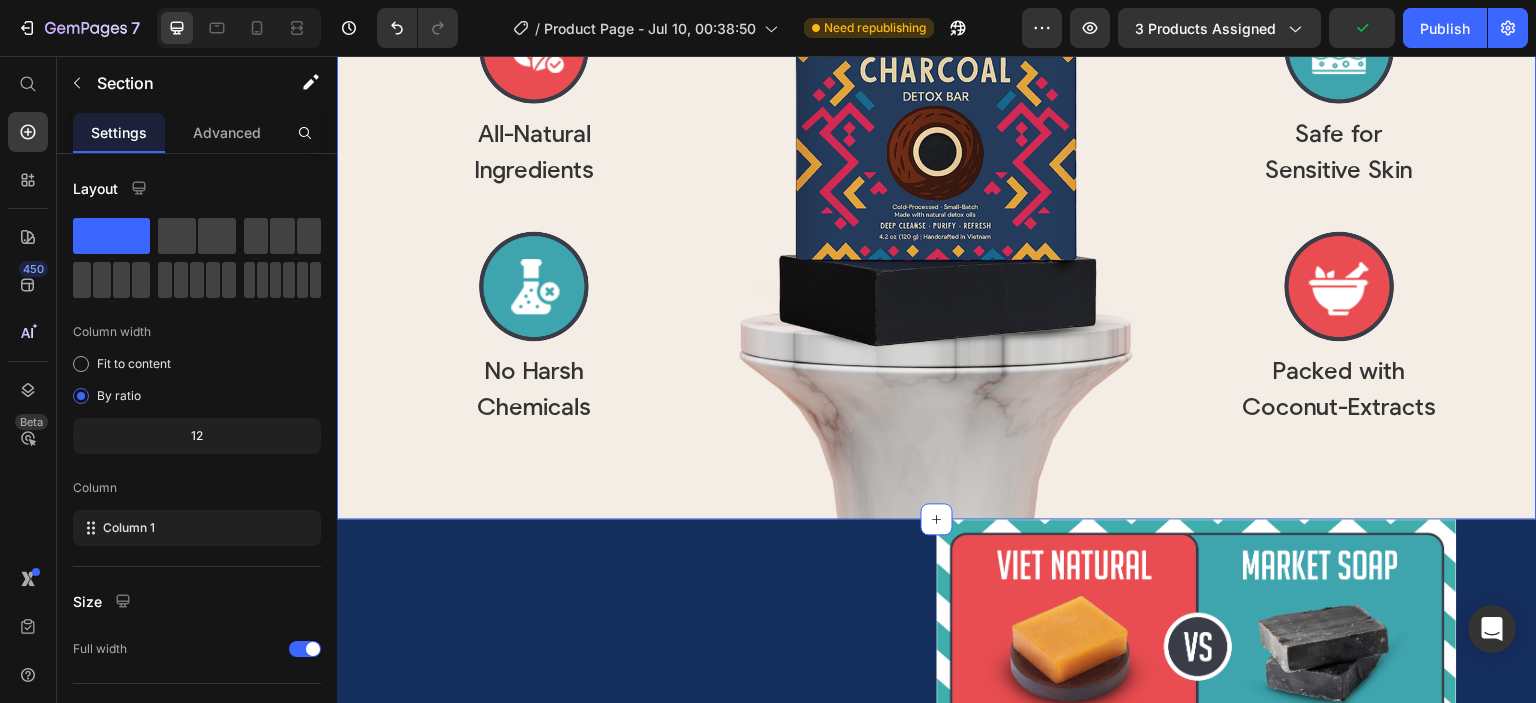 scroll, scrollTop: 4188, scrollLeft: 0, axis: vertical 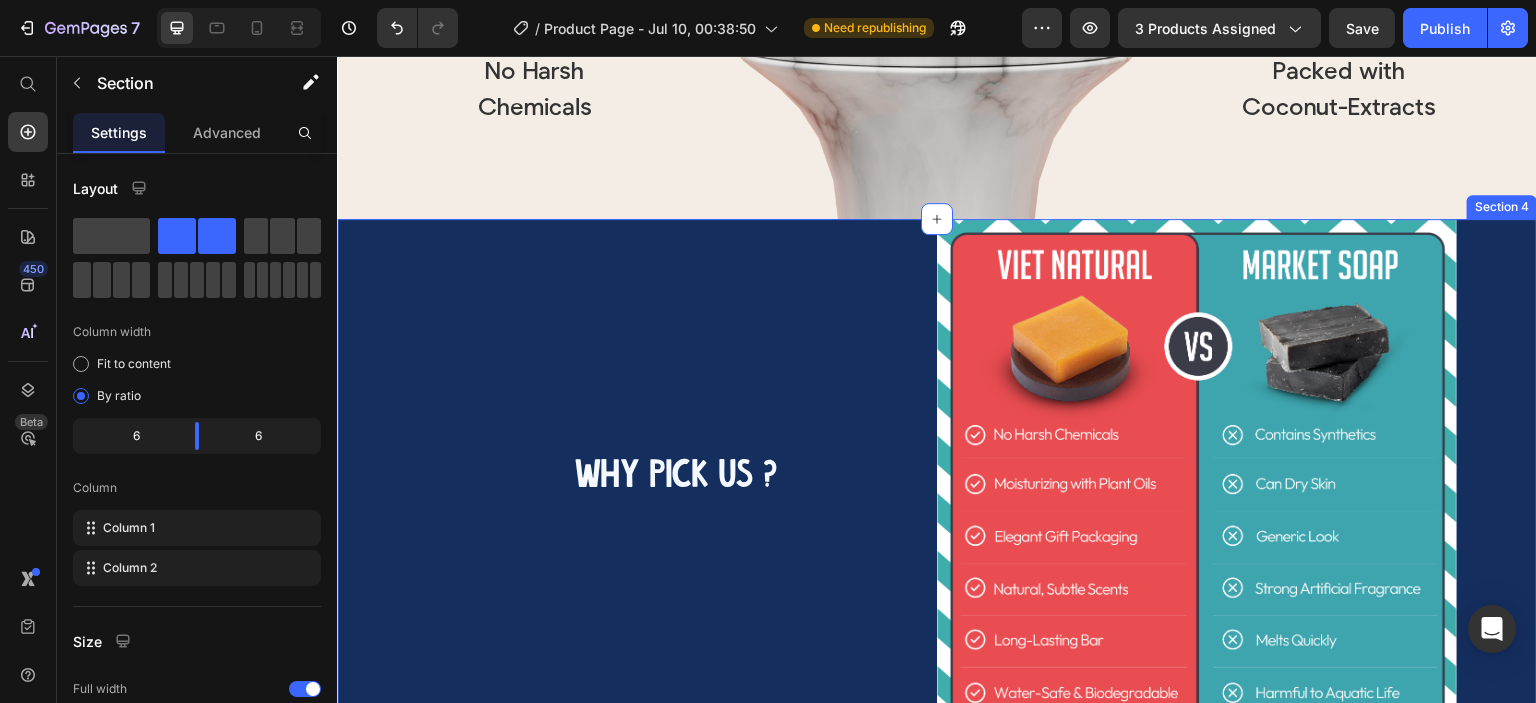 click on "WHY PICK US ? Heading Row" at bounding box center (677, 479) 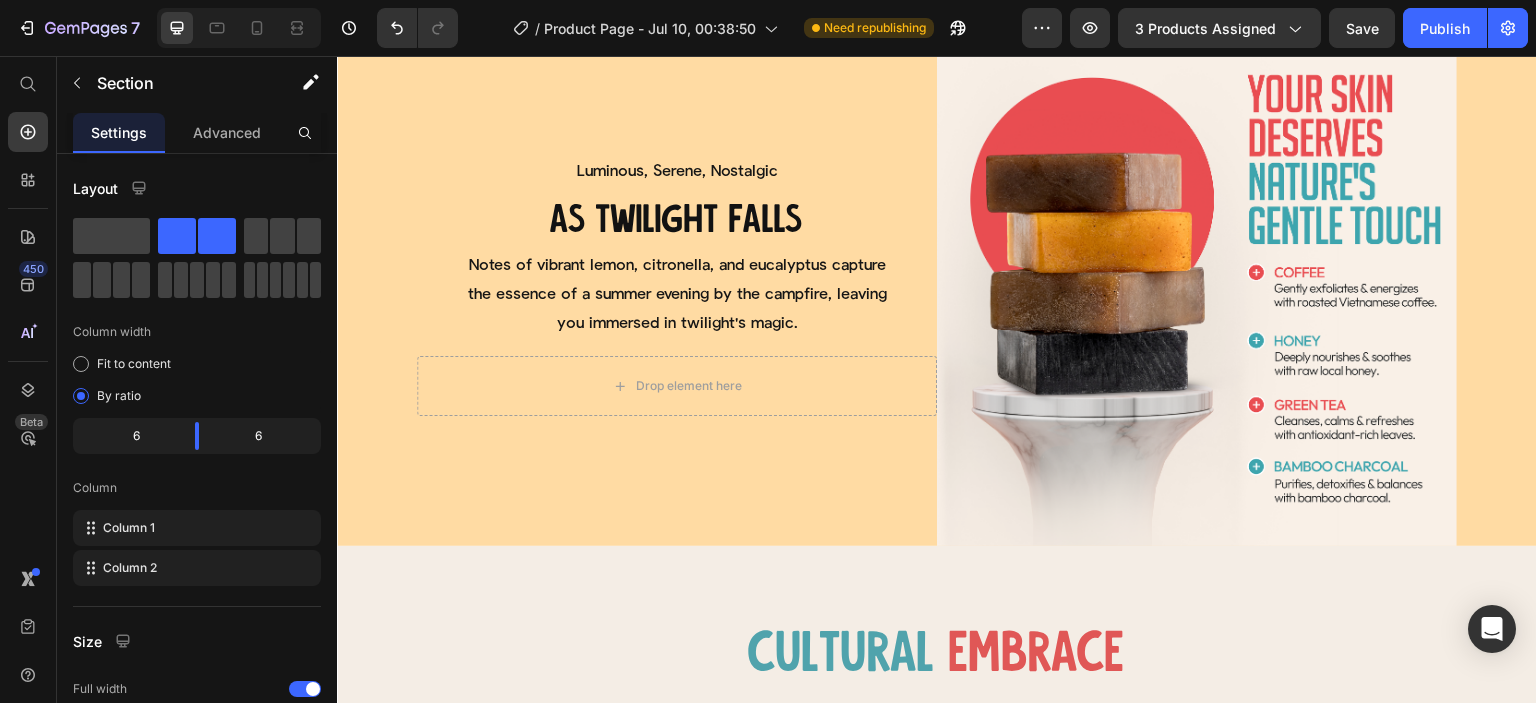 scroll, scrollTop: 5188, scrollLeft: 0, axis: vertical 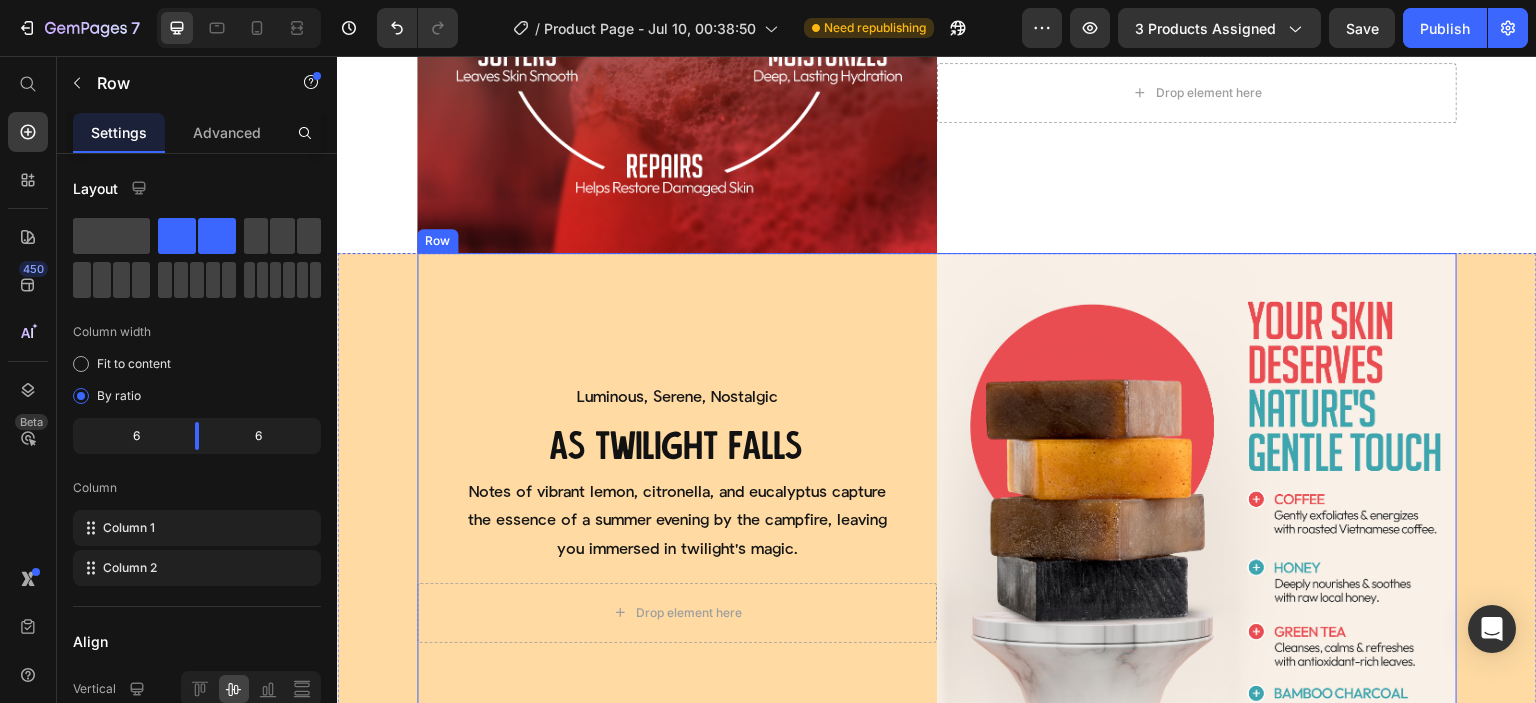 click on "Luminous, Serene, Nostalgic Text Block AS TWILIGHT FALLS Heading Notes of vibrant lemon, citronella, and eucalyptus capture the essence of a summer evening by the campfire, leaving you immersed in twilight's magic. Text Block Row
Drop element here Row" at bounding box center (677, 513) 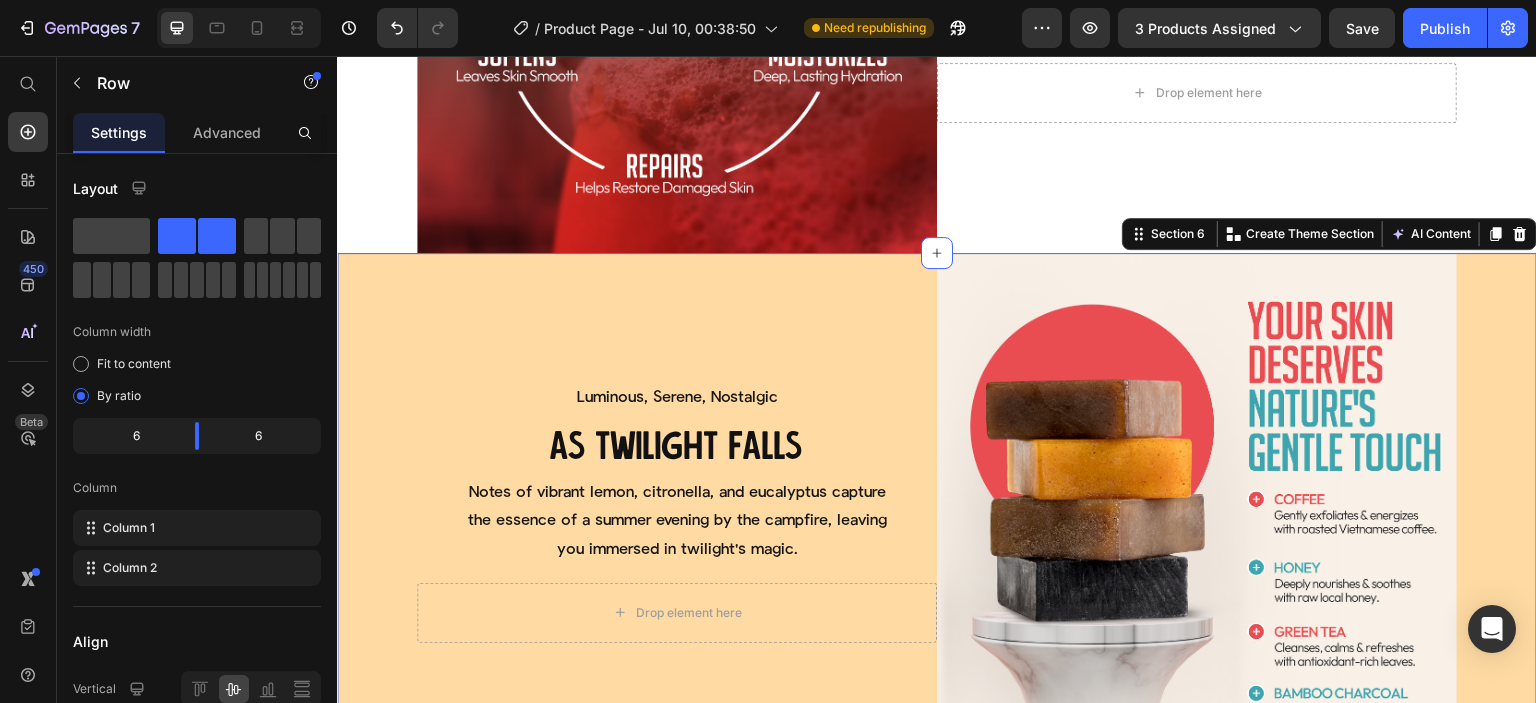 click on "Luminous, Serene, Nostalgic Text Block AS TWILIGHT FALLS Heading Notes of vibrant lemon, citronella, and eucalyptus capture the essence of a summer evening by the campfire, leaving you immersed in twilight's magic. Text Block Row
Drop element here Row Image Row Section 6   You can create reusable sections Create Theme Section AI Content Write with GemAI What would you like to describe here? Tone and Voice Persuasive Product Charcoal Detox Bar Soap Show more Generate" at bounding box center (937, 513) 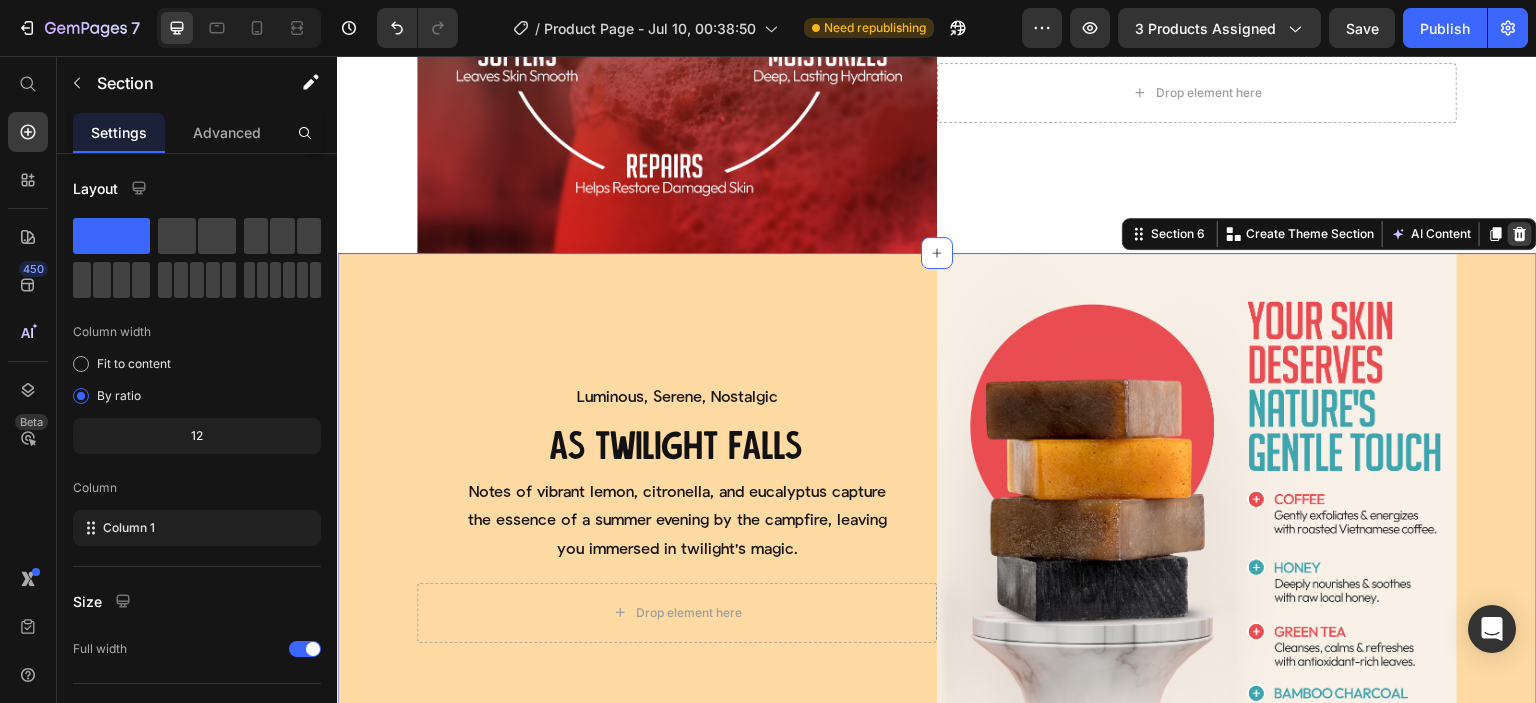 click 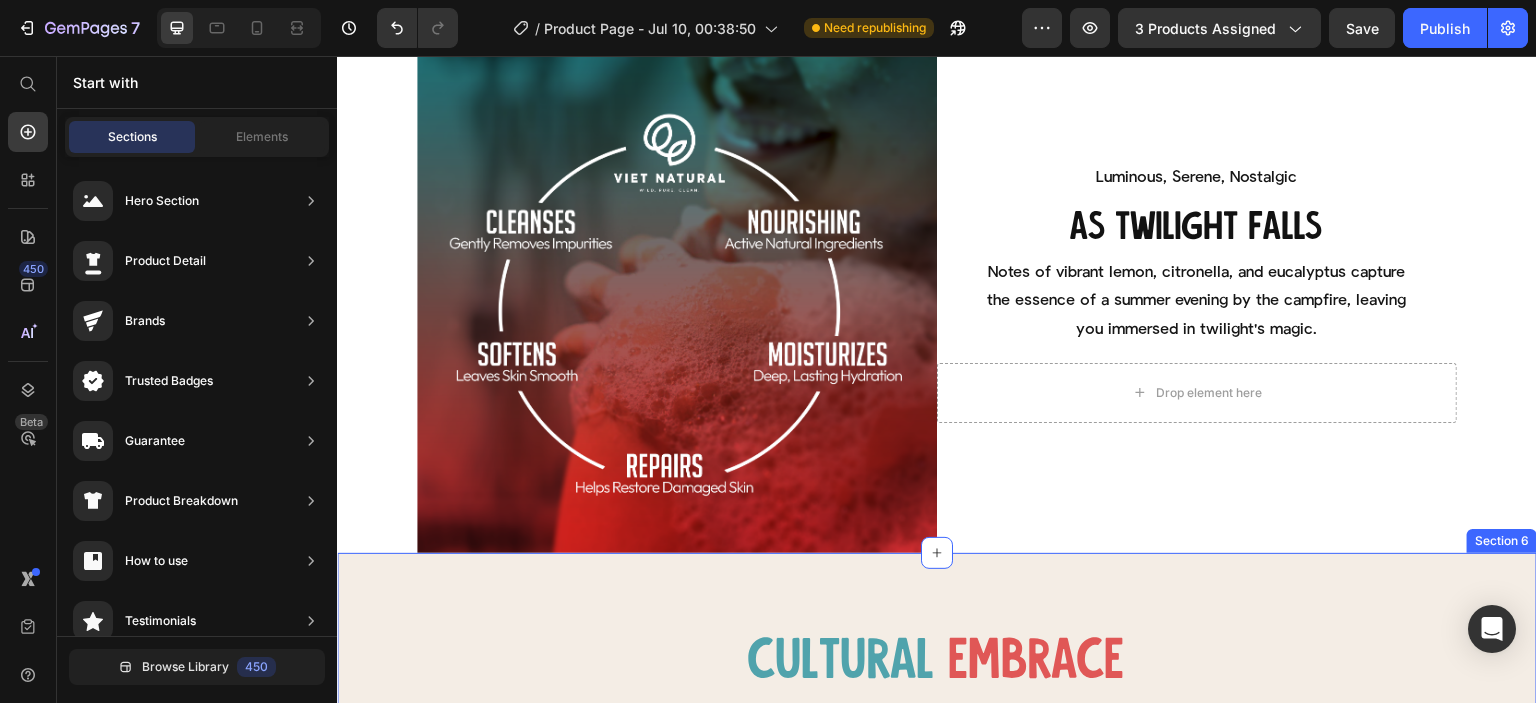 scroll, scrollTop: 4688, scrollLeft: 0, axis: vertical 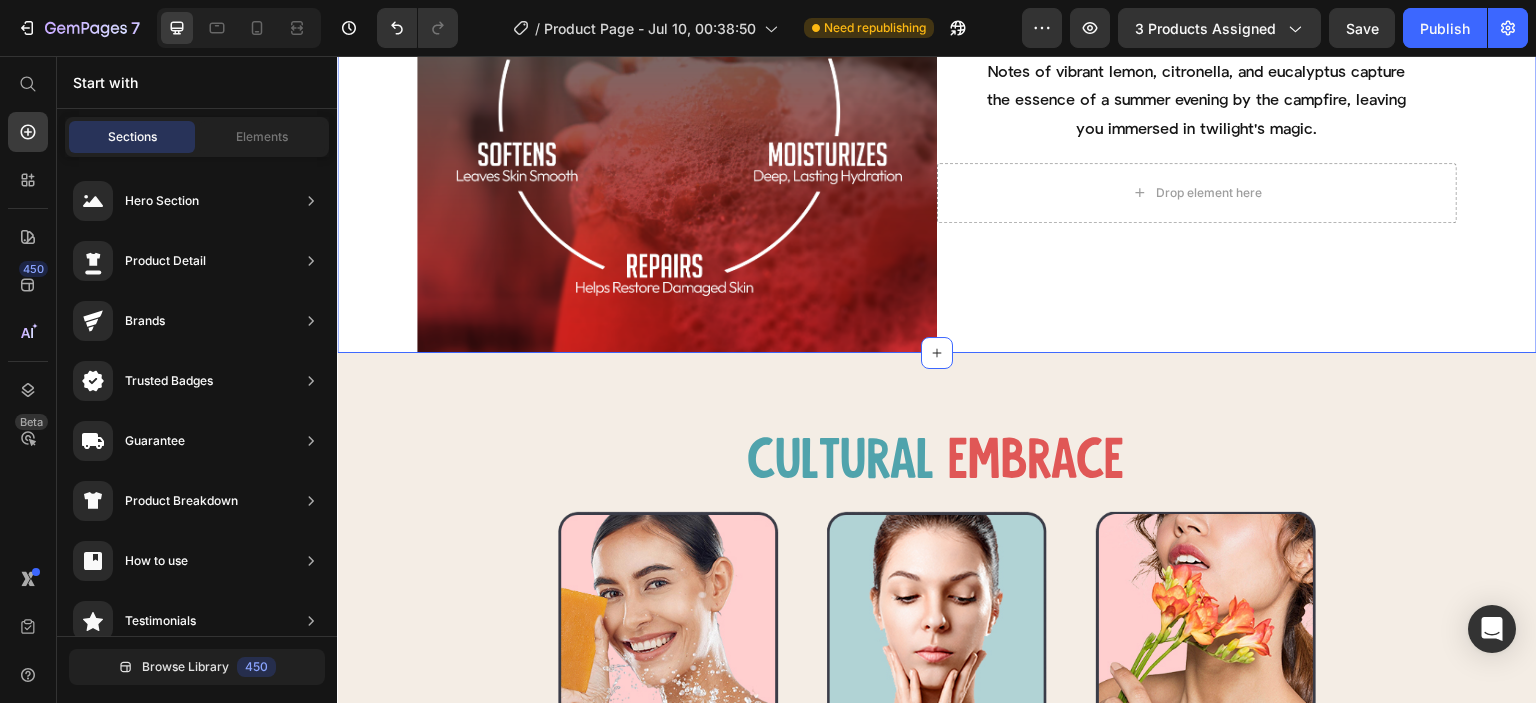click on "Image Luminous, Serene, Nostalgic Text Block AS TWILIGHT FALLS Heading Notes of vibrant lemon, citronella, and eucalyptus capture the essence of a summer evening by the campfire, leaving you immersed in twilight's magic. Text Block Row
Drop element here Row Row Section 5   You can create reusable sections Create Theme Section AI Content Write with GemAI What would you like to describe here? Tone and Voice Persuasive Product Show more Generate" at bounding box center (937, 93) 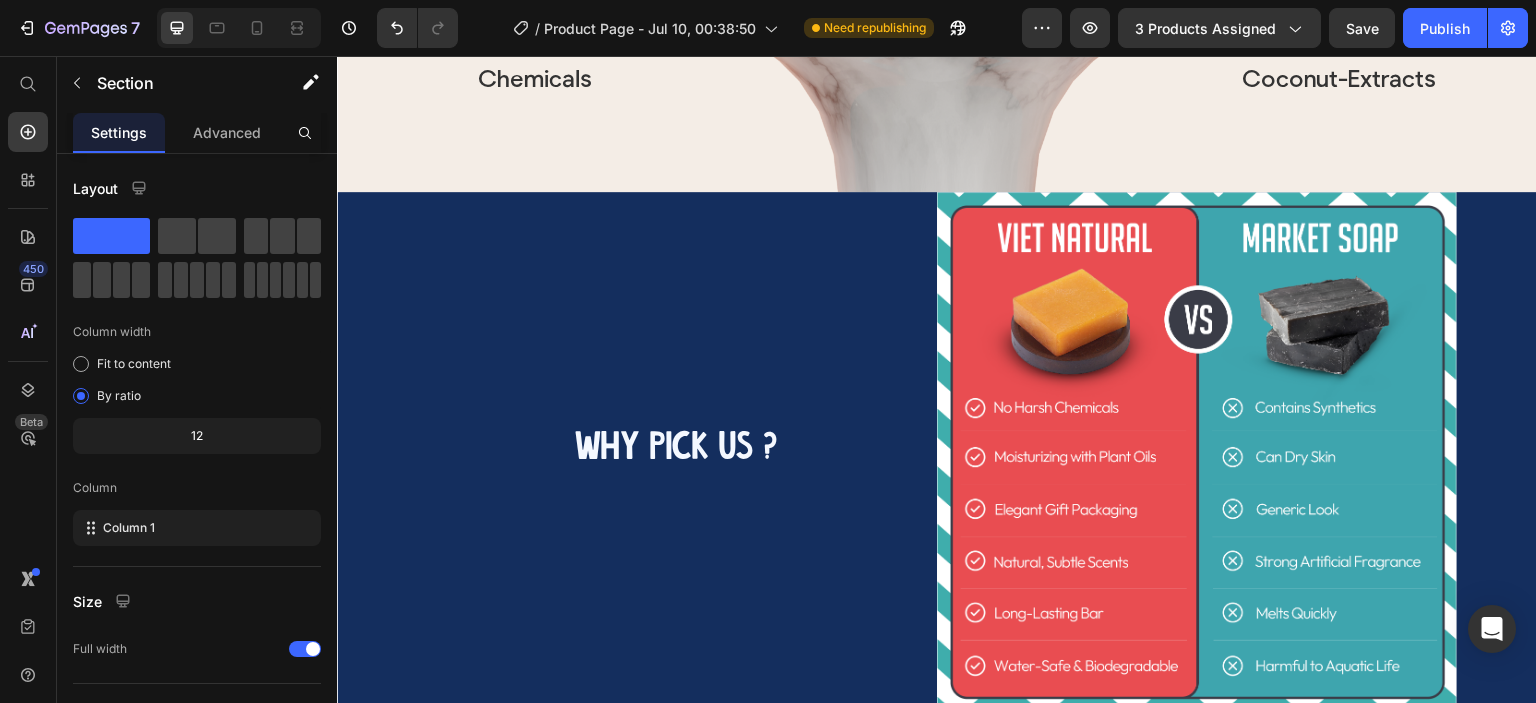 scroll, scrollTop: 3788, scrollLeft: 0, axis: vertical 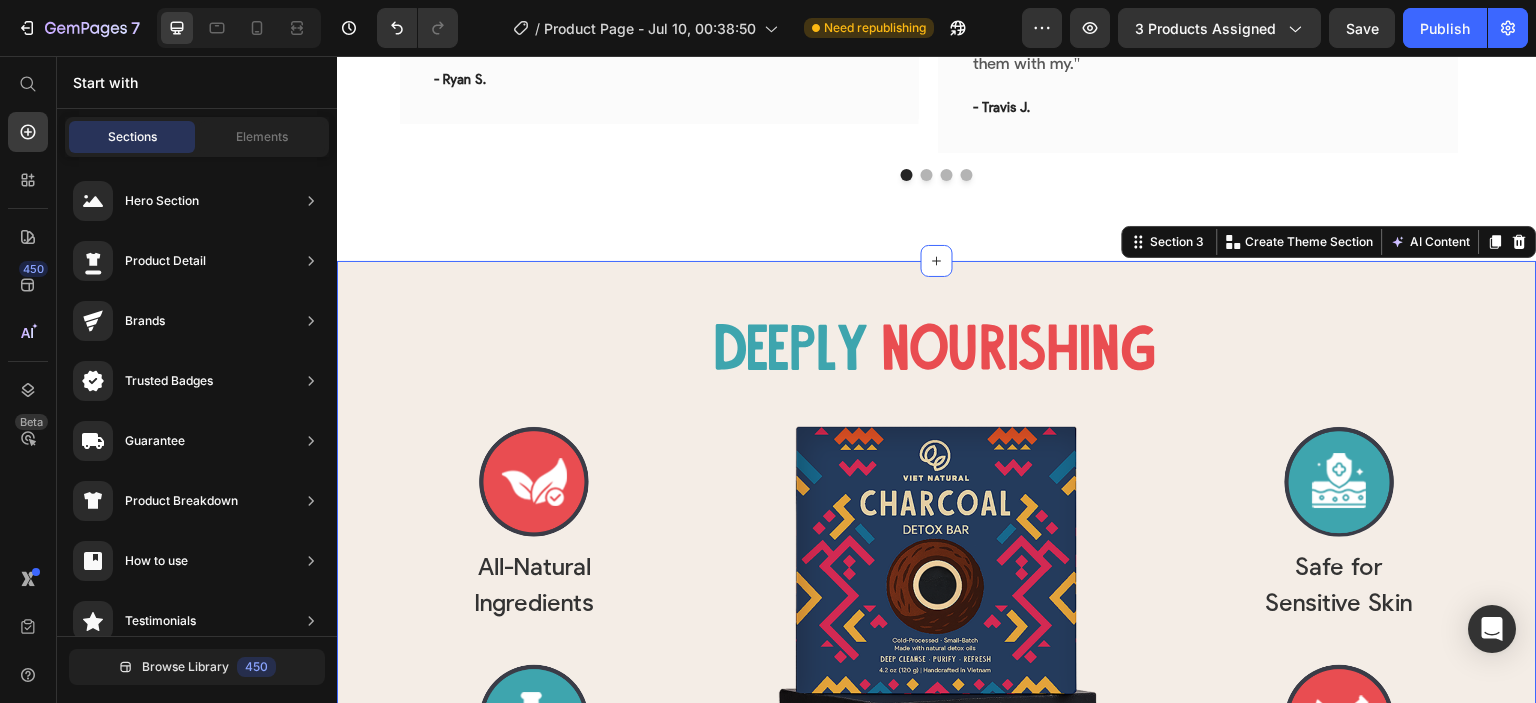 click on "Deeply Heading nourishing Heading Row Row Image All-Natural  Ingredients Text Block Row Image No Harsh Chemicals Text Block Row Row Image Image Safe for Sensitive Skin Text Block Row Image Packed with Coconut-Extracts Text Block Row Row Row Row Section 3   You can create reusable sections Create Theme Section AI Content Write with GemAI What would you like to describe here? Tone and Voice Persuasive Product Charcoal Detox Bar Soap Show more Generate" at bounding box center [937, 607] 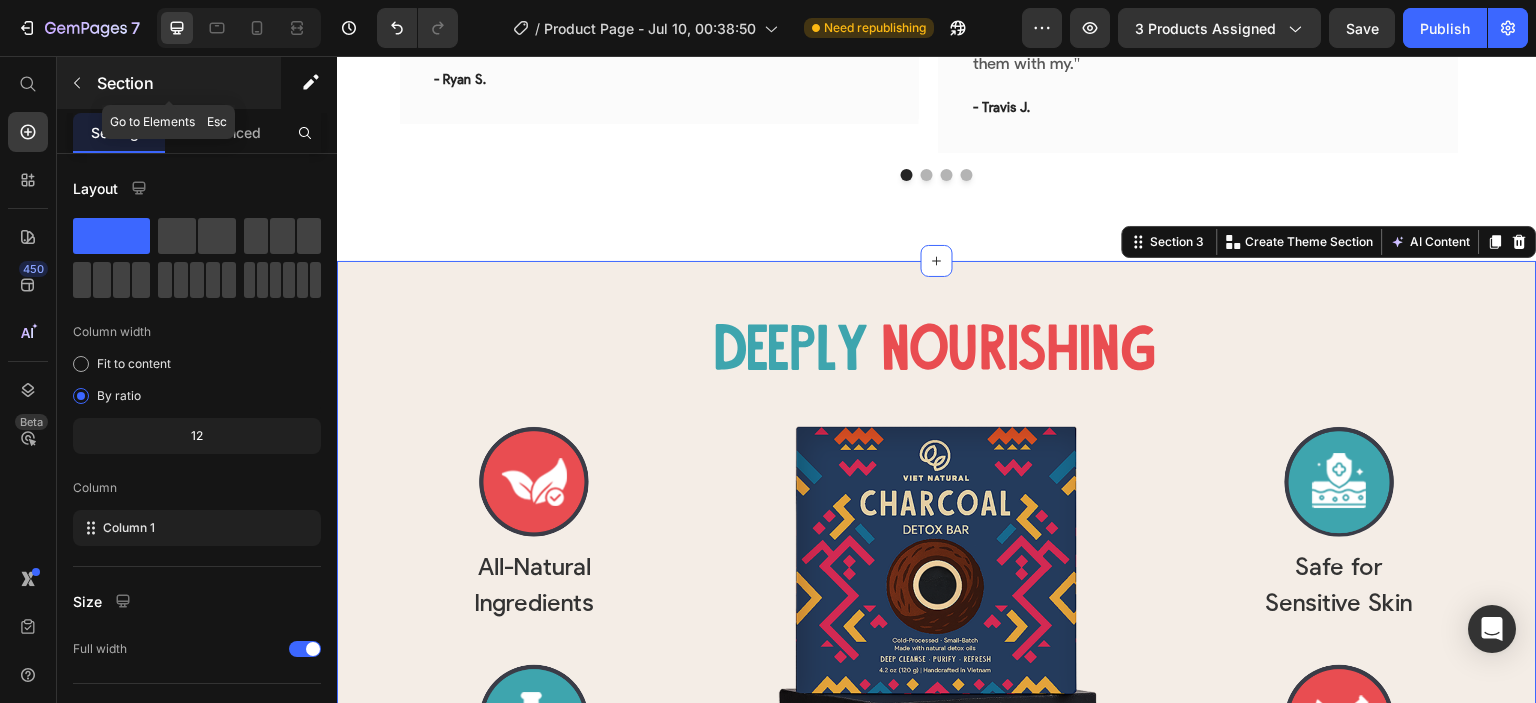 click 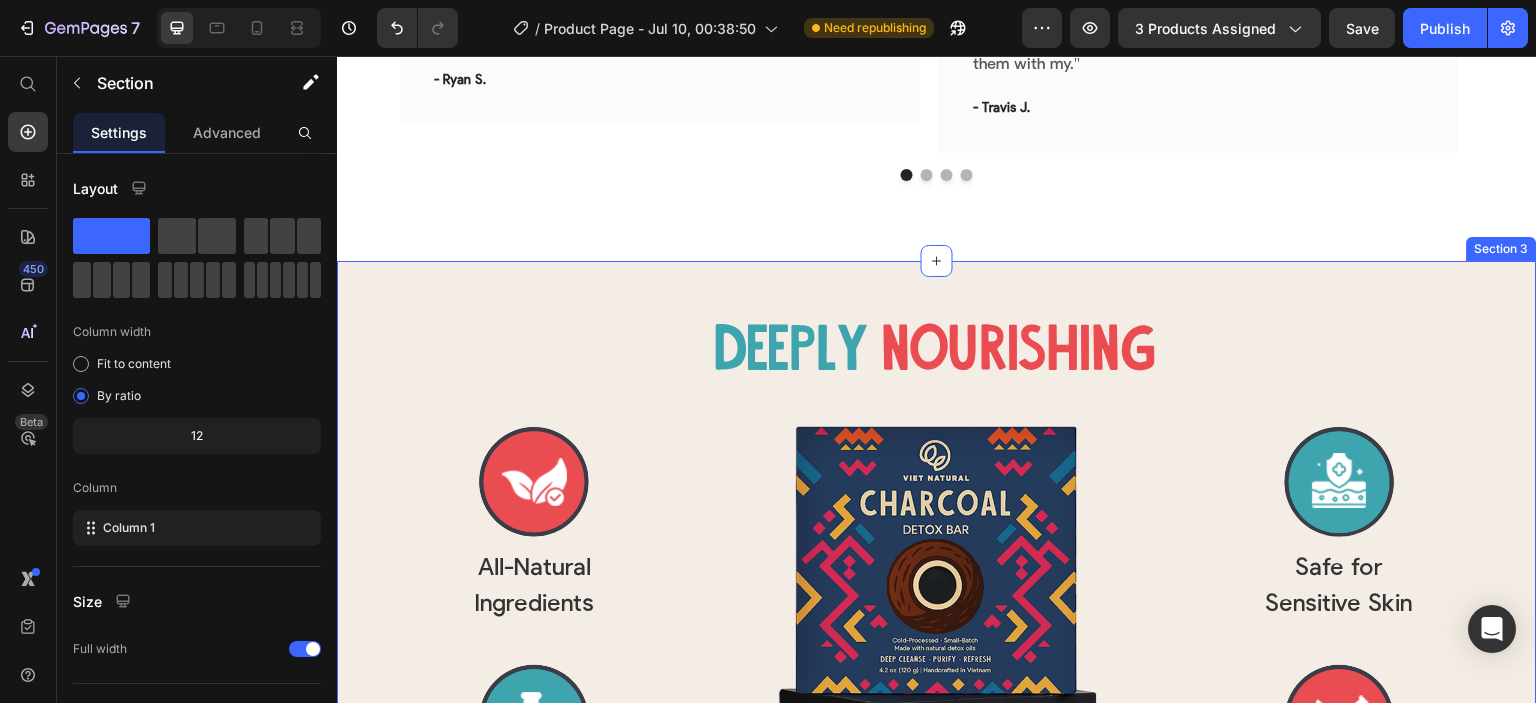 click on "Deeply Heading nourishing Heading Row Row Image All-Natural  Ingredients Text Block Row Image No Harsh Chemicals Text Block Row Row Image Image Safe for Sensitive Skin Text Block Row Image Packed with Coconut-Extracts Text Block Row Row Row Row Section 3" at bounding box center [937, 607] 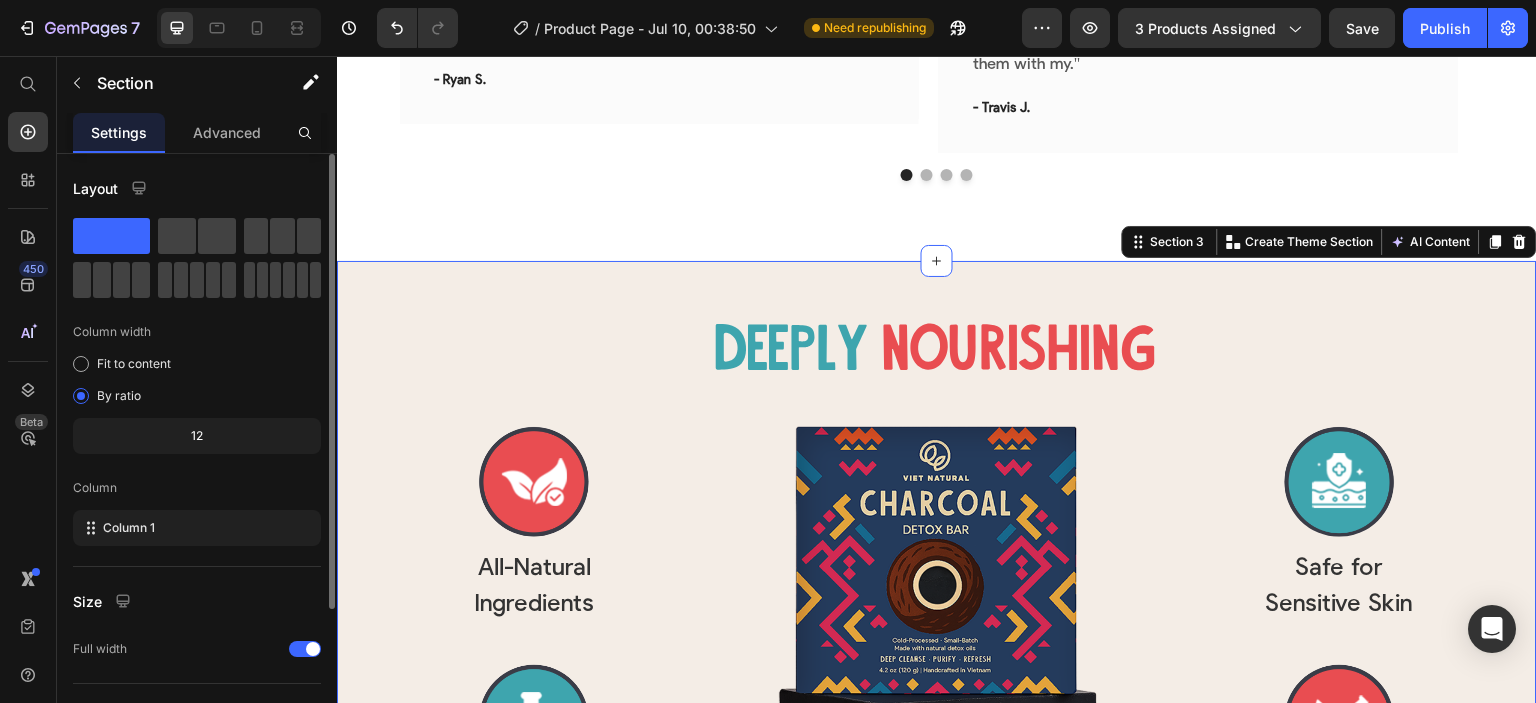 scroll, scrollTop: 200, scrollLeft: 0, axis: vertical 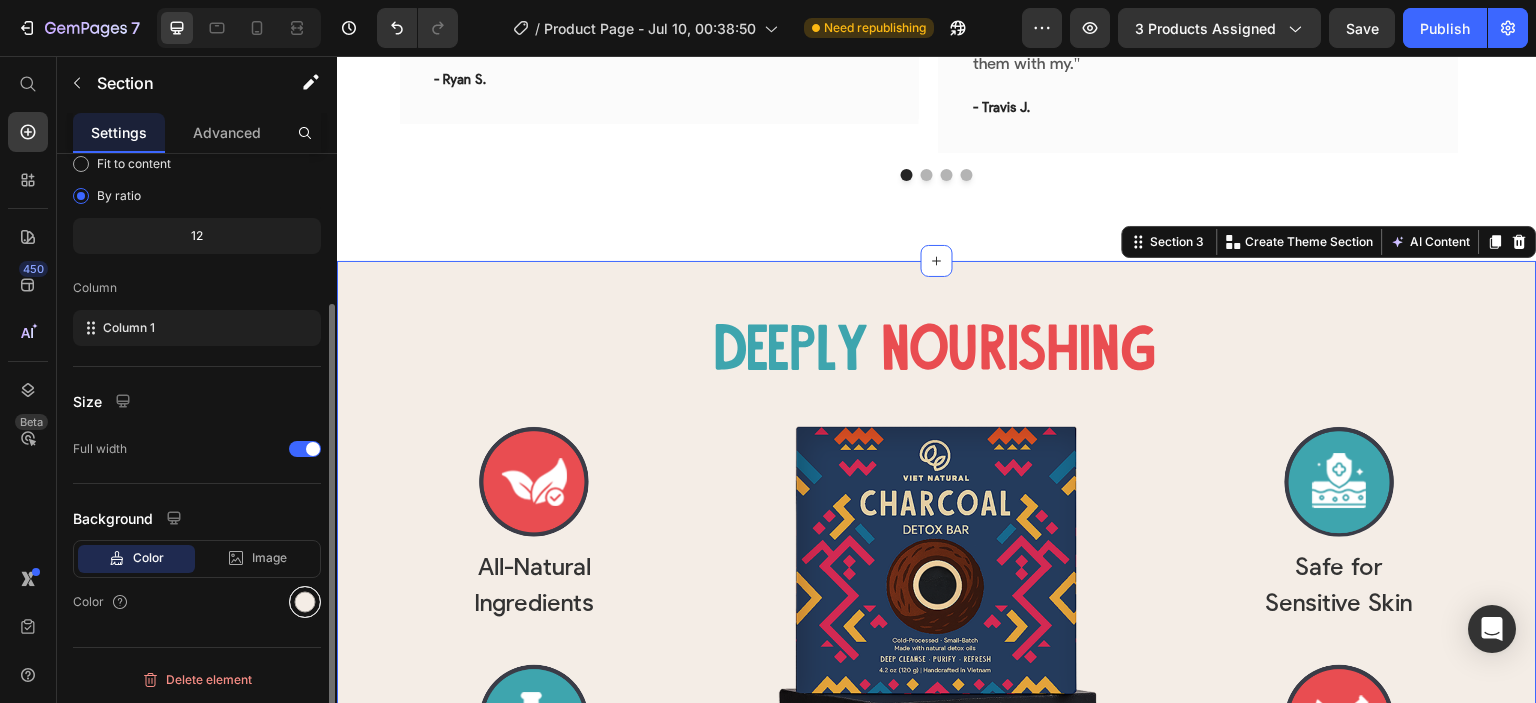click at bounding box center [305, 602] 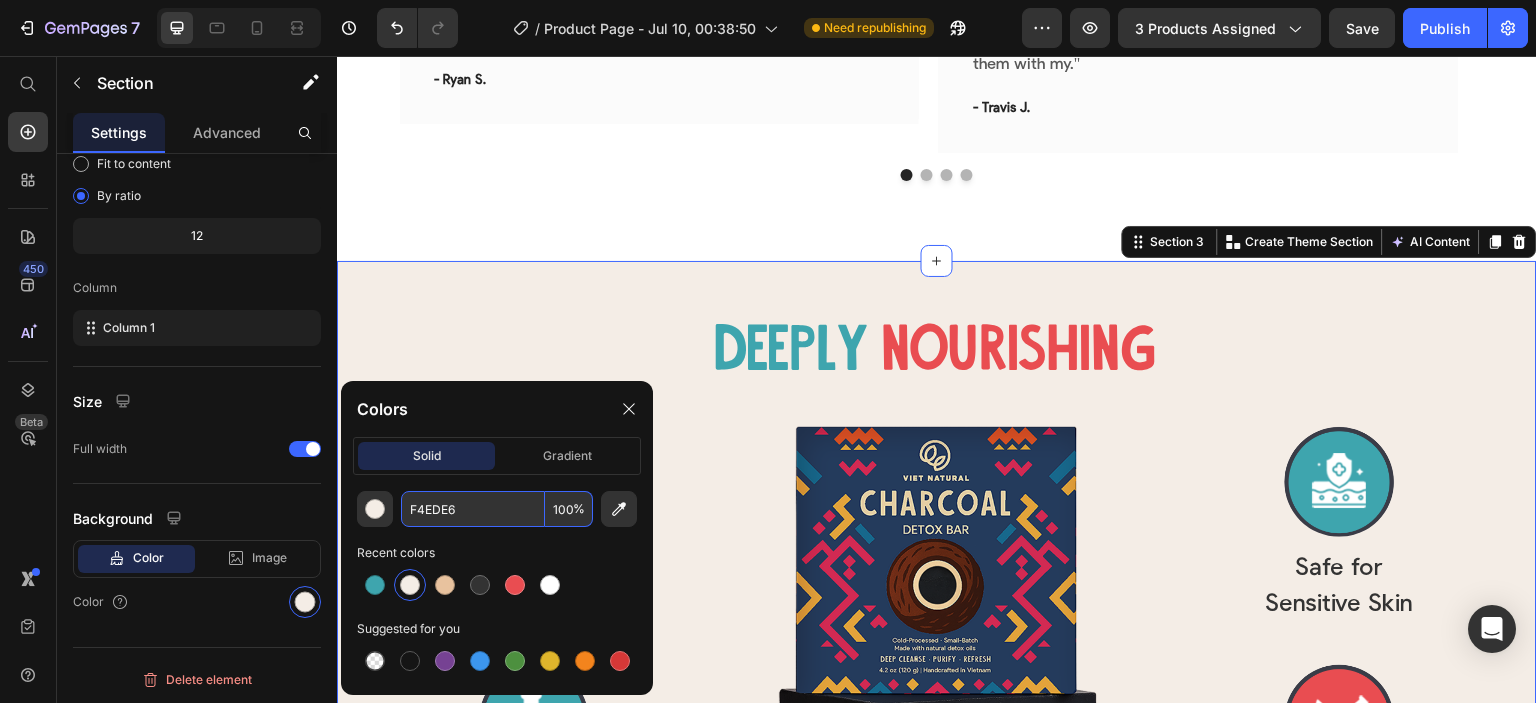 click on "F4EDE6" at bounding box center (473, 509) 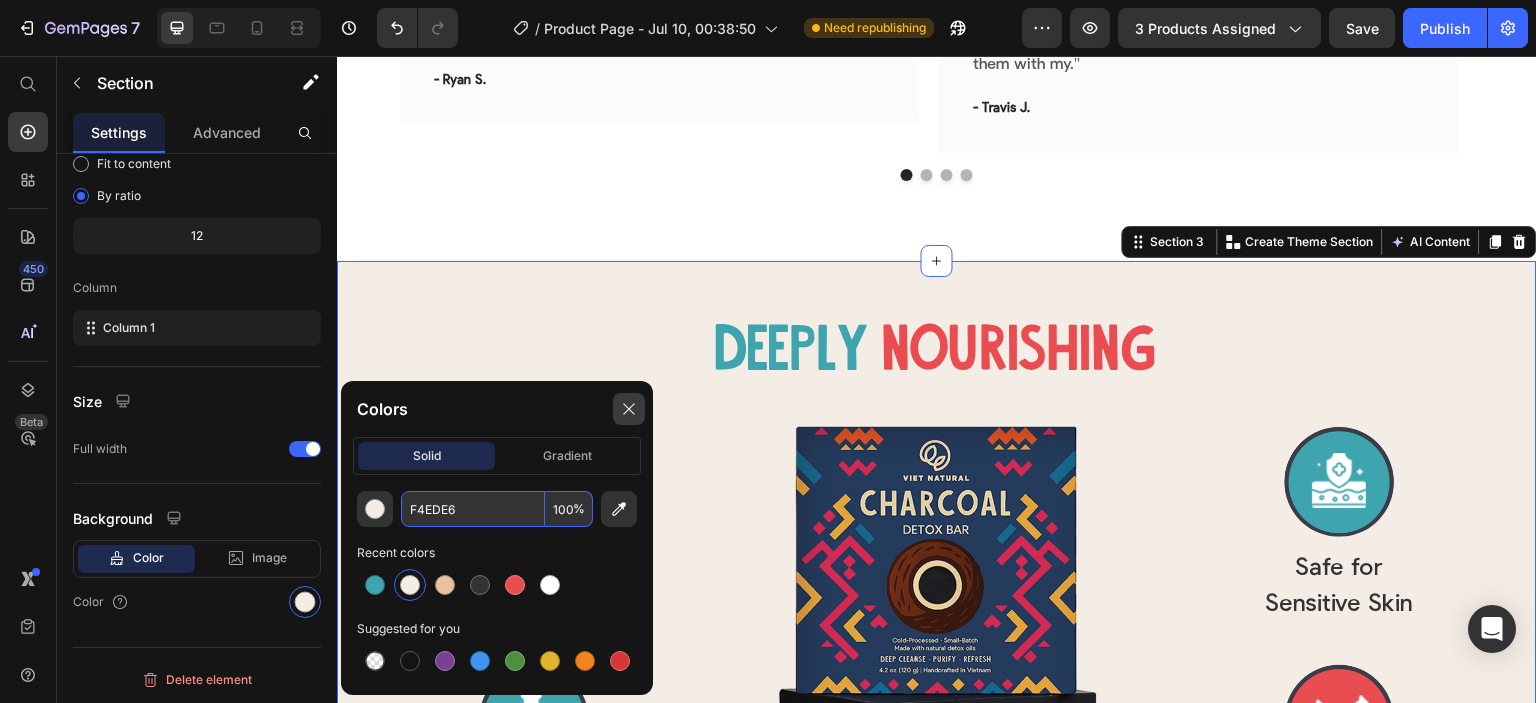 click 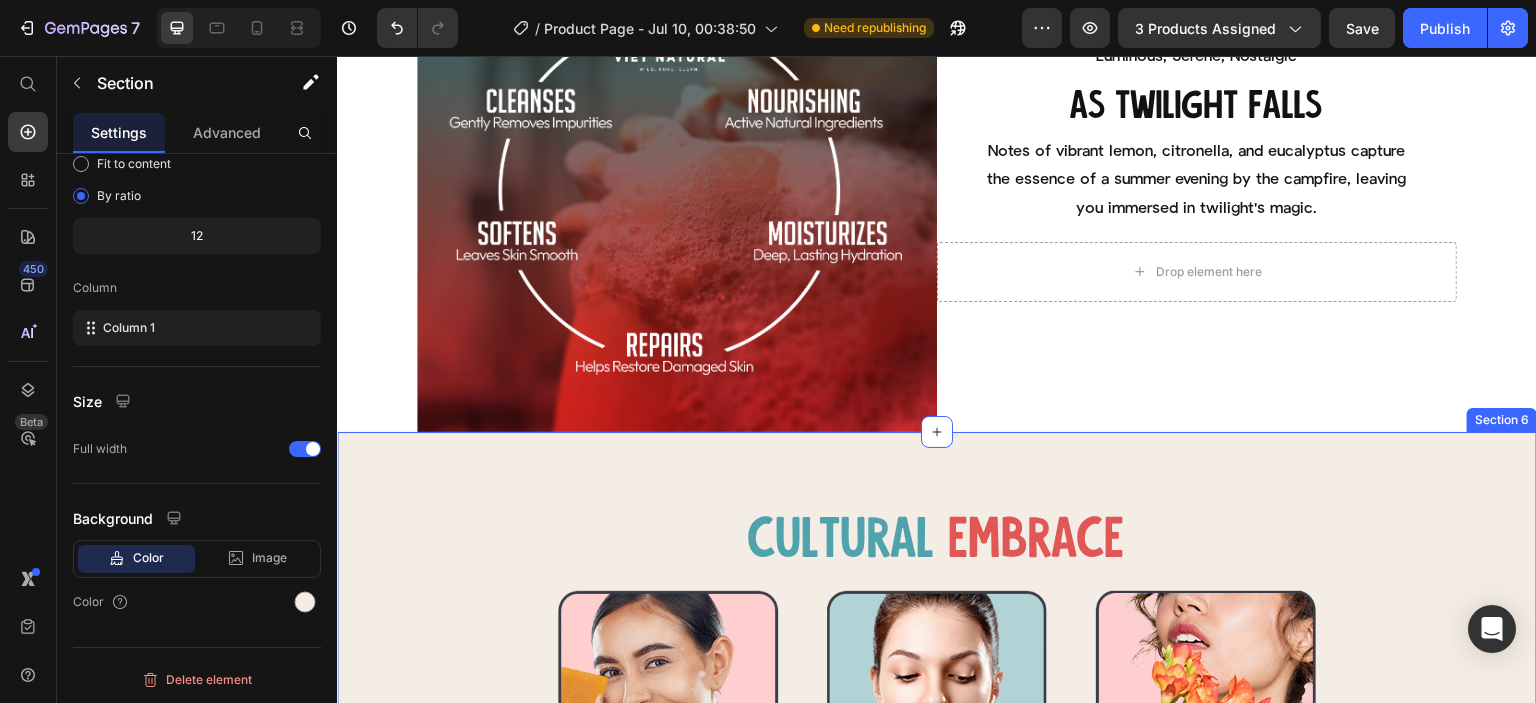 scroll, scrollTop: 5155, scrollLeft: 0, axis: vertical 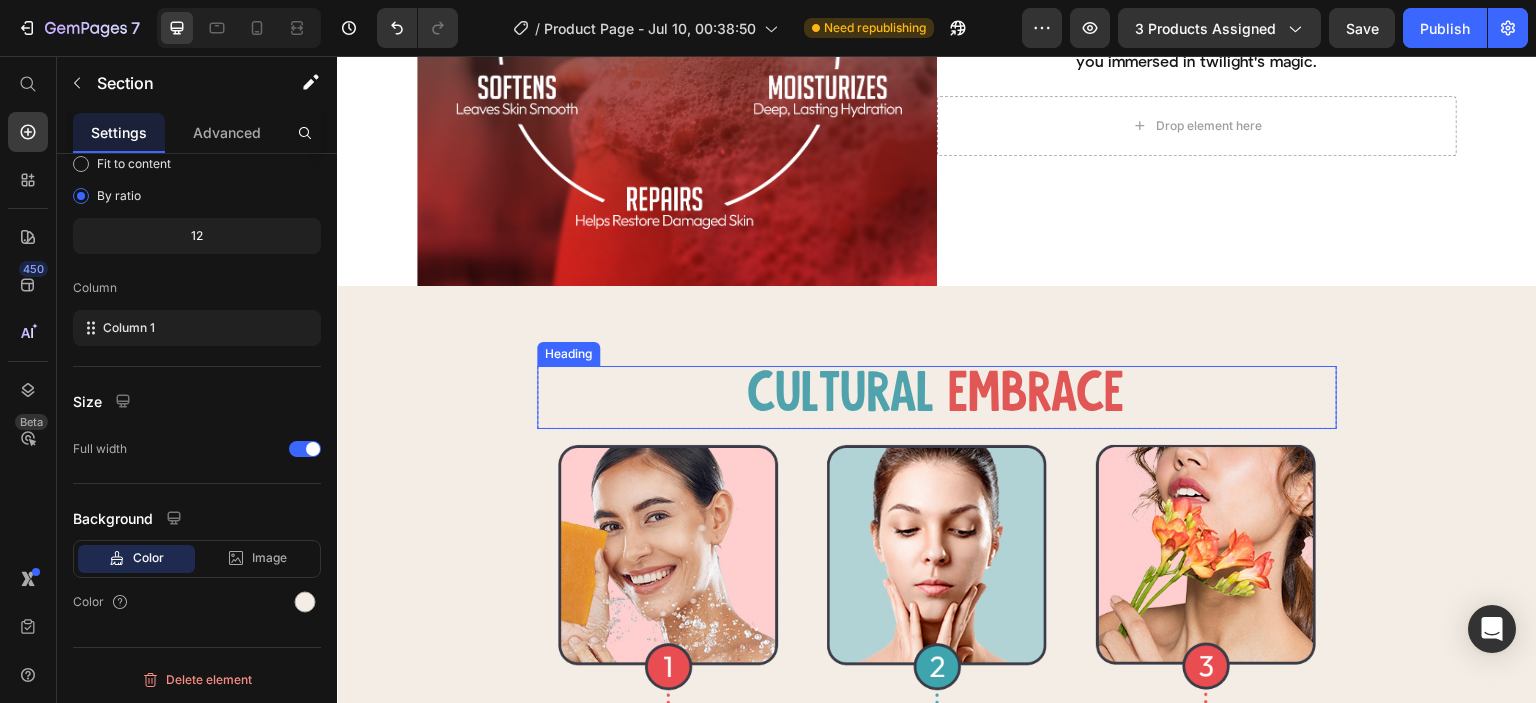 click on "CULTURAL   EMBRACE" at bounding box center (937, 398) 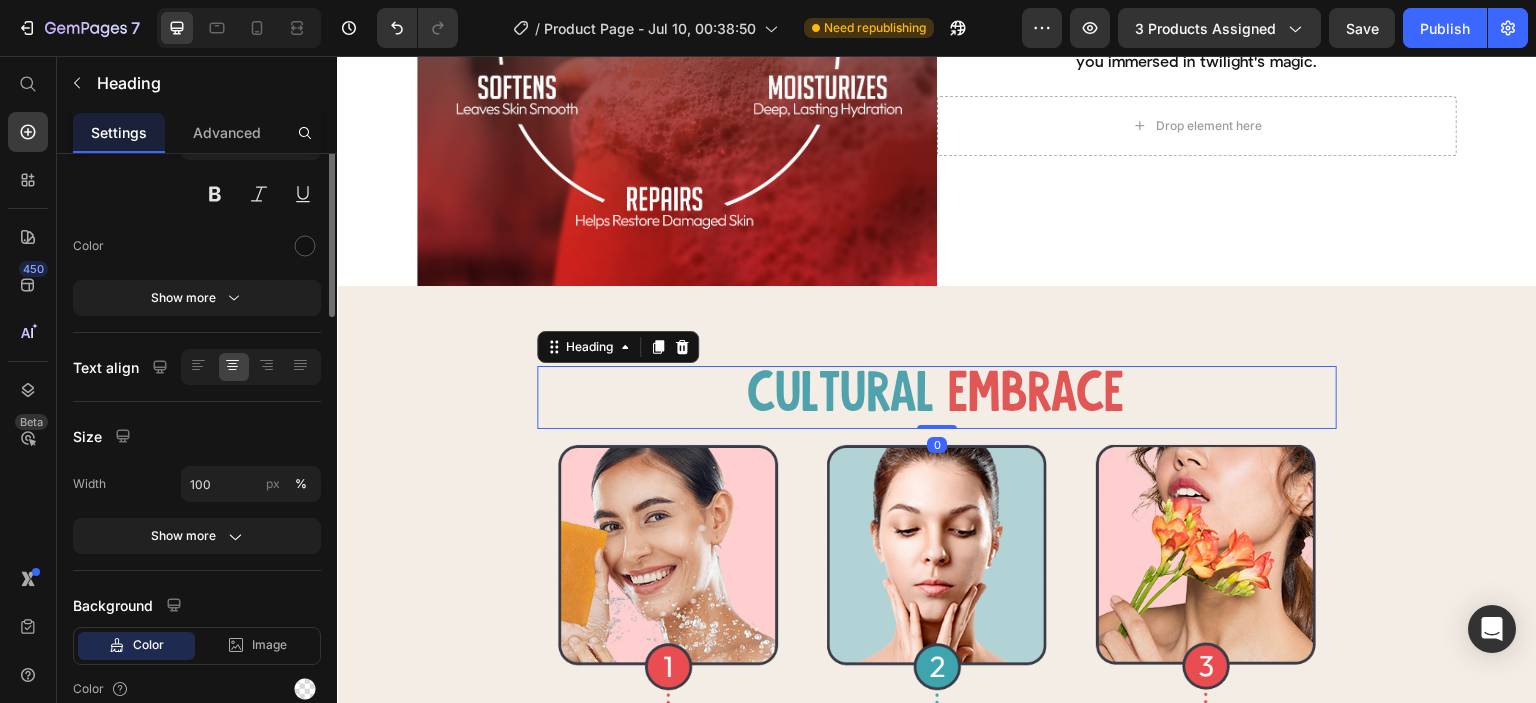 scroll, scrollTop: 0, scrollLeft: 0, axis: both 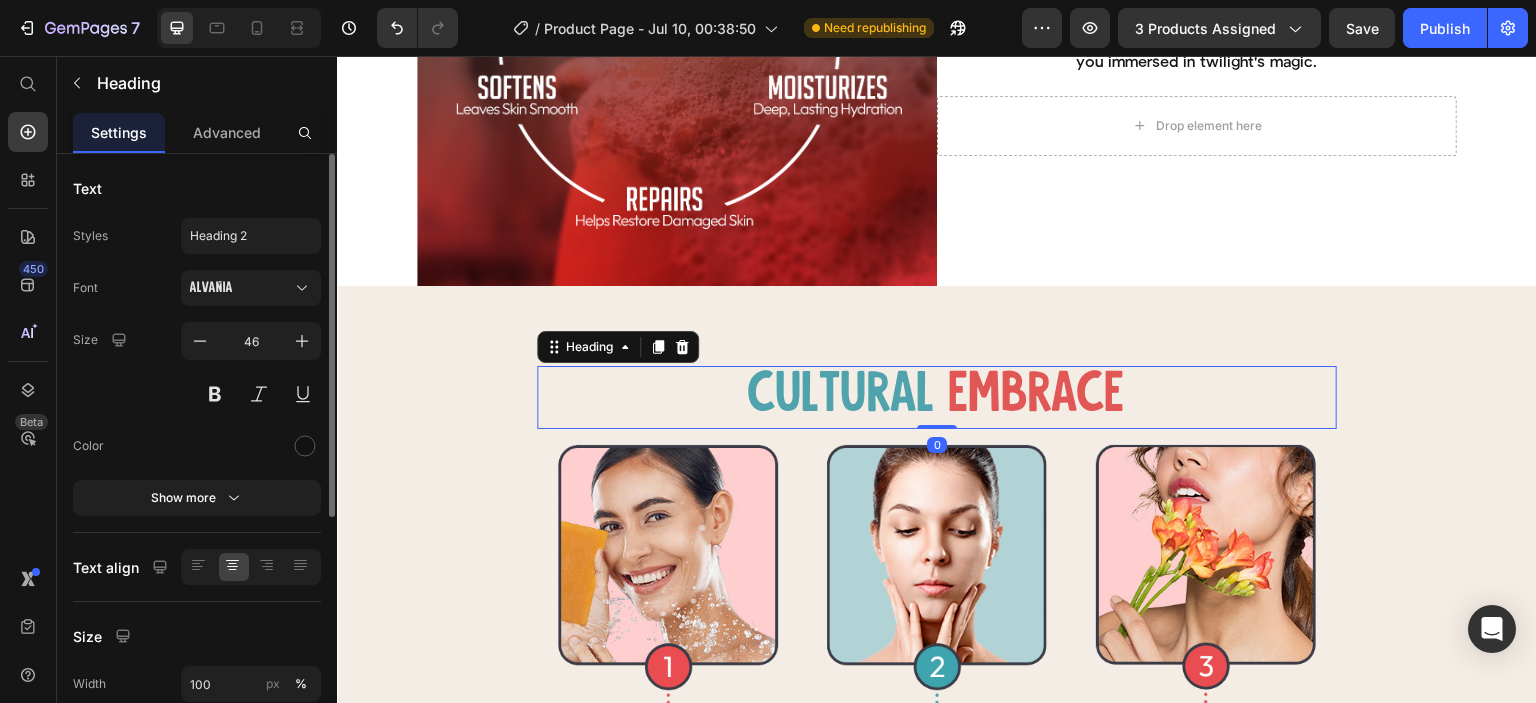 click on "CULTURAL   EMBRACE Heading   0 Row Image Leave Skin Soft and Refreshed Text Block Row Image Safe for Sensitive Skin Text Block Row Image Scented with Pure Essential Oils Text Block Row Row Section 6" at bounding box center (937, 586) 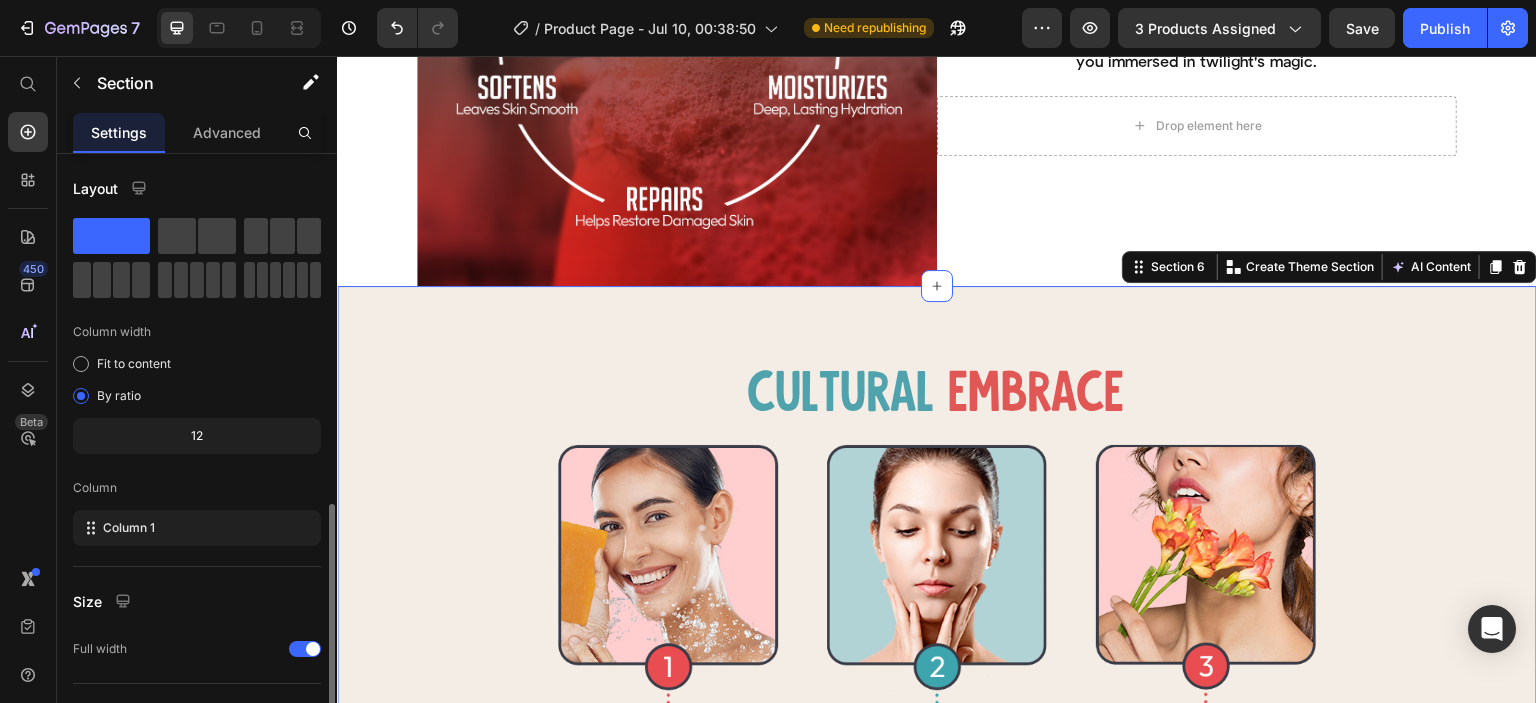 scroll, scrollTop: 200, scrollLeft: 0, axis: vertical 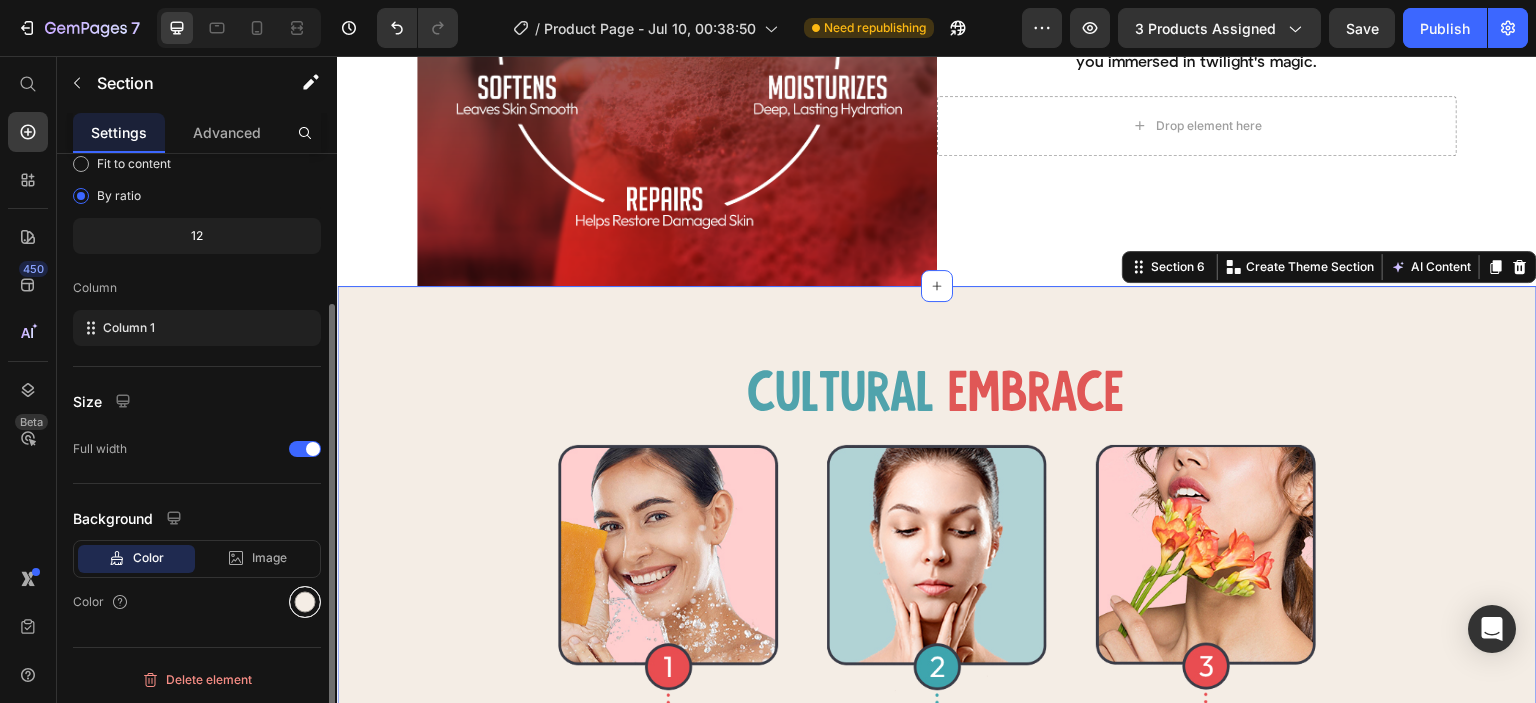 click at bounding box center [305, 602] 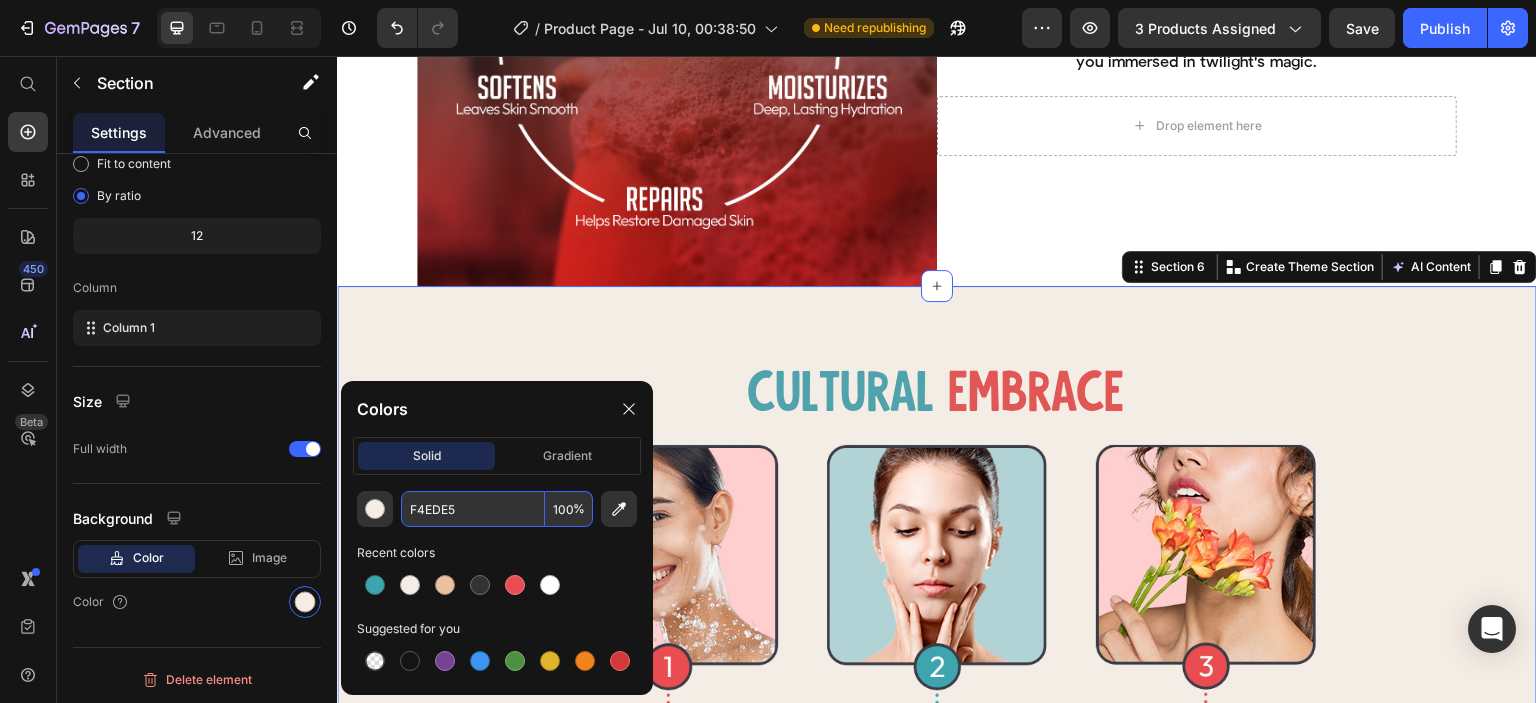click on "F4EDE5" at bounding box center (473, 509) 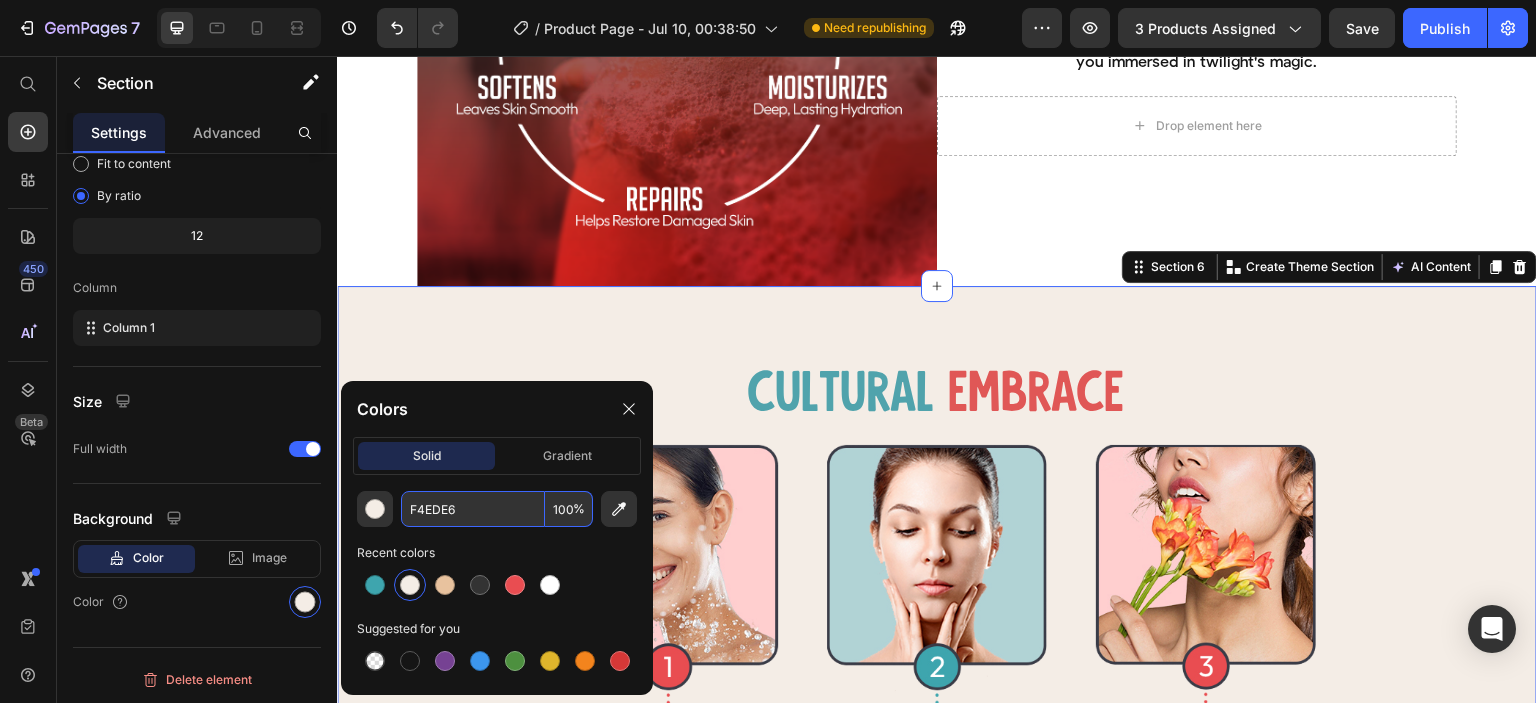 type on "F4EDE6" 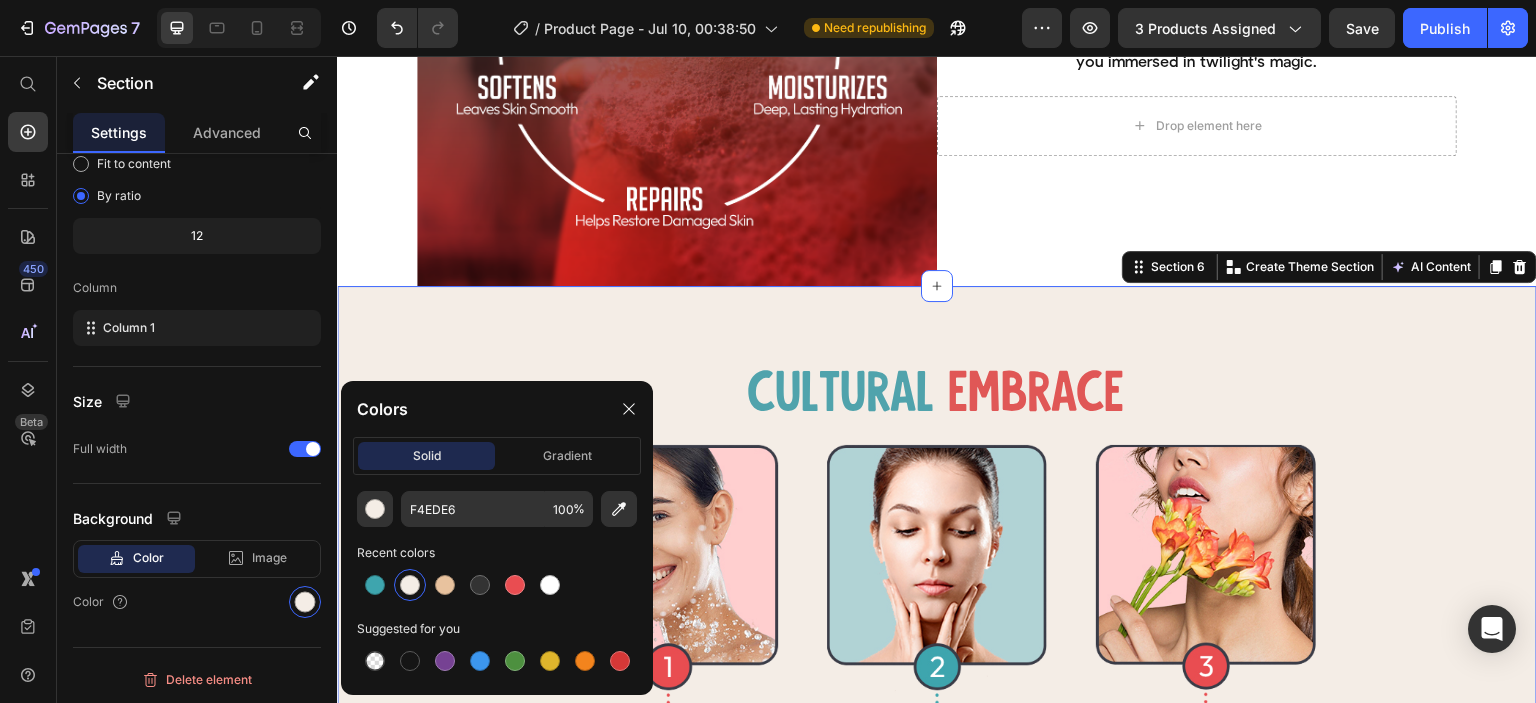 click on "CULTURAL   EMBRACE Heading Row Image Leave Skin Soft and Refreshed Text Block Row Image Safe for Sensitive Skin Text Block Row Image Scented with Pure Essential Oils Text Block Row Row Section 6   You can create reusable sections Create Theme Section AI Content Write with GemAI What would you like to describe here? Tone and Voice Persuasive Product Charcoal Detox Bar Soap Show more Generate" at bounding box center (937, 586) 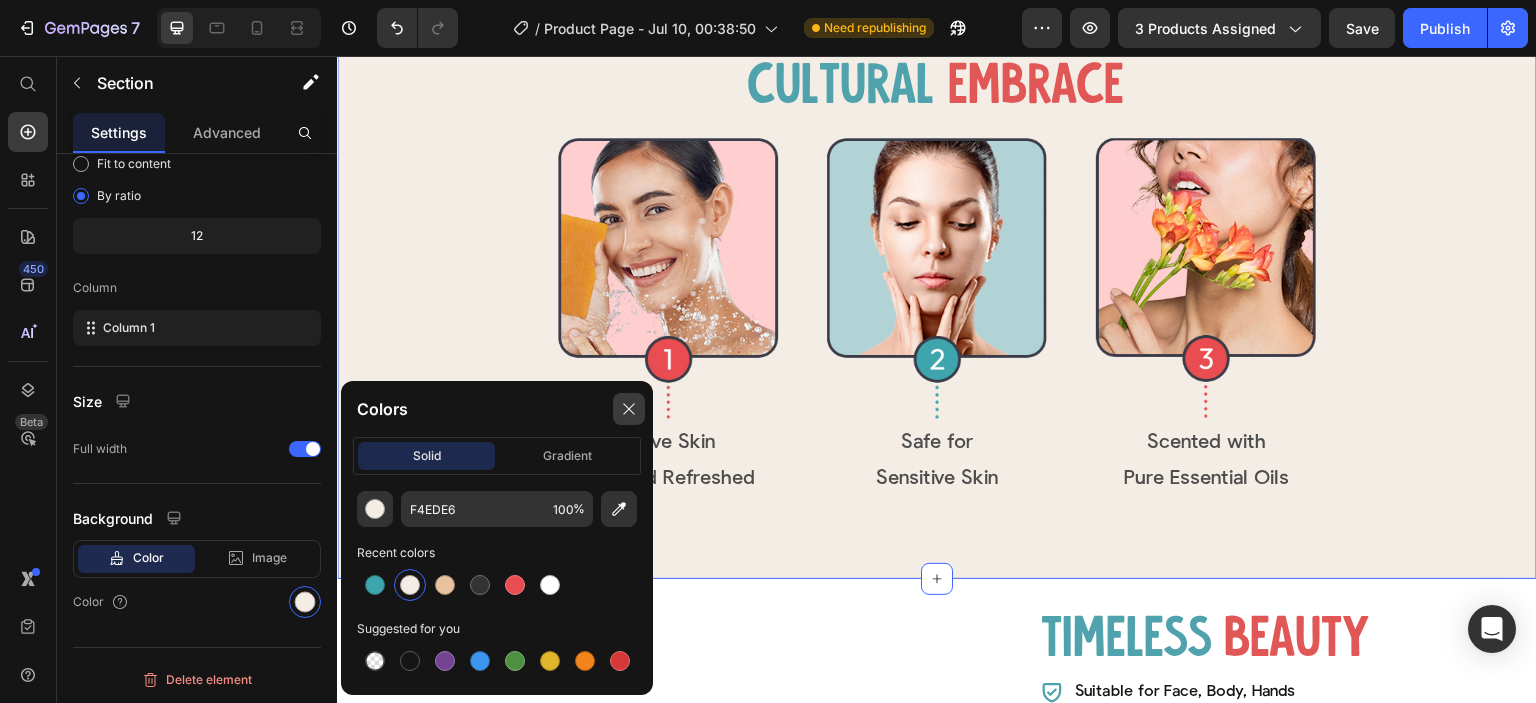 click at bounding box center [629, 409] 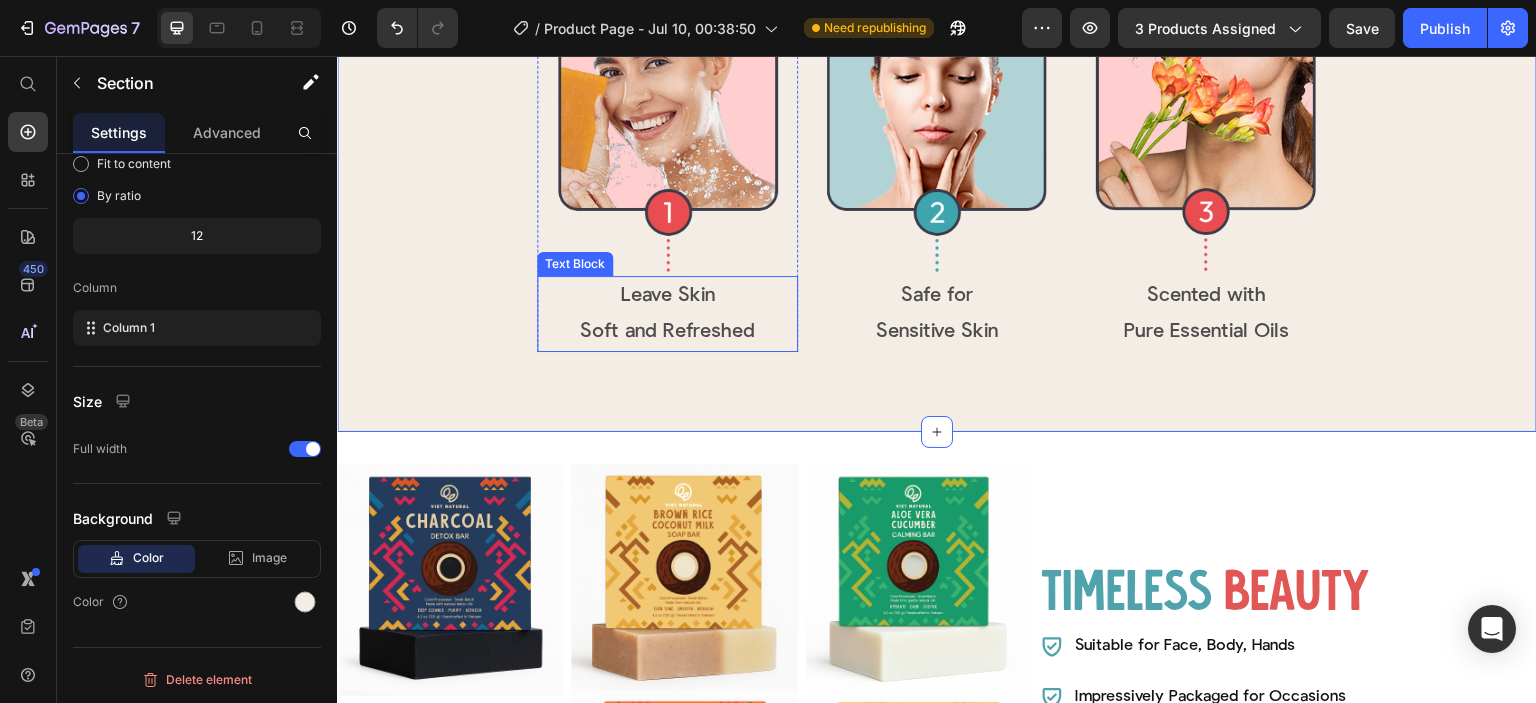 scroll, scrollTop: 5755, scrollLeft: 0, axis: vertical 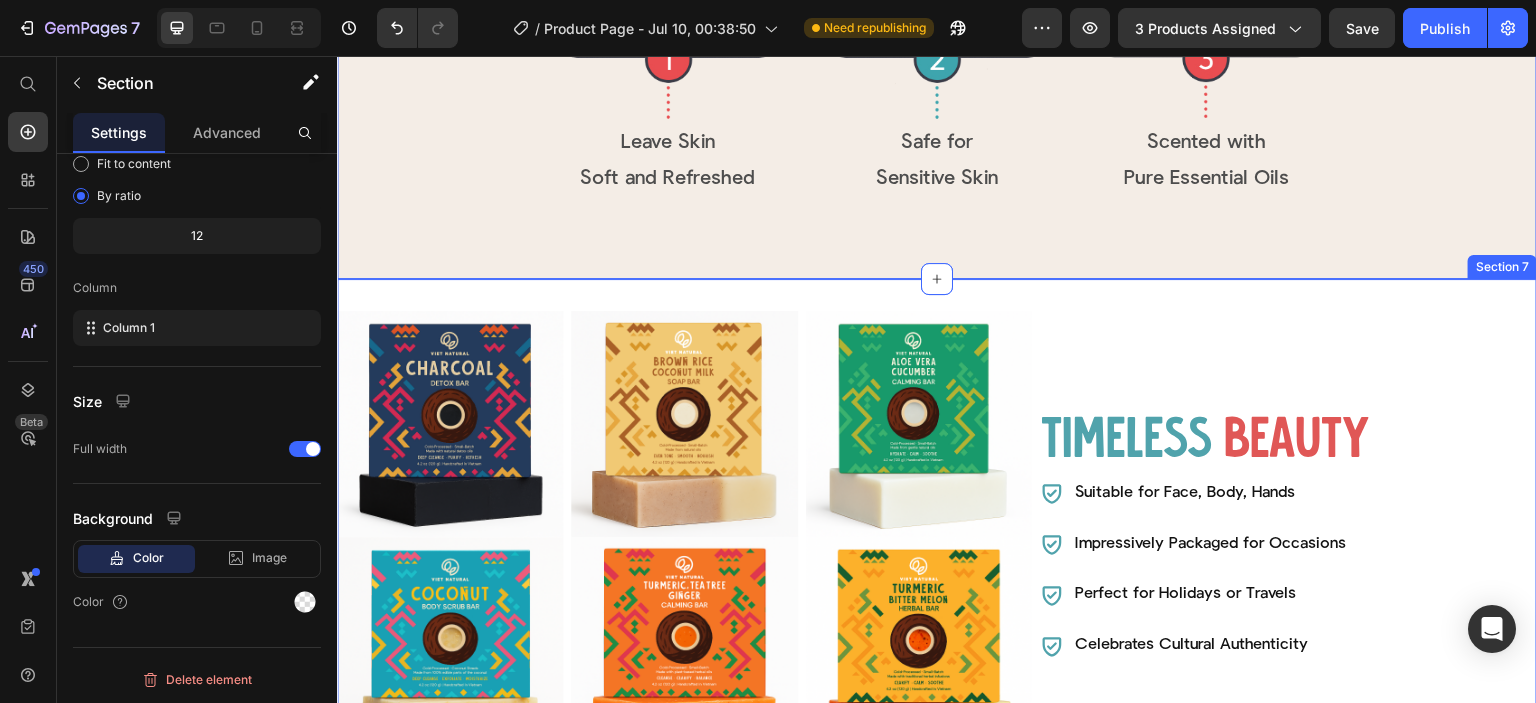 click on "Image Image Image Row Image Image Image Row TIMELESS Heading BEAUTY Heading Row
Suitable for Face, Body, Hands
Impressively Packaged for Occasions
Perfect for Holidays or Travels
Celebrates Cultural Authenticity Item List Row Row Section 7" at bounding box center (937, 537) 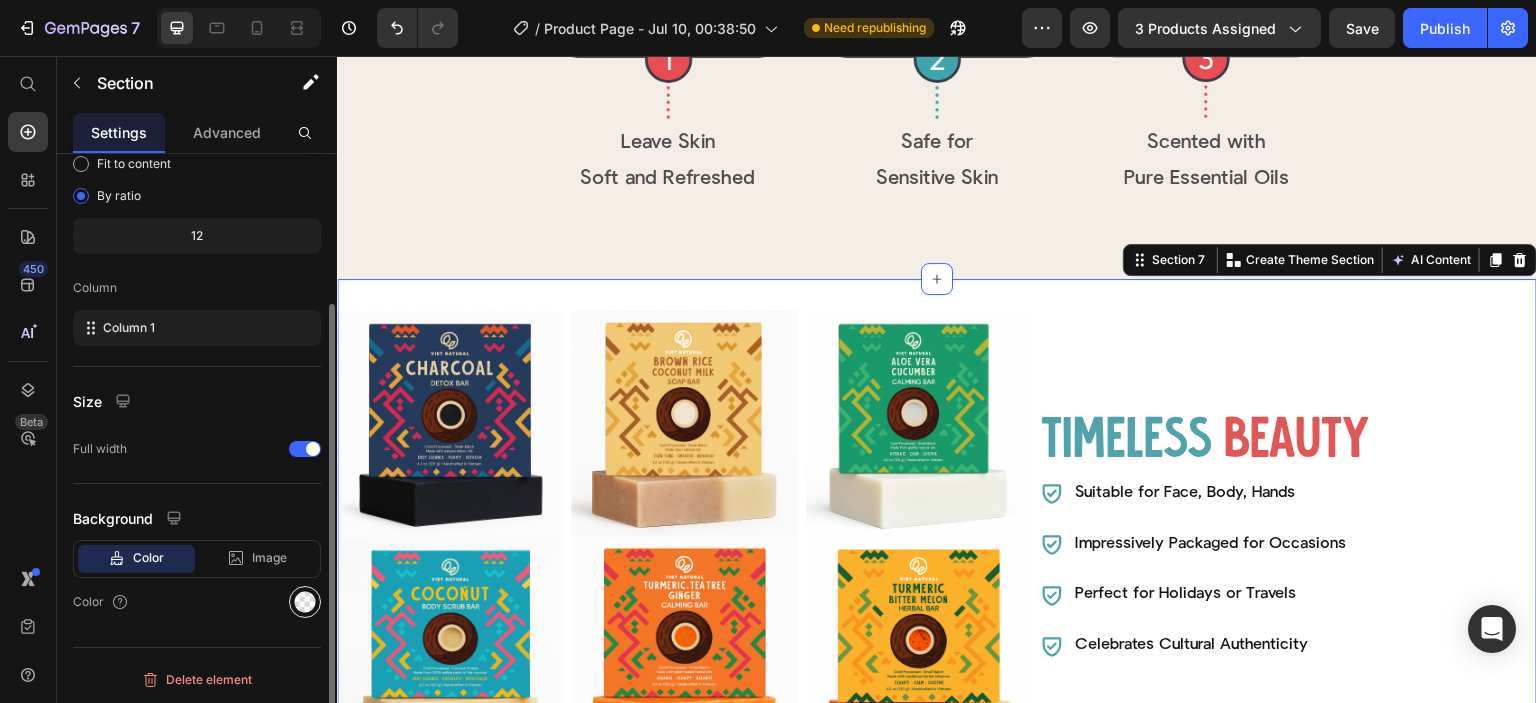 click at bounding box center [305, 602] 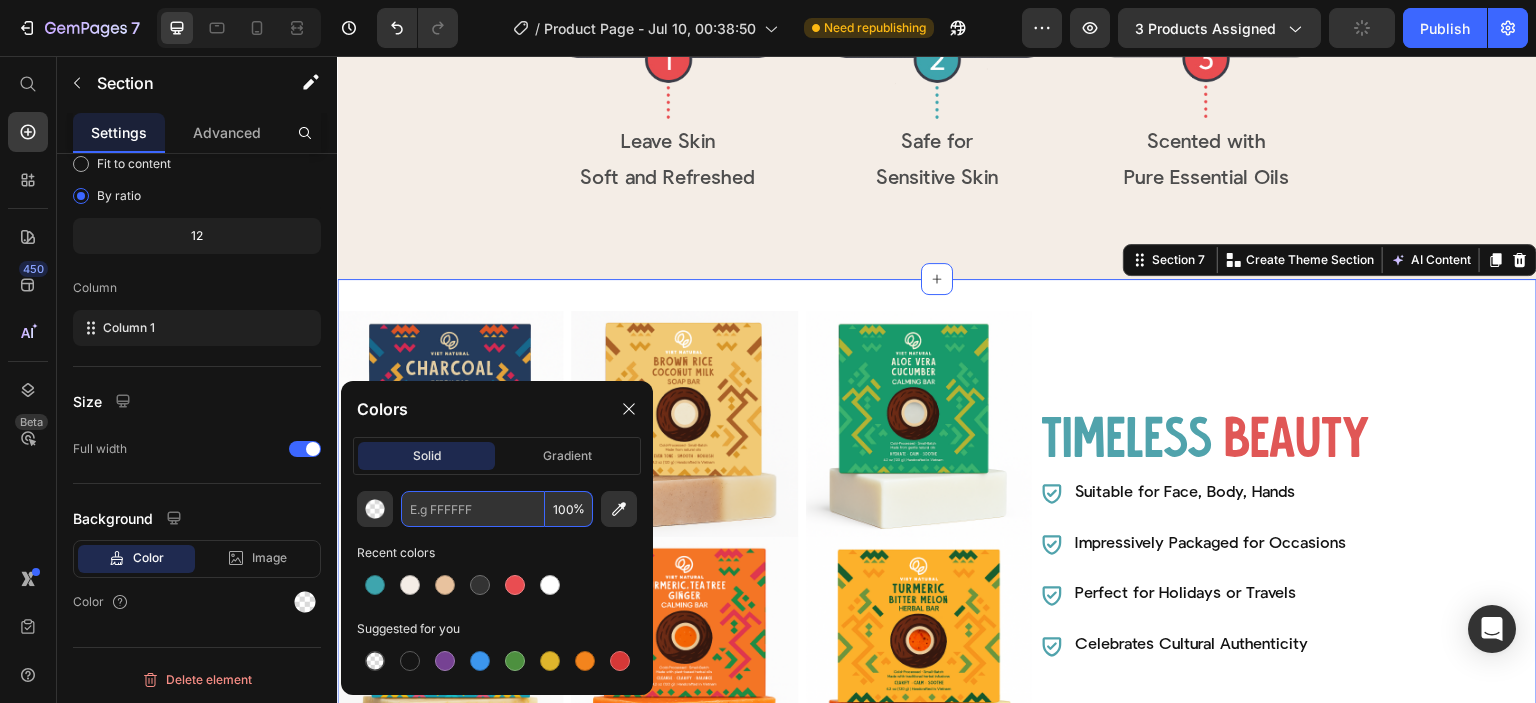 click at bounding box center (473, 509) 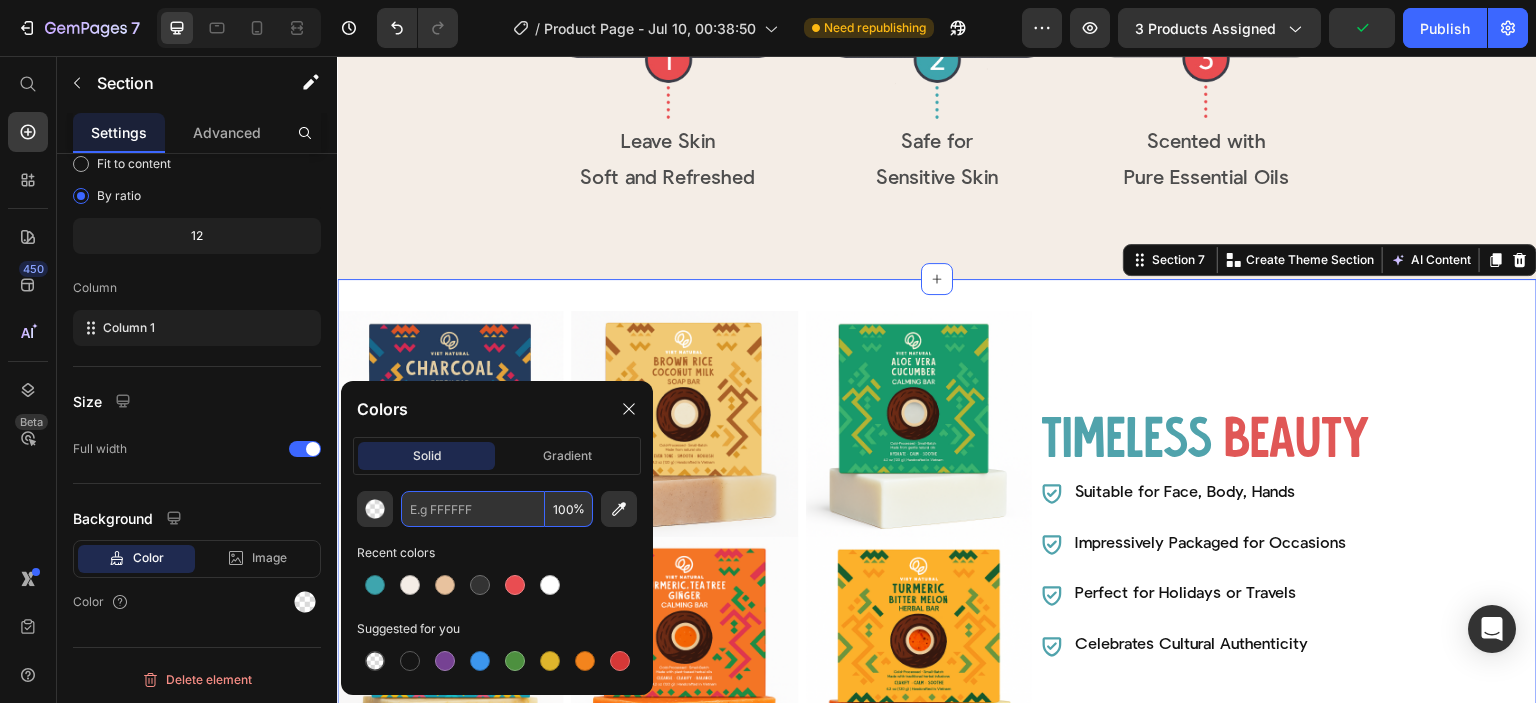 paste on "F4EDE6" 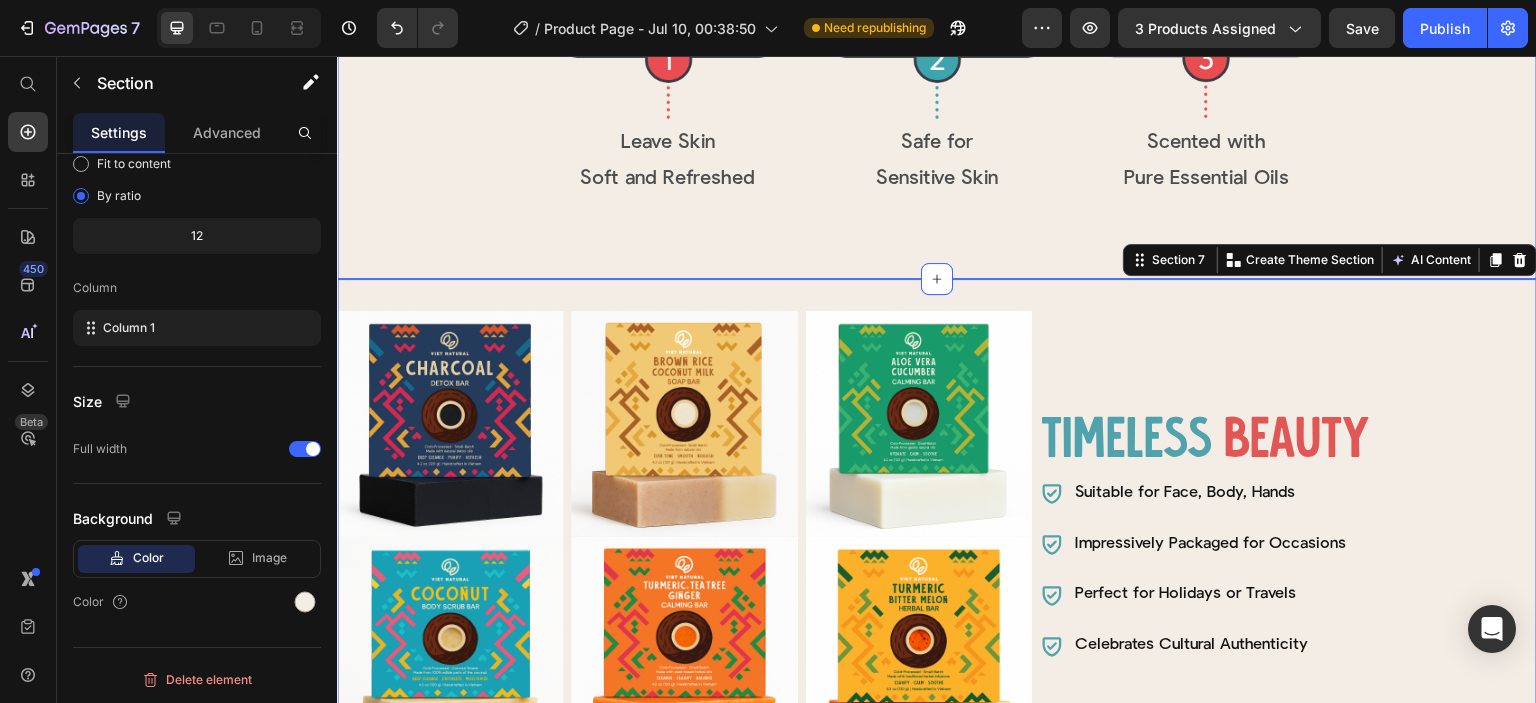 click on "CULTURAL   EMBRACE Heading Row Image Leave Skin Soft and Refreshed Text Block Row Image Safe for Sensitive Skin Text Block Row Image Scented with Pure Essential Oils Text Block Row Row Section 6" at bounding box center (937, -22) 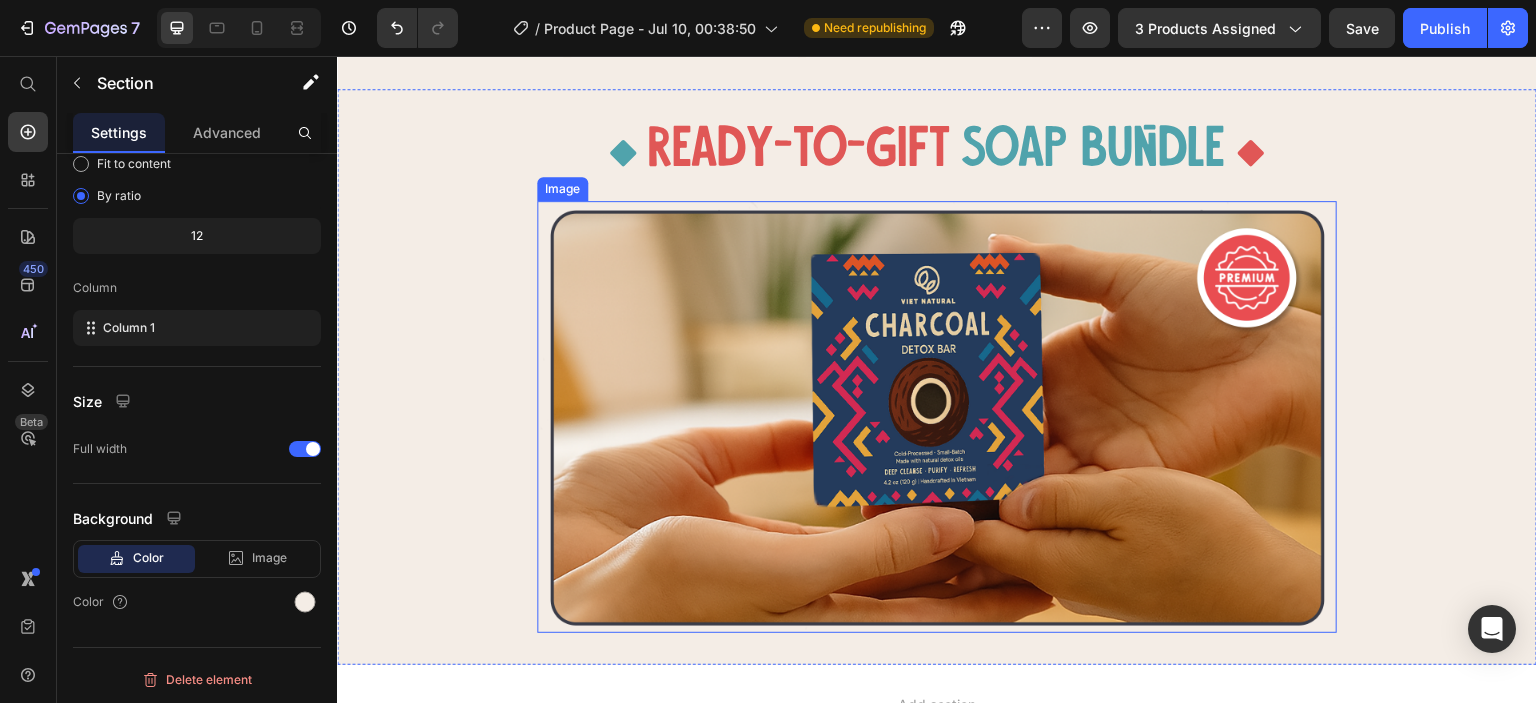 scroll, scrollTop: 6455, scrollLeft: 0, axis: vertical 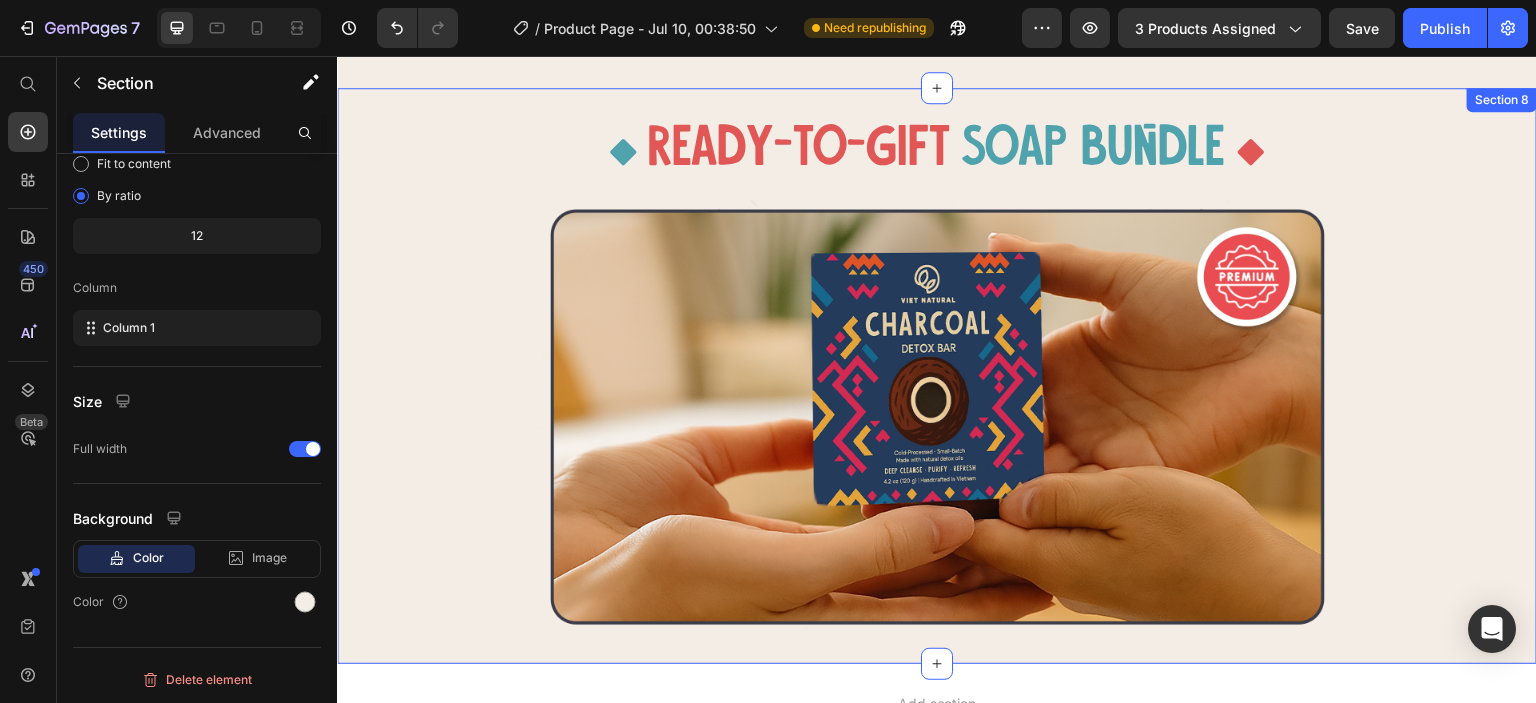 click on "Icon READY-TO-GIFT Heading SOAP BUNDLE Heading
Icon Row Image Section 8" at bounding box center (937, 376) 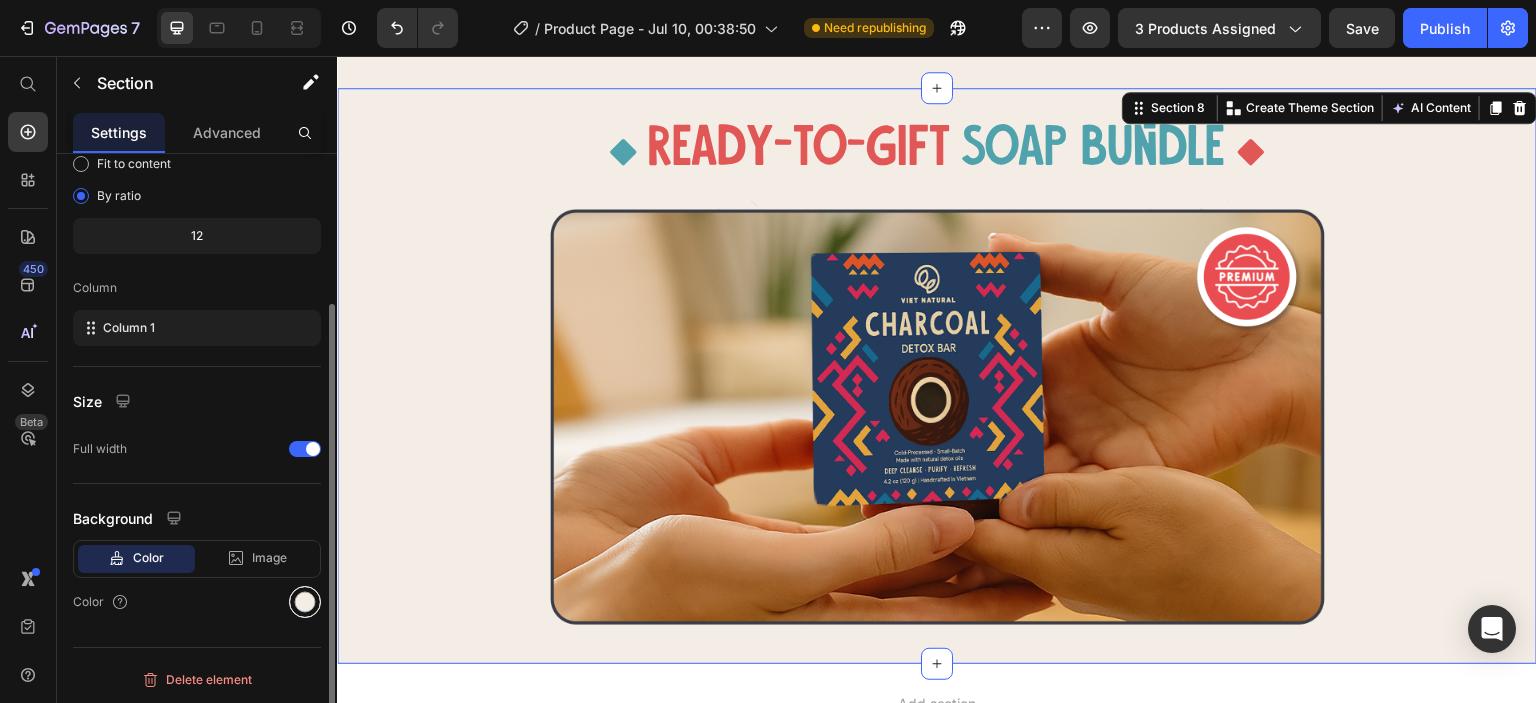 click at bounding box center [305, 602] 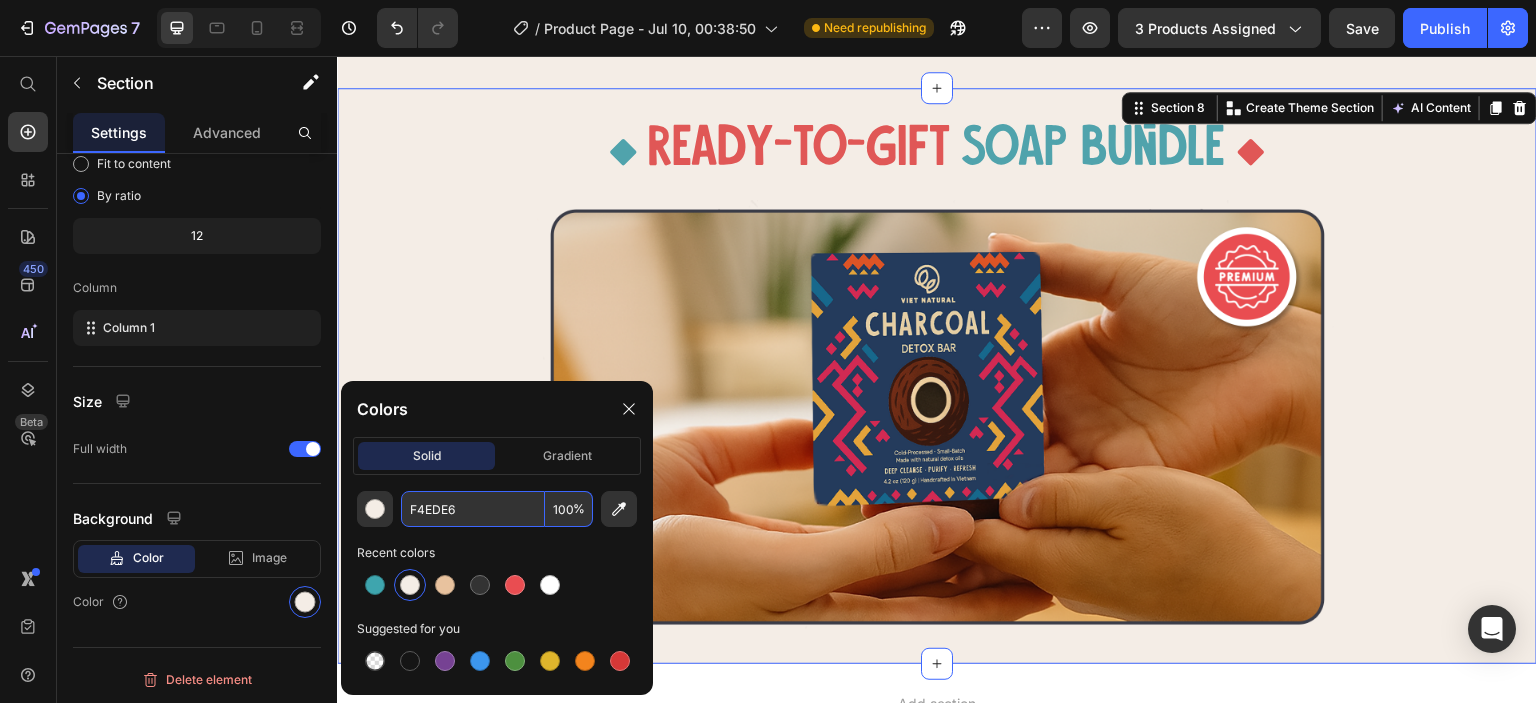 click on "F4EDE6" at bounding box center [473, 509] 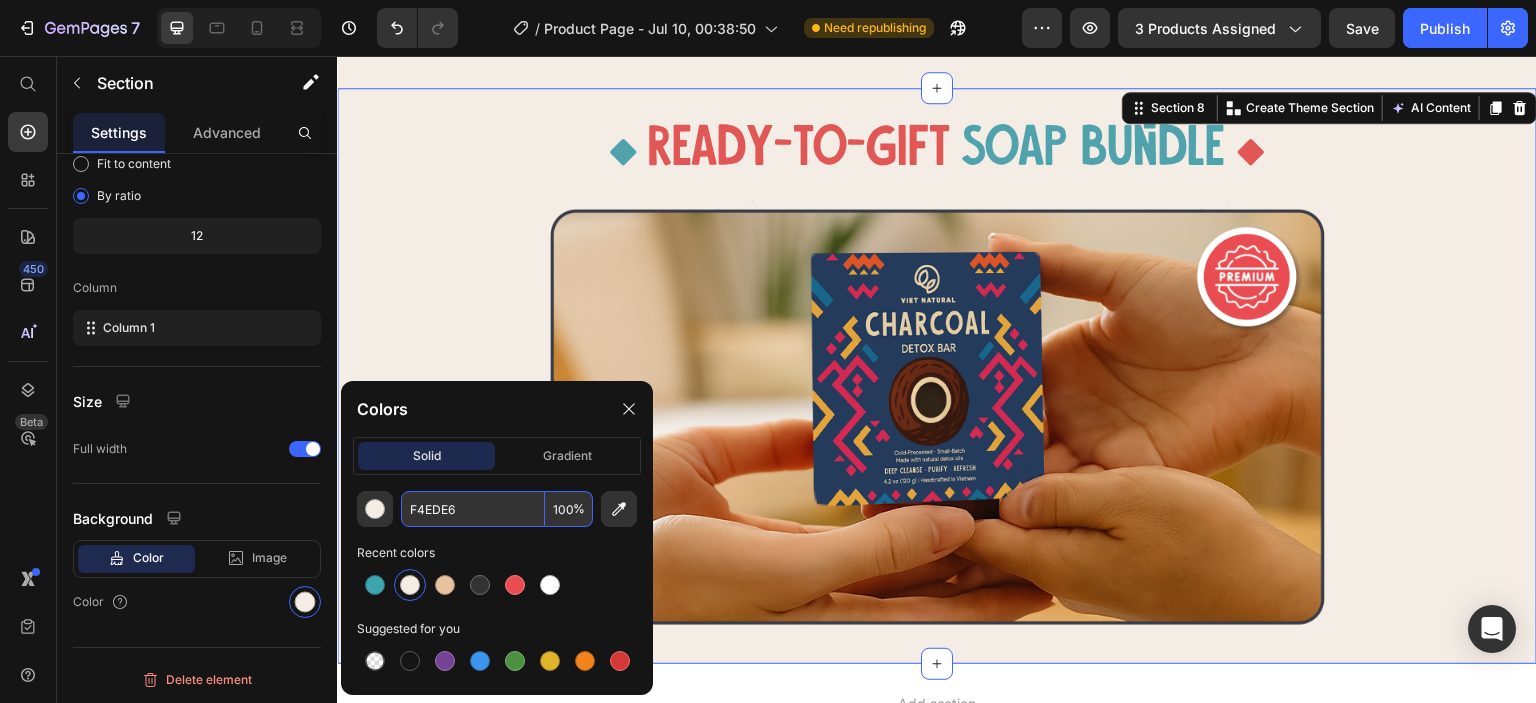 click on "Icon READY-TO-GIFT Heading SOAP BUNDLE Heading
Icon Row Image Section 8   You can create reusable sections Create Theme Section AI Content Write with GemAI What would you like to describe here? Tone and Voice Persuasive Product Charcoal Detox Bar Soap Show more Generate" at bounding box center [937, 376] 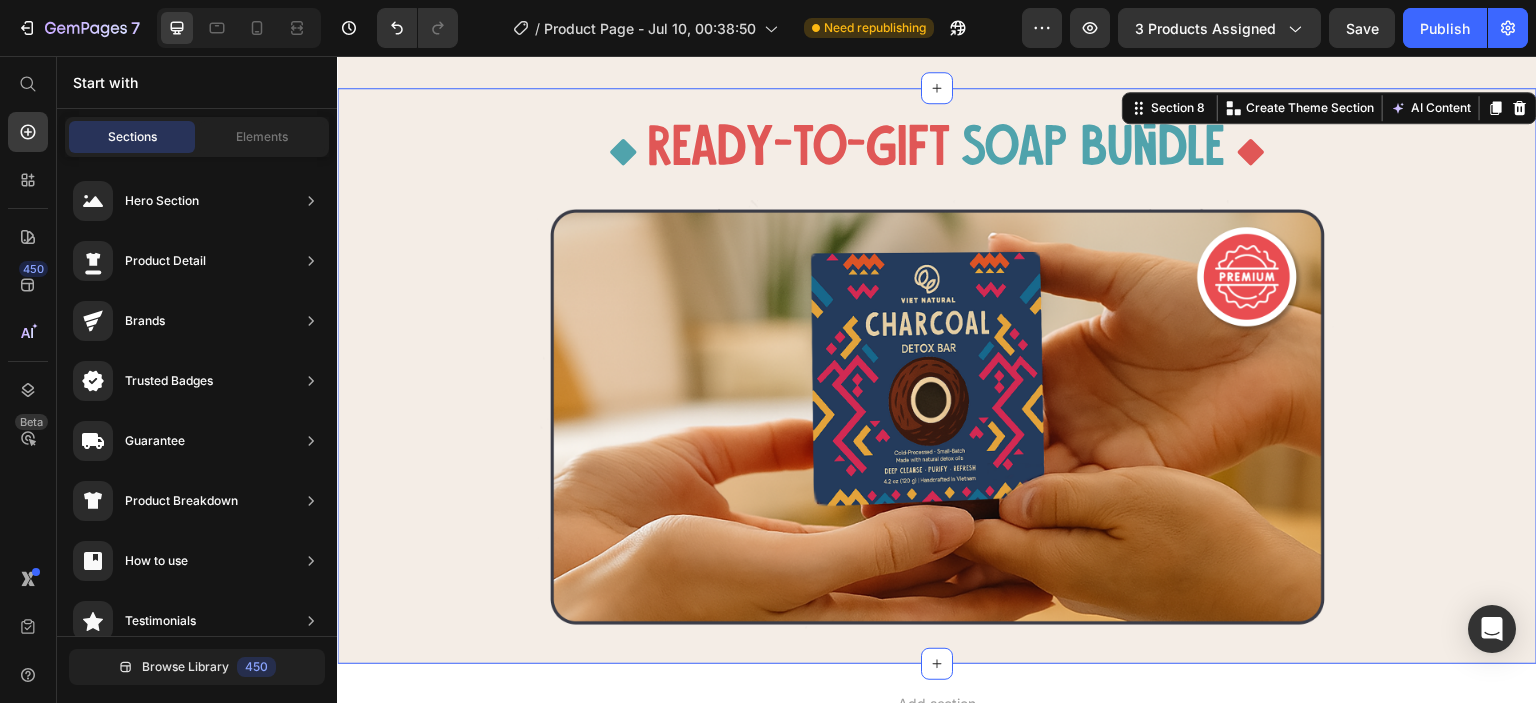 click on "Add section Choose templates inspired by CRO experts Generate layout from URL or image Add blank section then drag & drop elements" at bounding box center [937, 787] 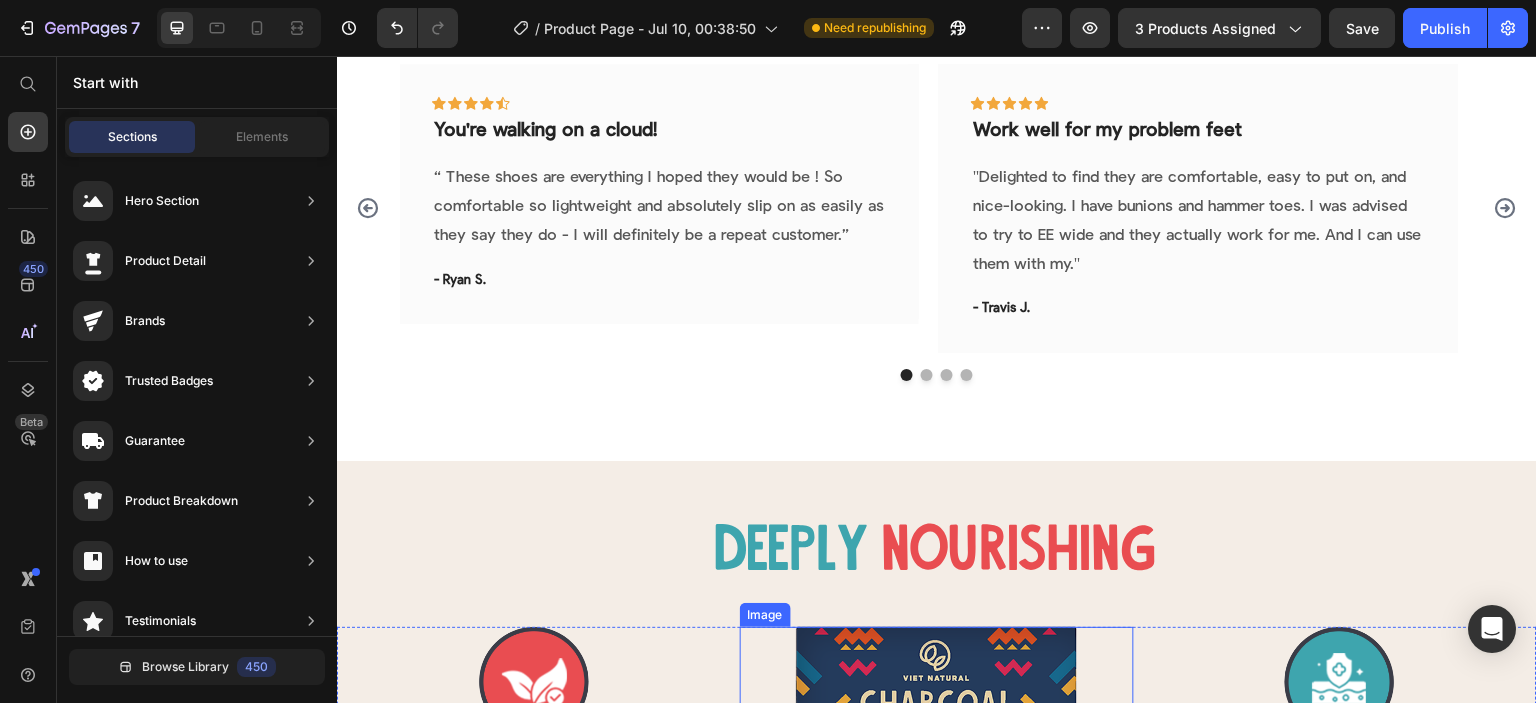 scroll, scrollTop: 3055, scrollLeft: 0, axis: vertical 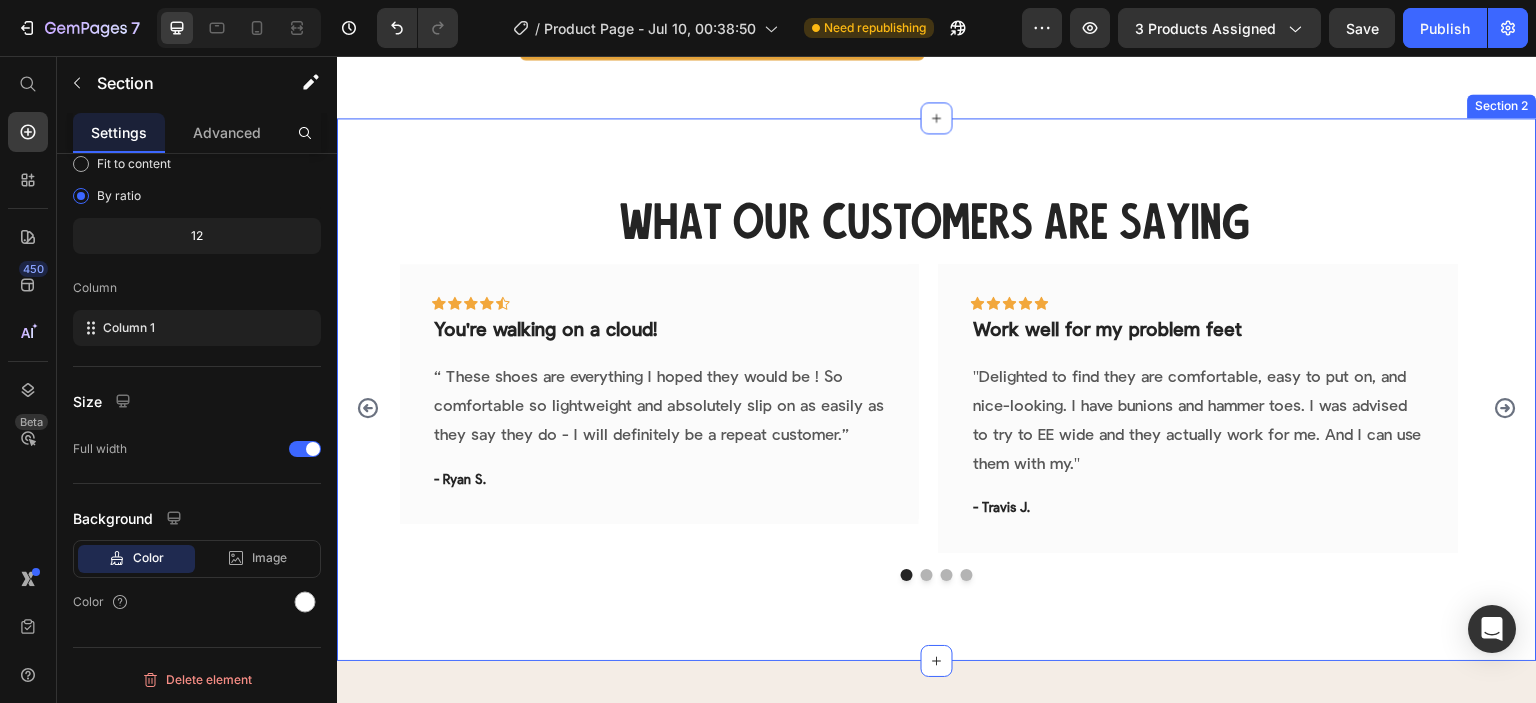click on "What Our Customers Are Saying Heading
Icon
Icon
Icon
Icon
Icon Row You're walking on a cloud! Text block “ These shoes are everything I hoped they would be ! So comfortable so lightweight and absolutely slip on as easily as they say they do - I will definitely be a repeat customer.” Text block - [FIRST] [LAST]. Text block Row
Icon
Icon
Icon
Icon
Icon Row Work well for my problem feet Text block "Delighted to find they are comfortable, easy to put on, and nice-looking. I have bunions and hammer toes. I was advised to try to EE wide and they actually work for me. And I can use them with my." Text block - [FIRST] [LAST]. Text block Row
Icon
Icon
Icon
Icon
Icon Row You're walking on a cloud! Text block Text block - [FIRST] [LAST]. Text block Row
Icon Icon Icon Row" at bounding box center [937, 389] 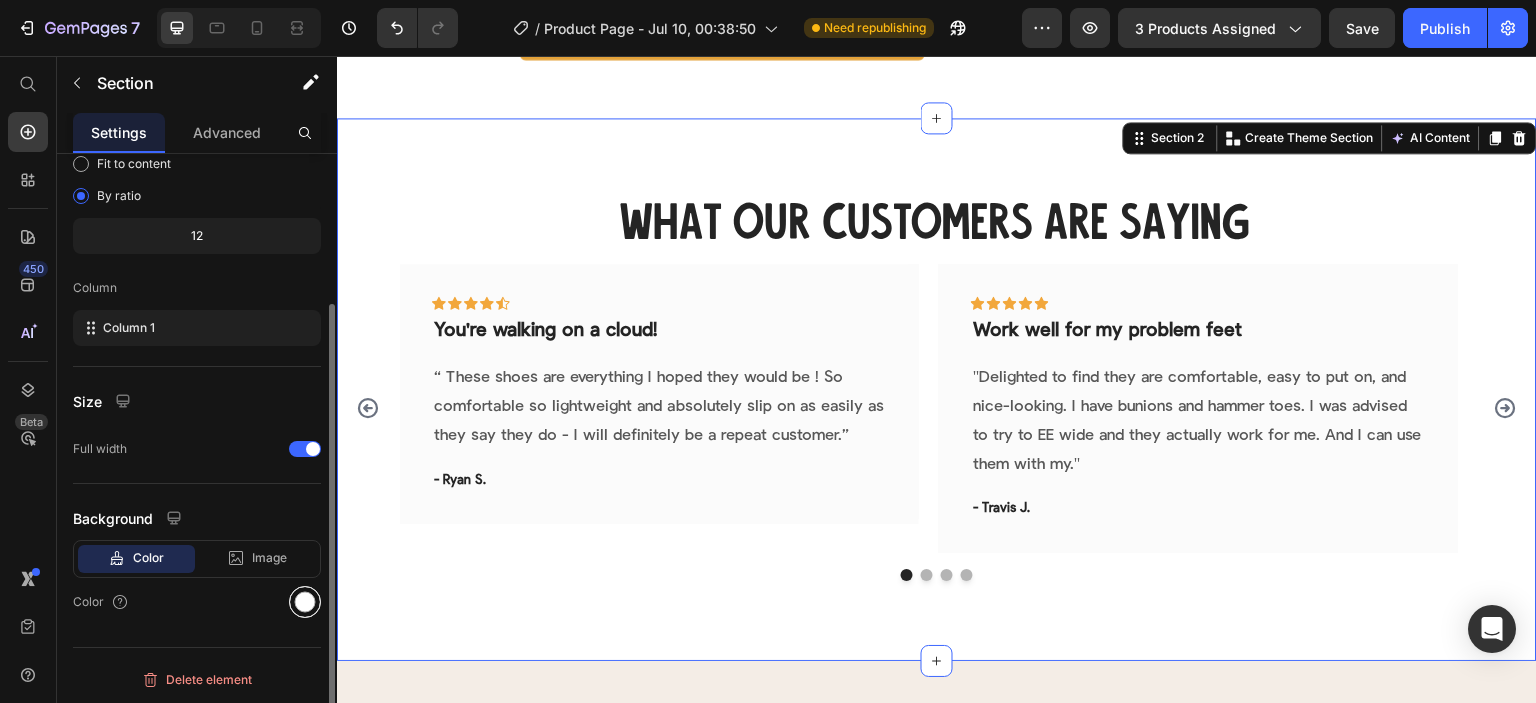 click at bounding box center (305, 602) 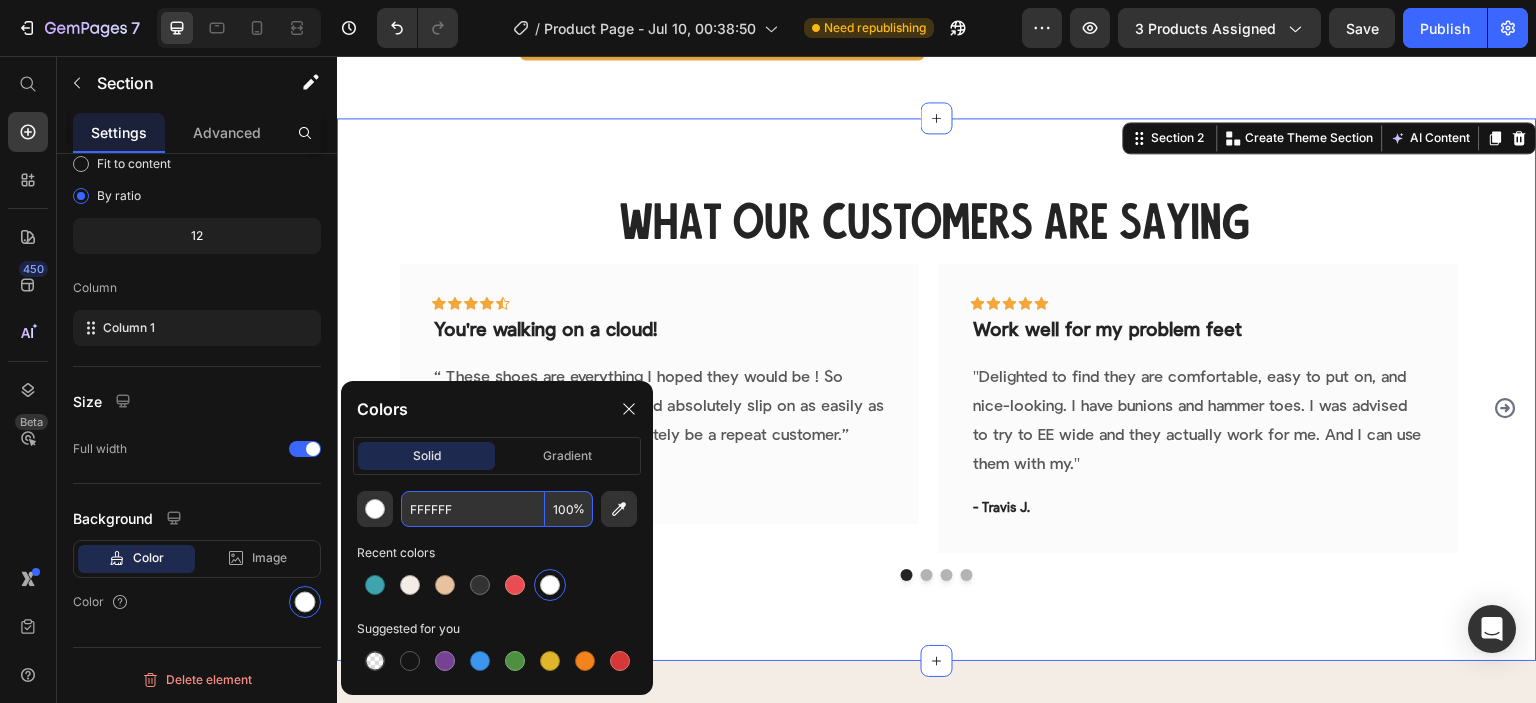 click on "FFFFFF" at bounding box center [473, 509] 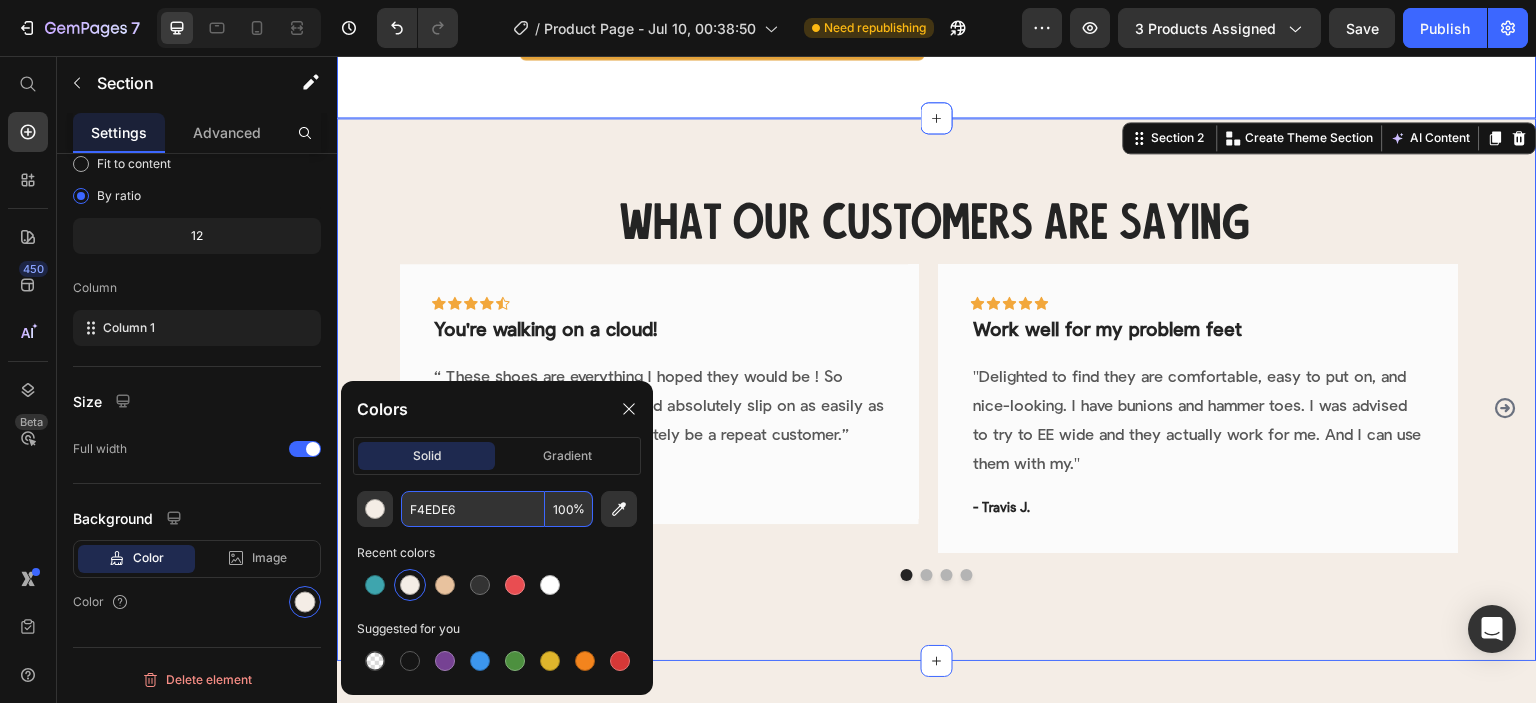click on "Product Images Icon Icon Icon Icon Icon Icon List 2,146 Reviews Text Block Row Charcoal Detox Bar Product Title Made In Vietnam using detoxifying plant oils Product Description $21.99 Product Price $12.99 Product Price SAVE 41% Discount Tag Row Pack: Pack 1 Pack 1 Pack 1 Pack 1 Pack 3 Pack 3 Pack 3 Pack 5 Pack 5 Pack 5 Product Variants & Swatches Pack: Pack 1 Pack 1 Pack 1 Pack 1 Pack 3 Pack 3 Pack 3 Pack 5 Pack 5 Pack 5 Product Variants & Swatches PACK SIZE: Text Block {% if product.variants.size > 1 %}
{% assign product_variants = product.variants %}
{% endif %} Product variant Image {% if product.variants.size > 1 %}
{% assign product_variants = product.variants %}
{{product_variants[0].title}}
{% endif %} Product variant title {% if product.variants.size > 1 %}
{% assign product_variants = product.variants %}
{% if product_variants[0].selling_plan_allocations.size > 0 %}
{{product_variants[0].price | money | remove_last: '.00' }}
Row Row" at bounding box center [937, -1420] 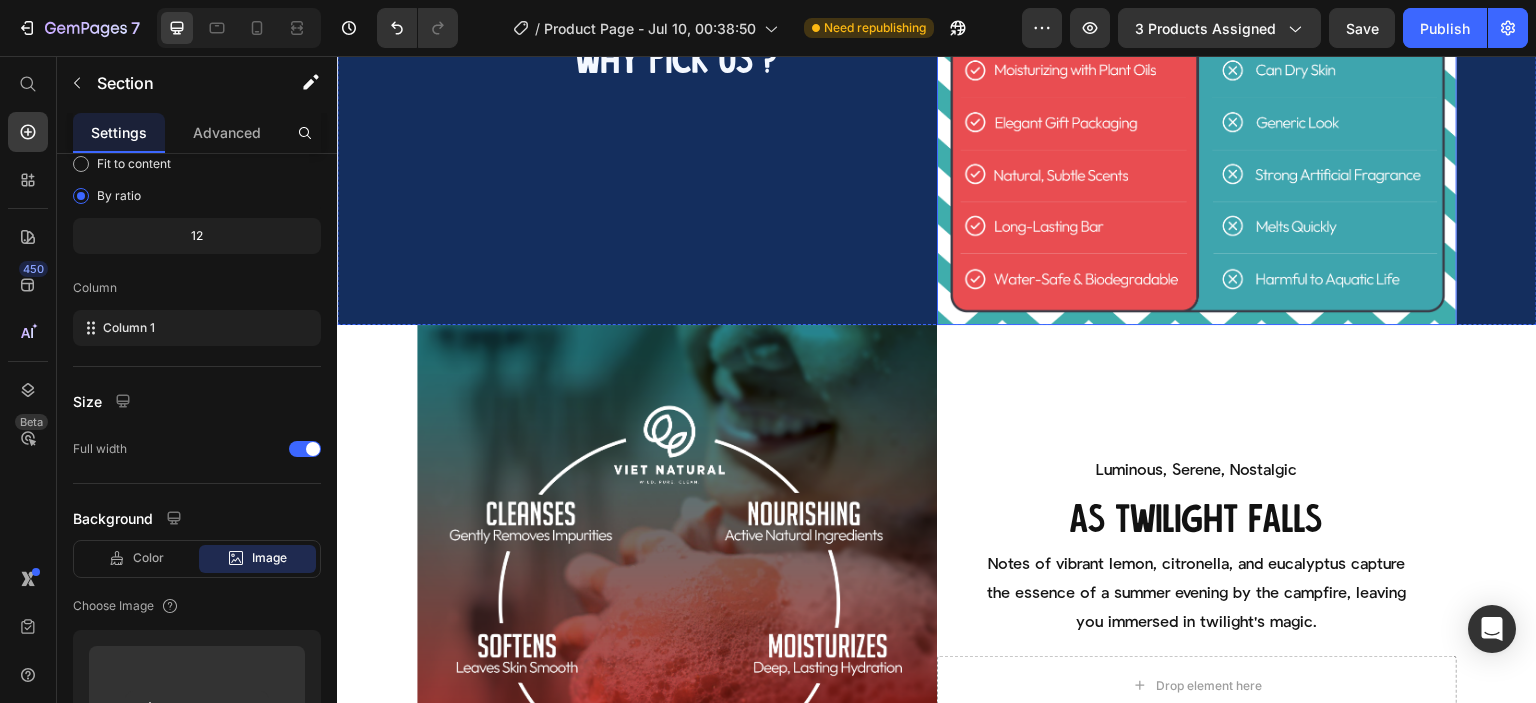 scroll, scrollTop: 4455, scrollLeft: 0, axis: vertical 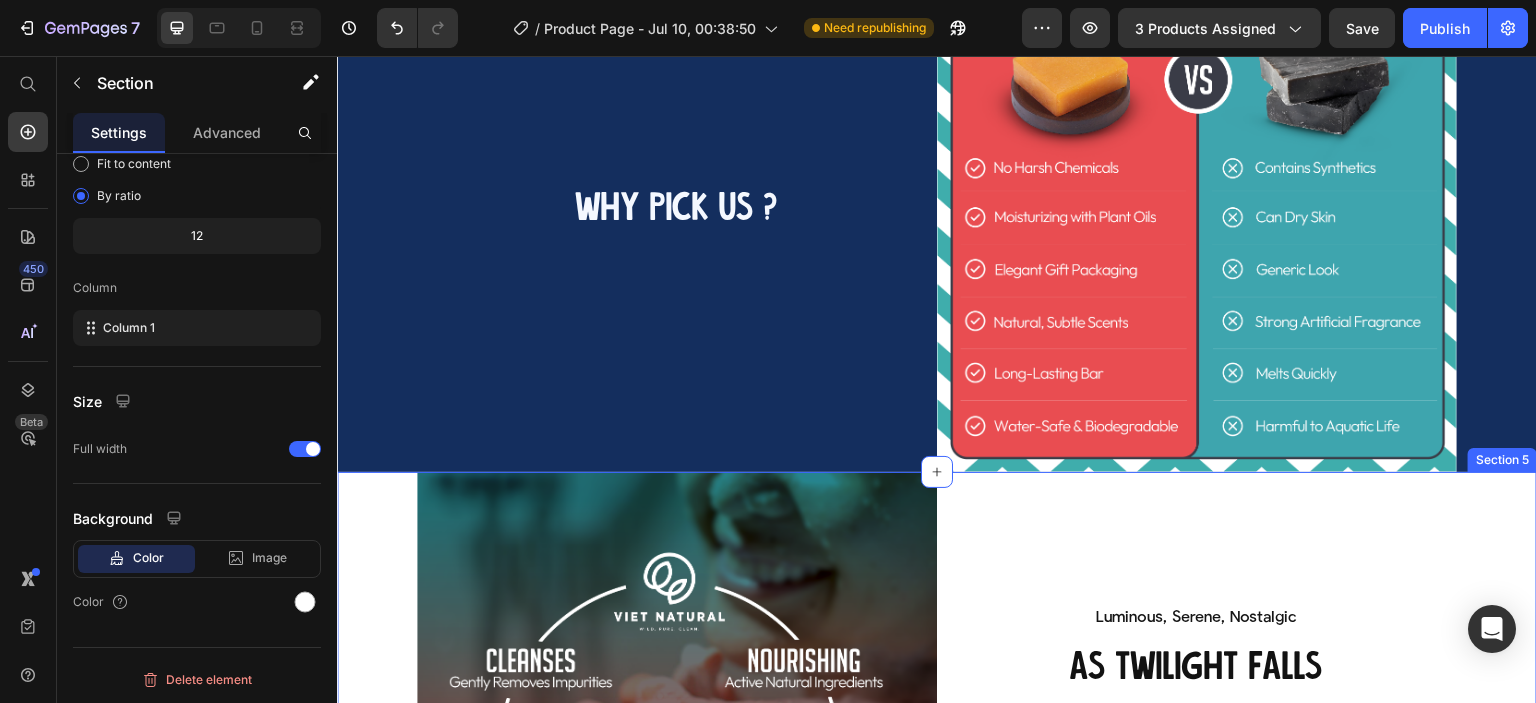 click on "Image Luminous, Serene, Nostalgic Text Block AS TWILIGHT FALLS Heading Notes of vibrant lemon, citronella, and eucalyptus capture the essence of a summer evening by the campfire, leaving you immersed in twilight's magic. Text Block Row
Drop element here Row Row Section 5" at bounding box center [937, 732] 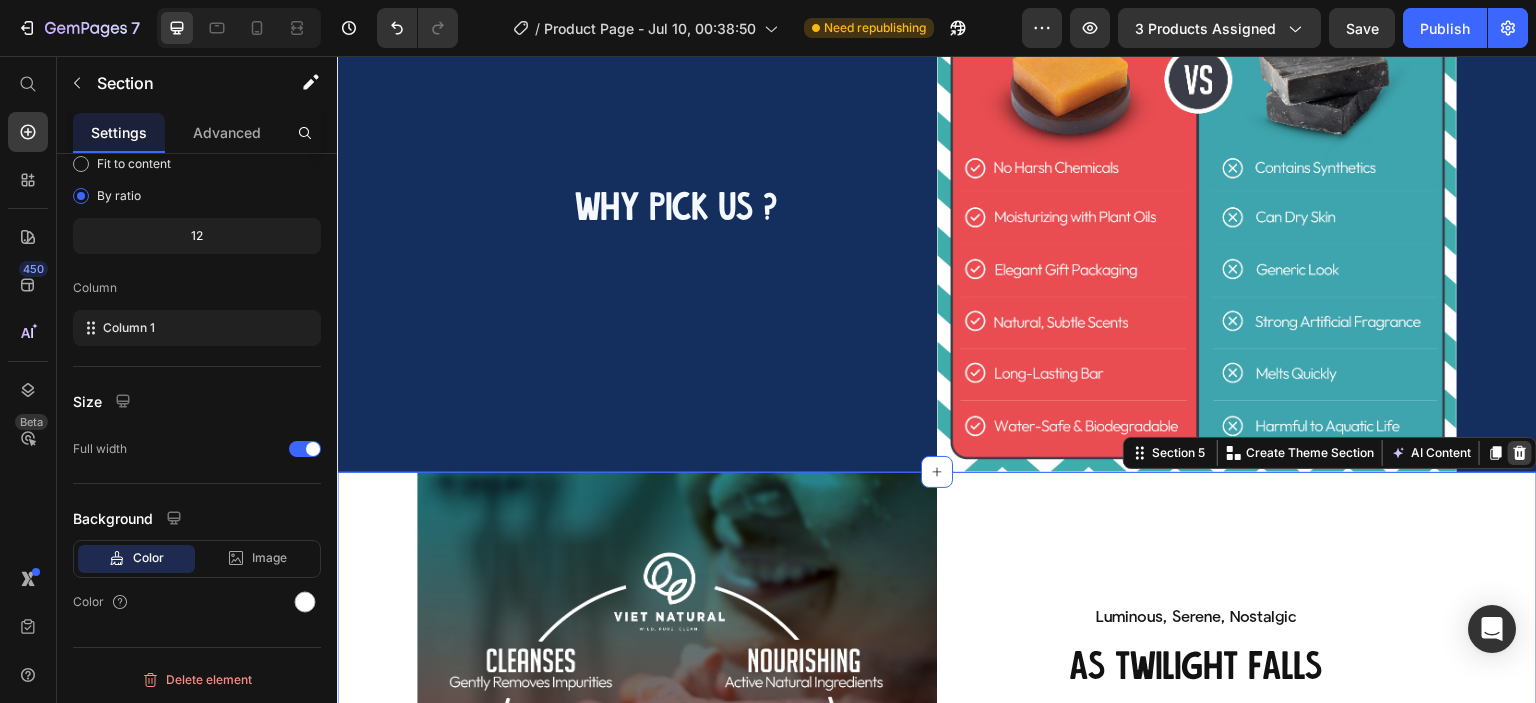 click 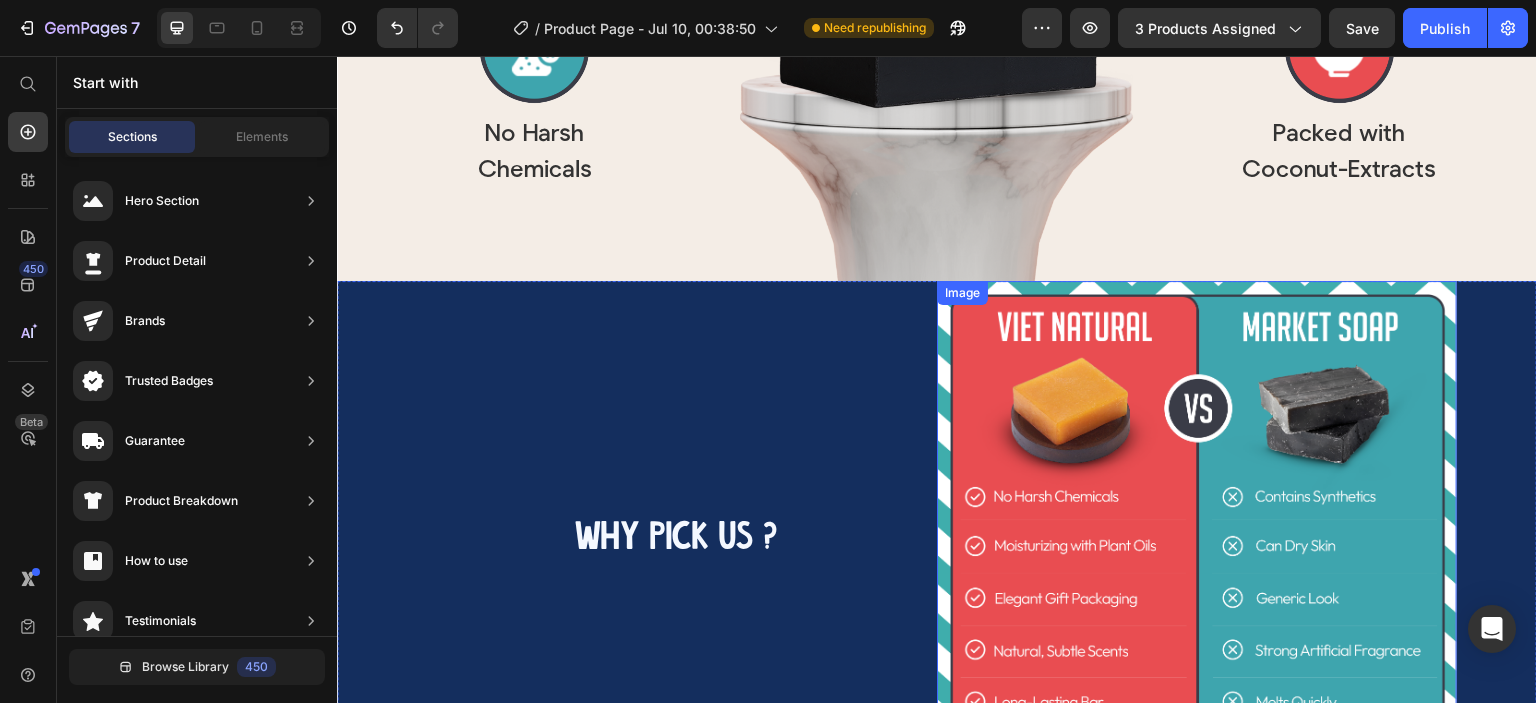 scroll, scrollTop: 4155, scrollLeft: 0, axis: vertical 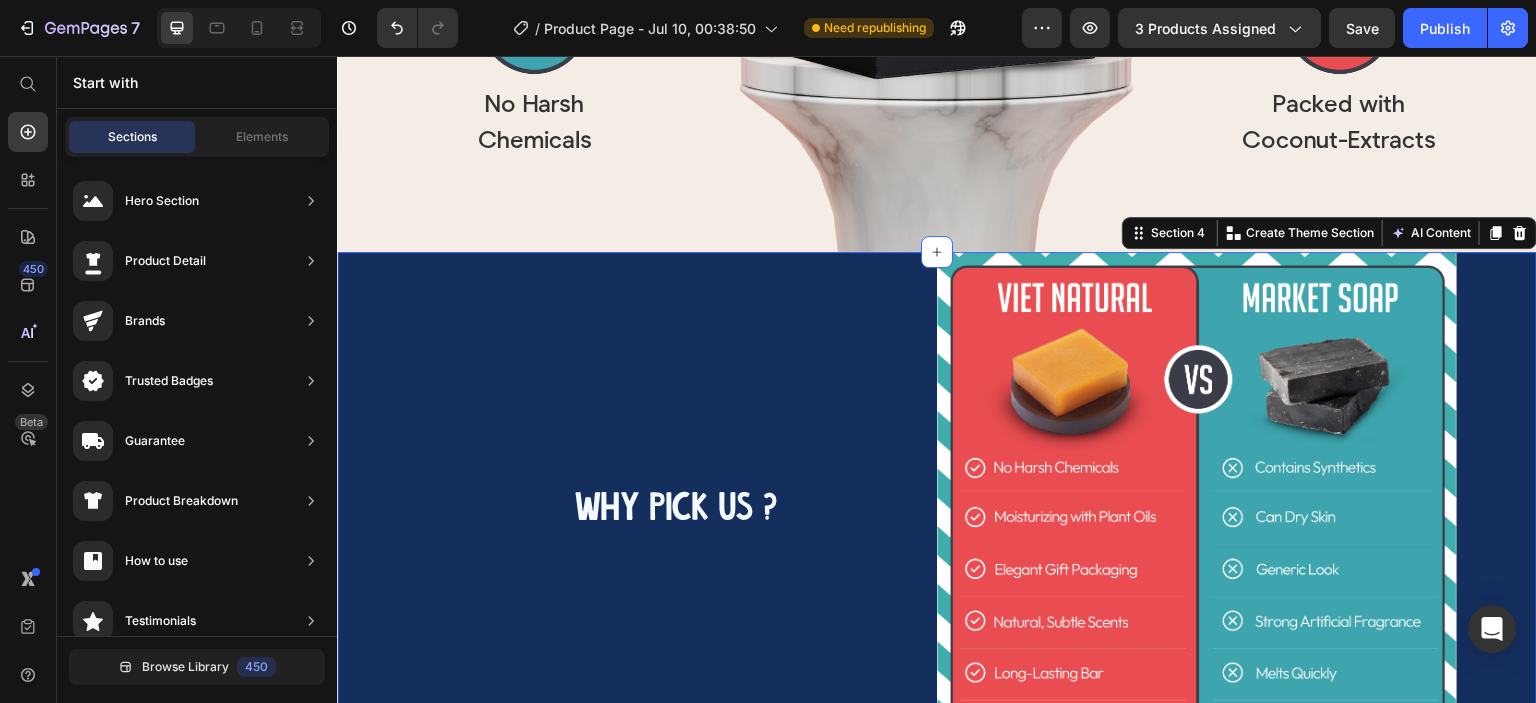 click on "WHY PICK US ? Heading Row" at bounding box center [677, 512] 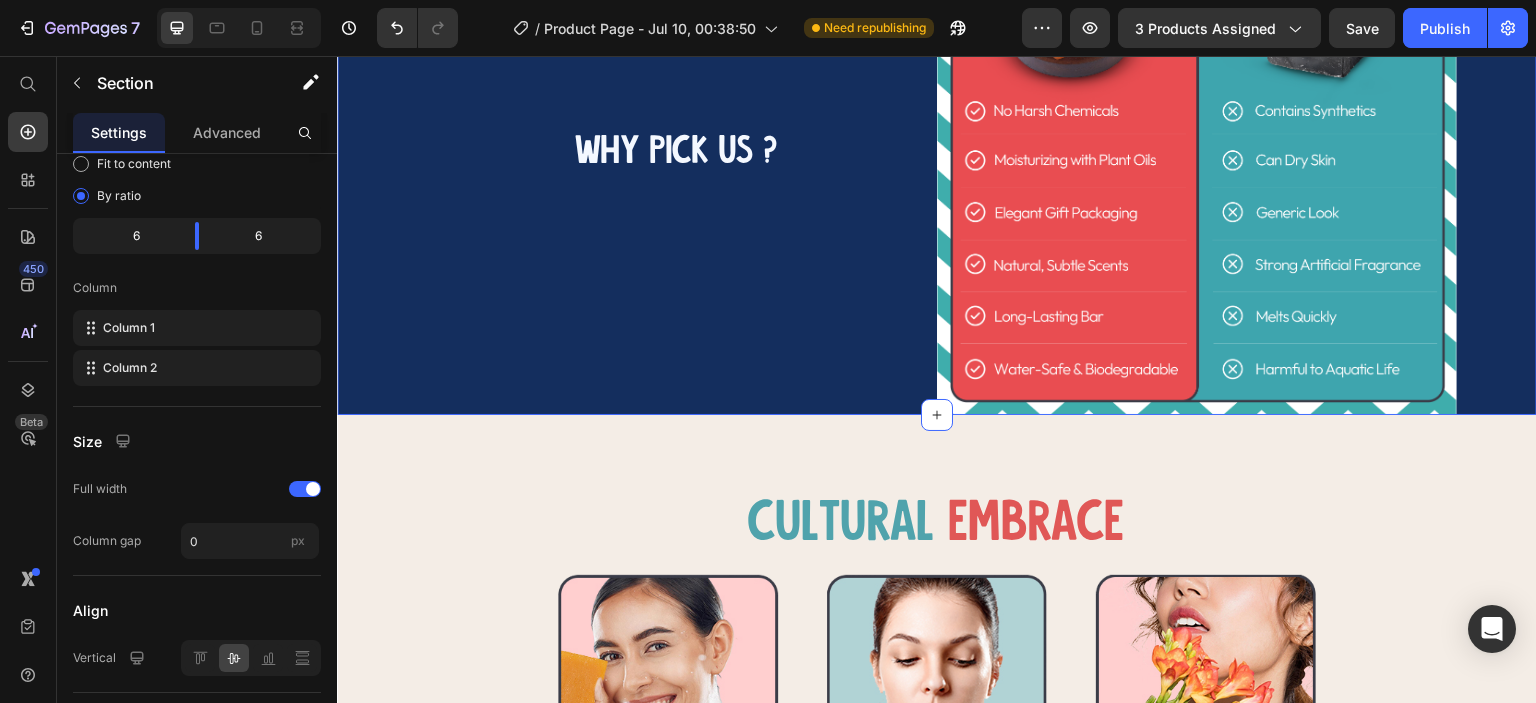 scroll, scrollTop: 4655, scrollLeft: 0, axis: vertical 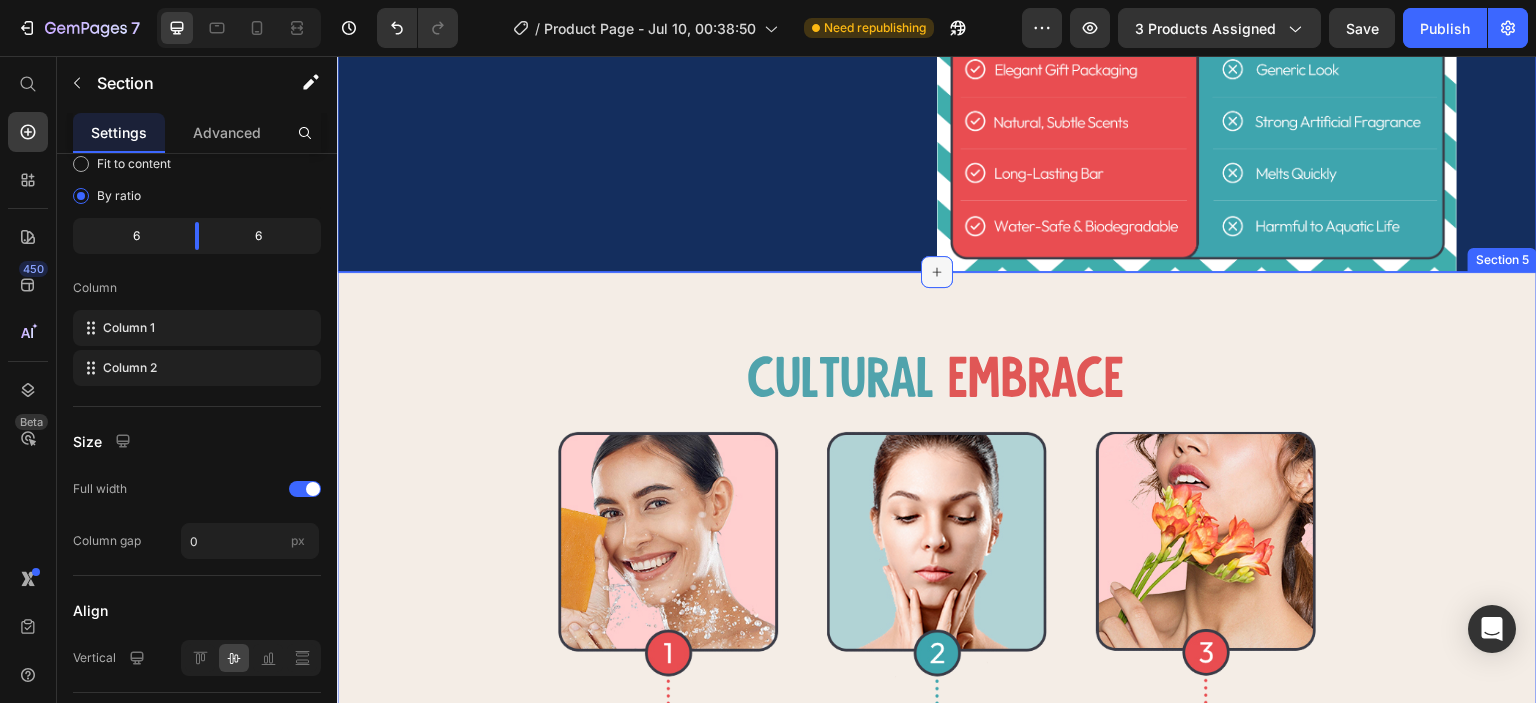 click 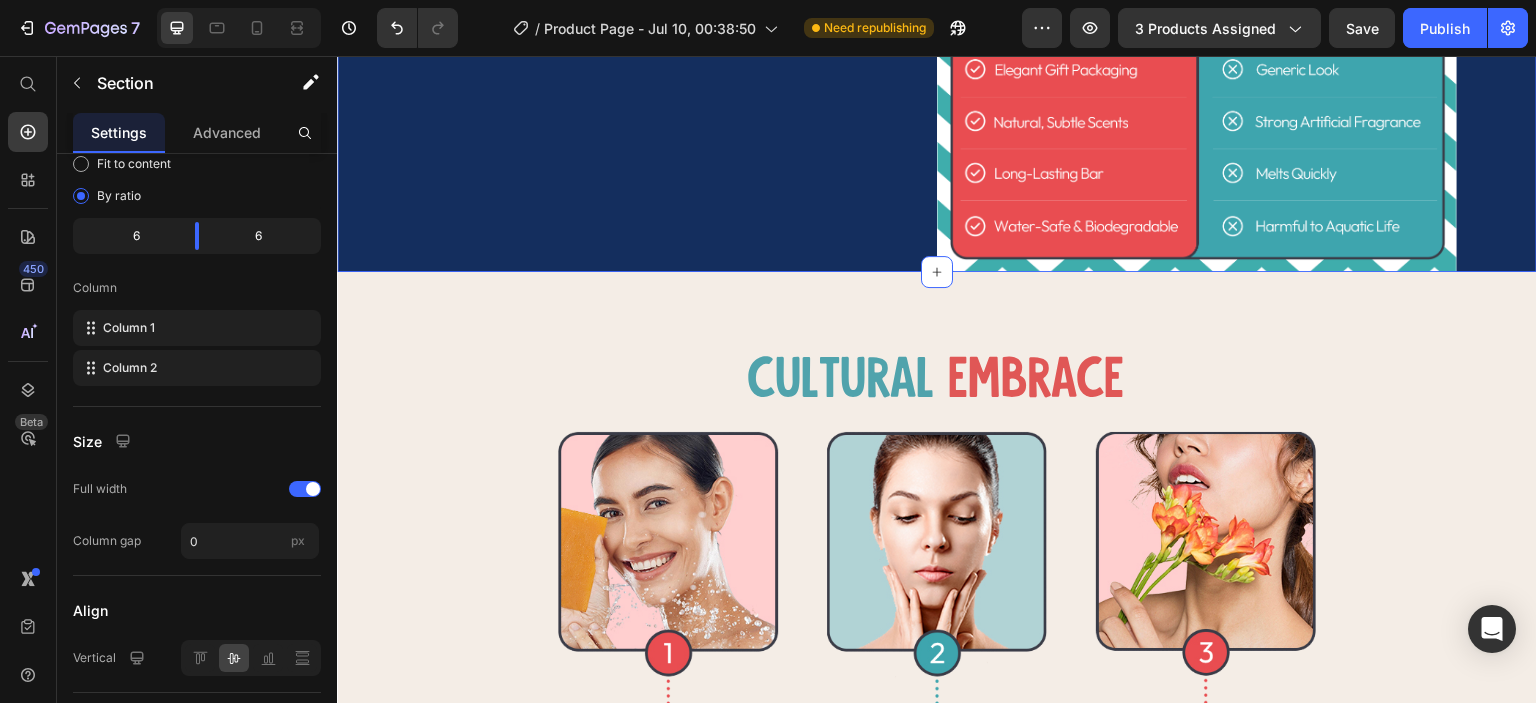 click on "WHY PICK US ? Heading Row" at bounding box center (677, 12) 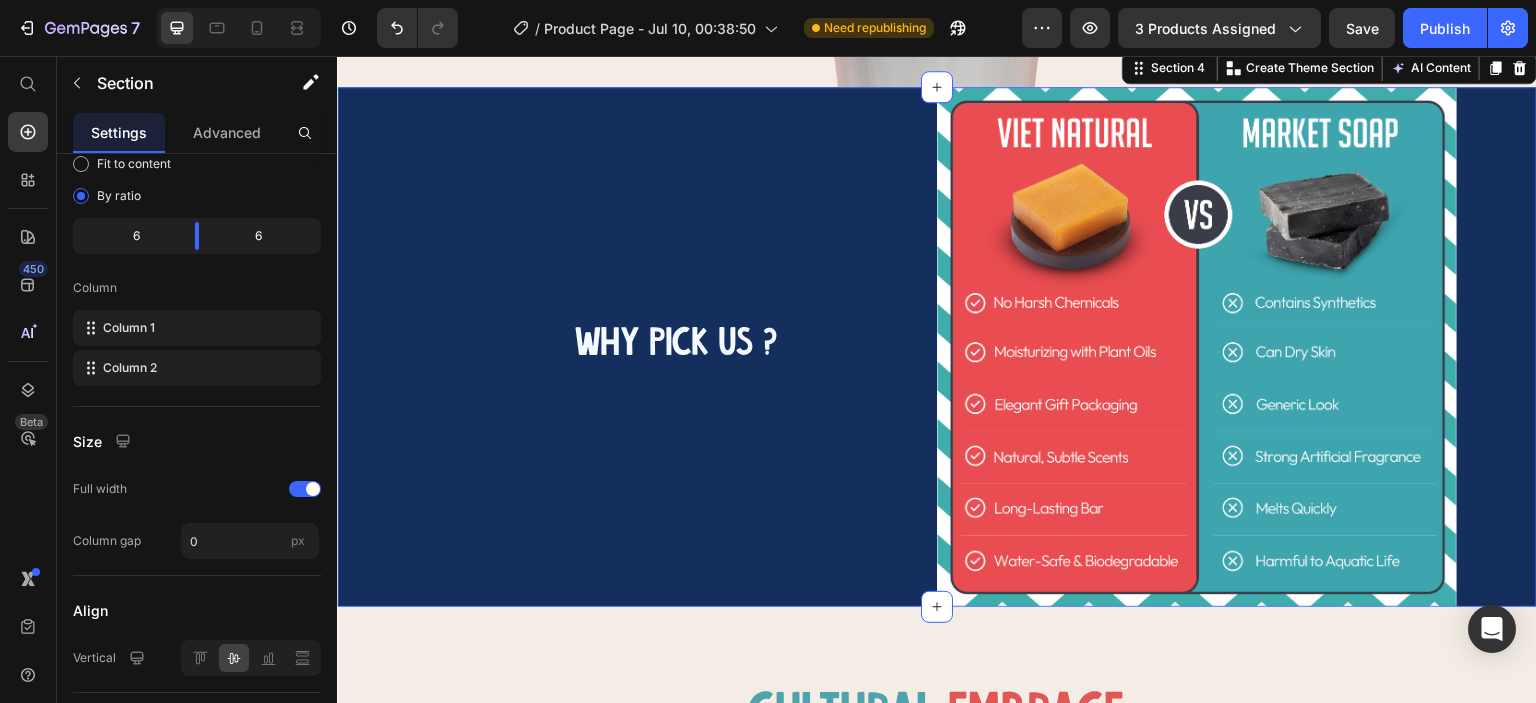 scroll, scrollTop: 4355, scrollLeft: 0, axis: vertical 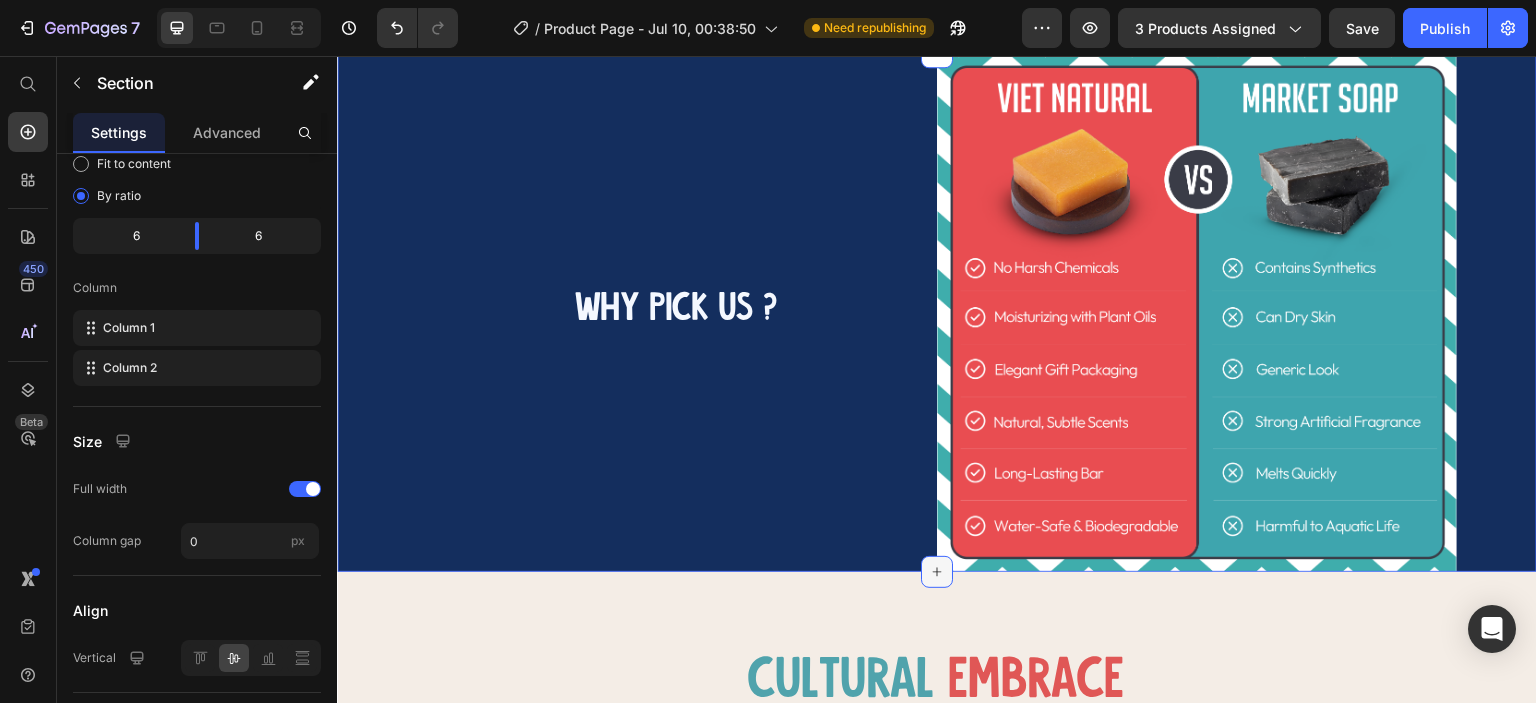 click at bounding box center [937, 572] 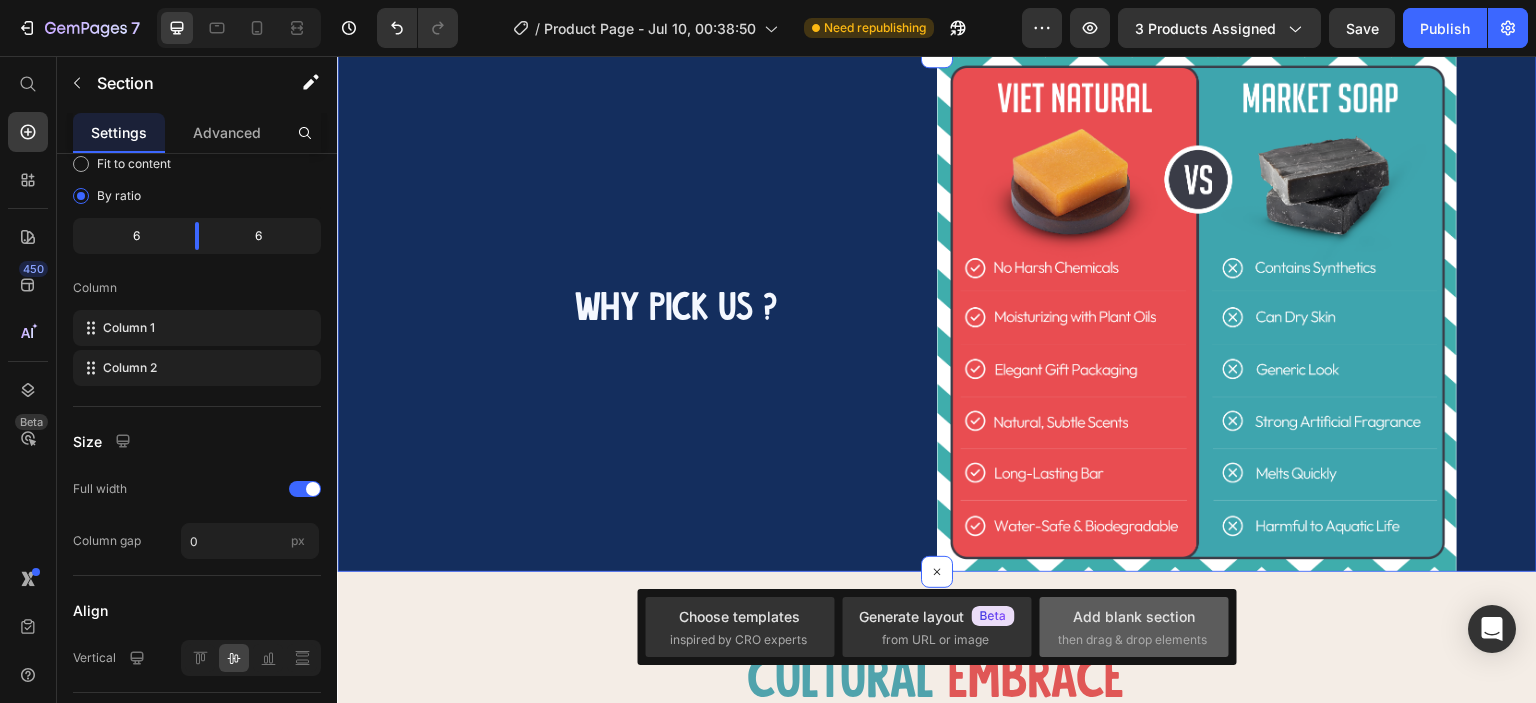 click on "then drag & drop elements" at bounding box center [1132, 640] 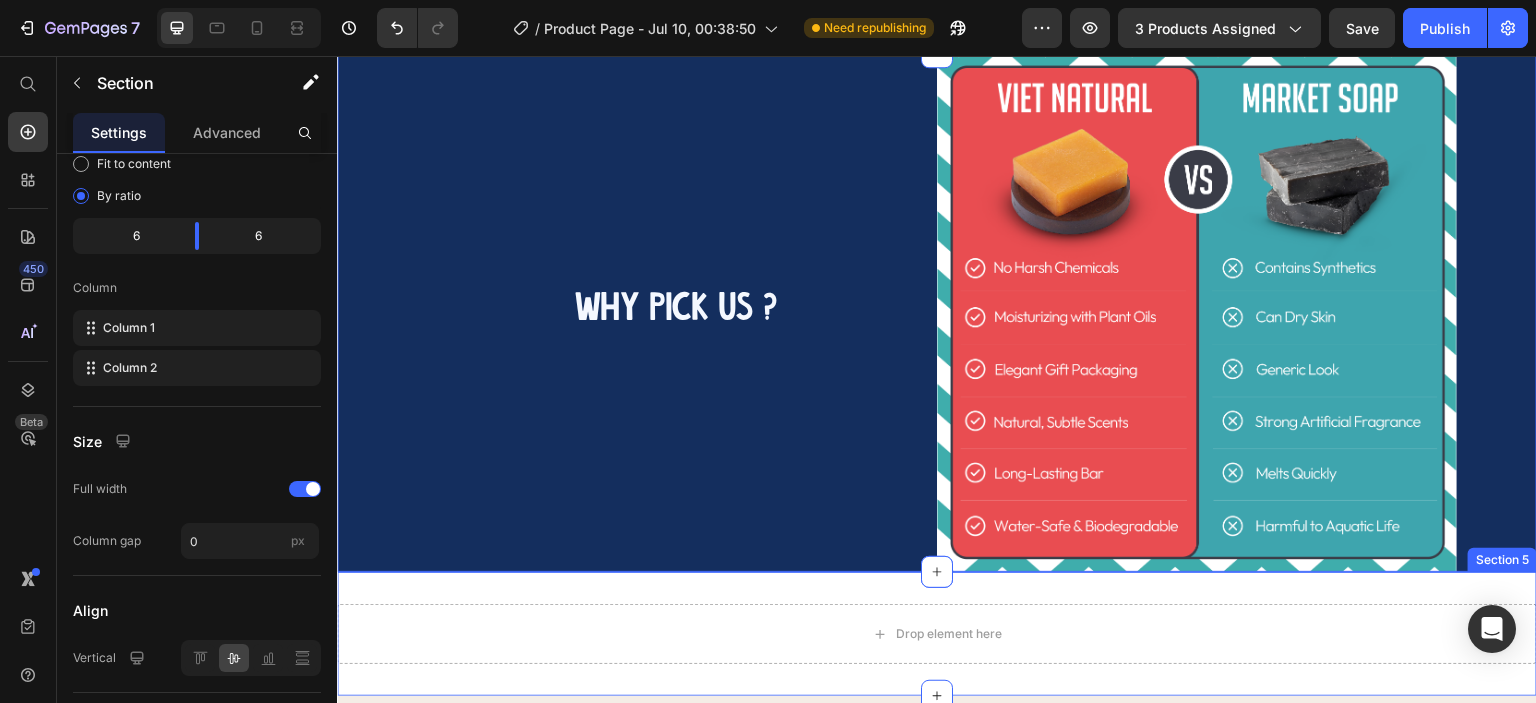 scroll, scrollTop: 4755, scrollLeft: 0, axis: vertical 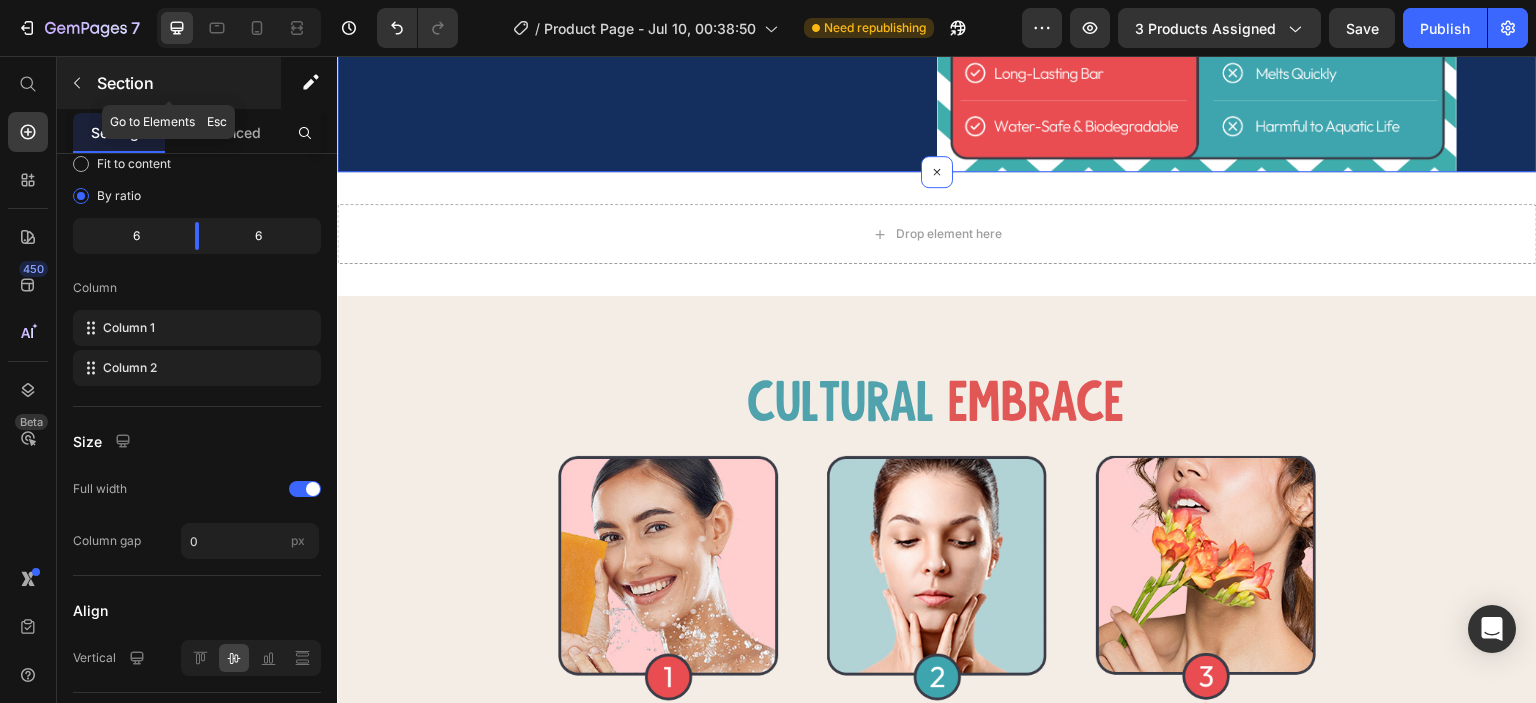 click 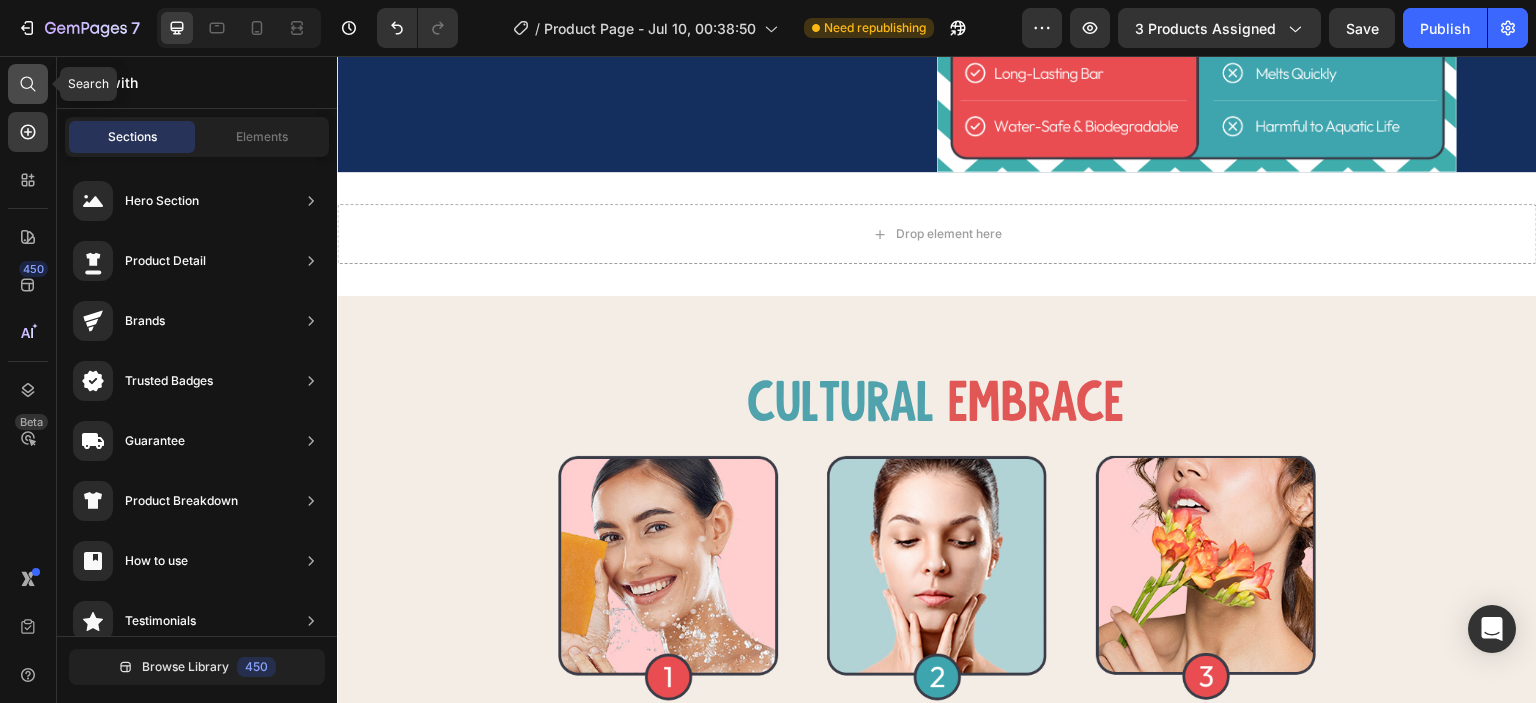 click 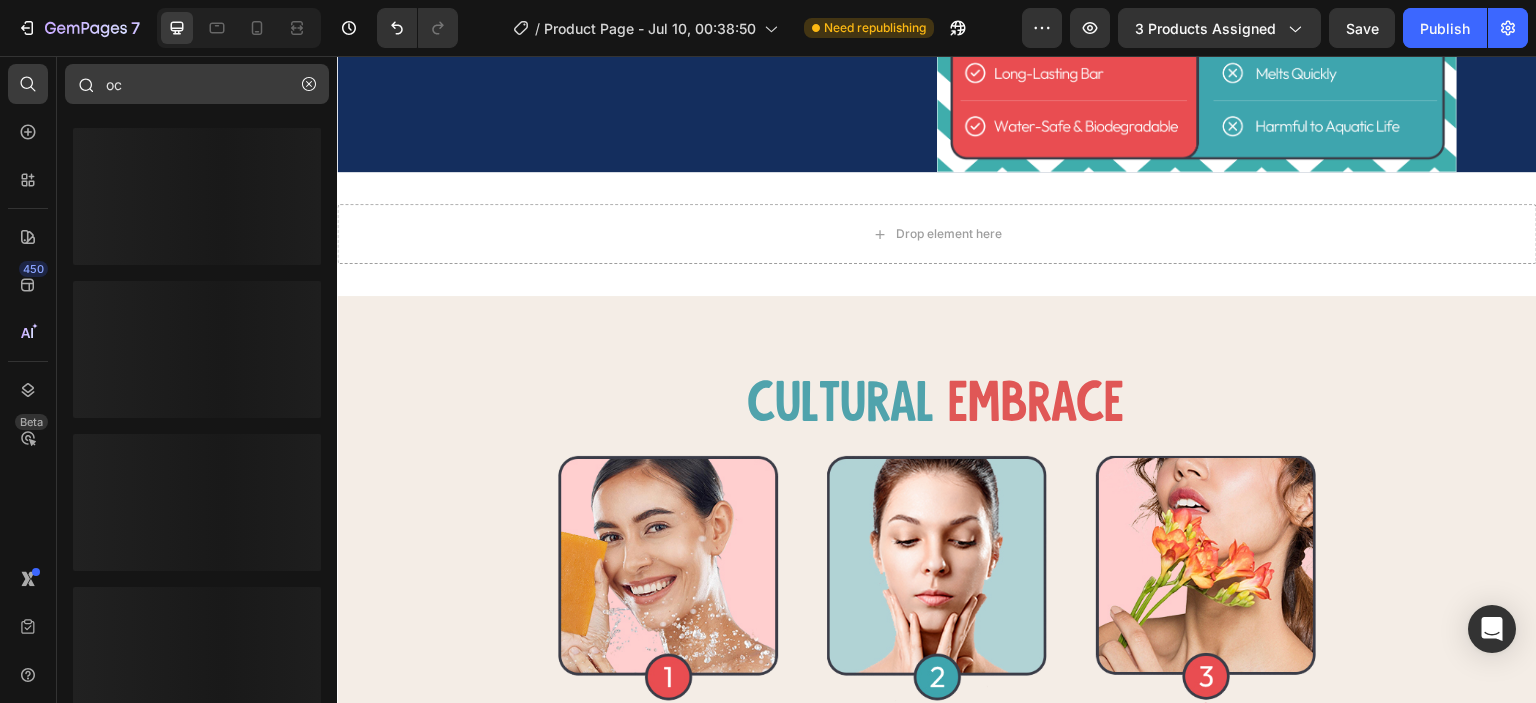 type on "o" 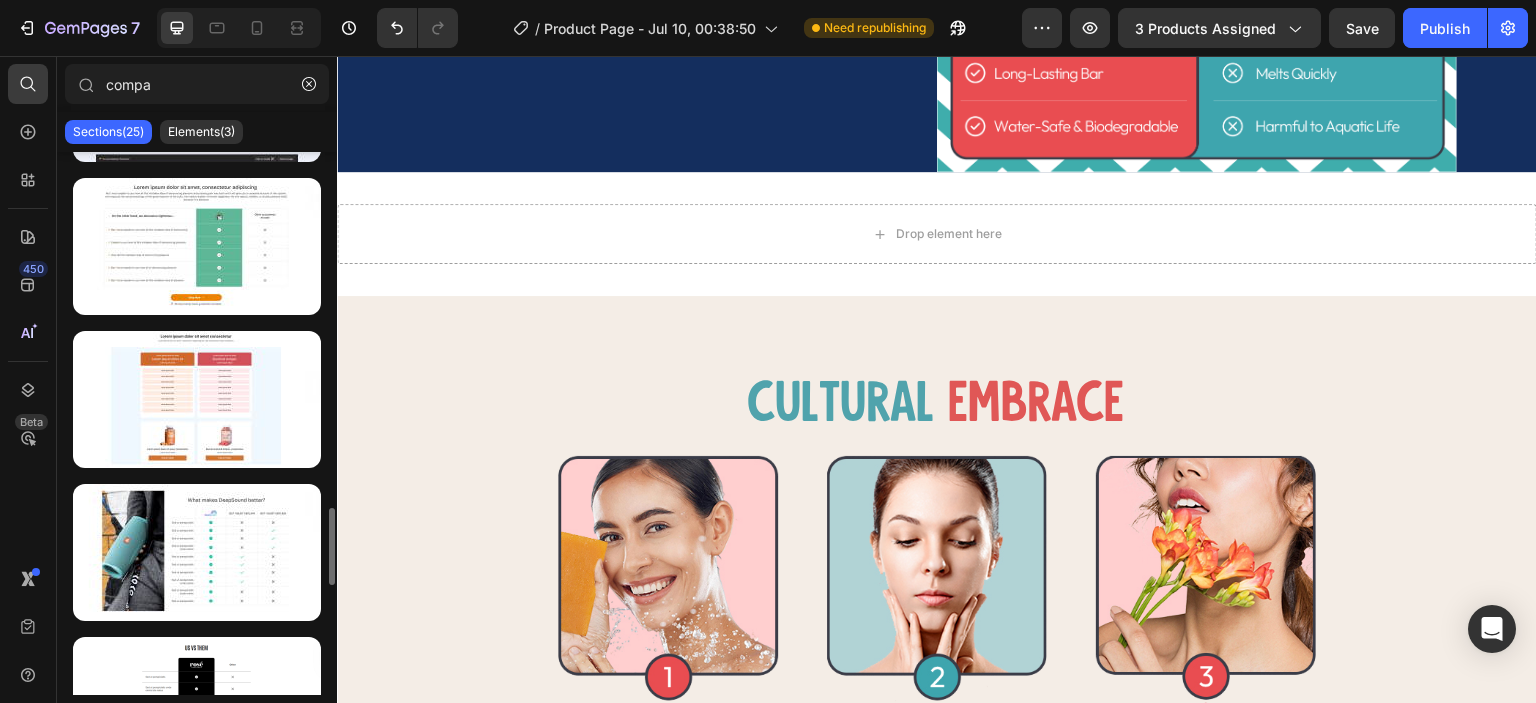 scroll, scrollTop: 1100, scrollLeft: 0, axis: vertical 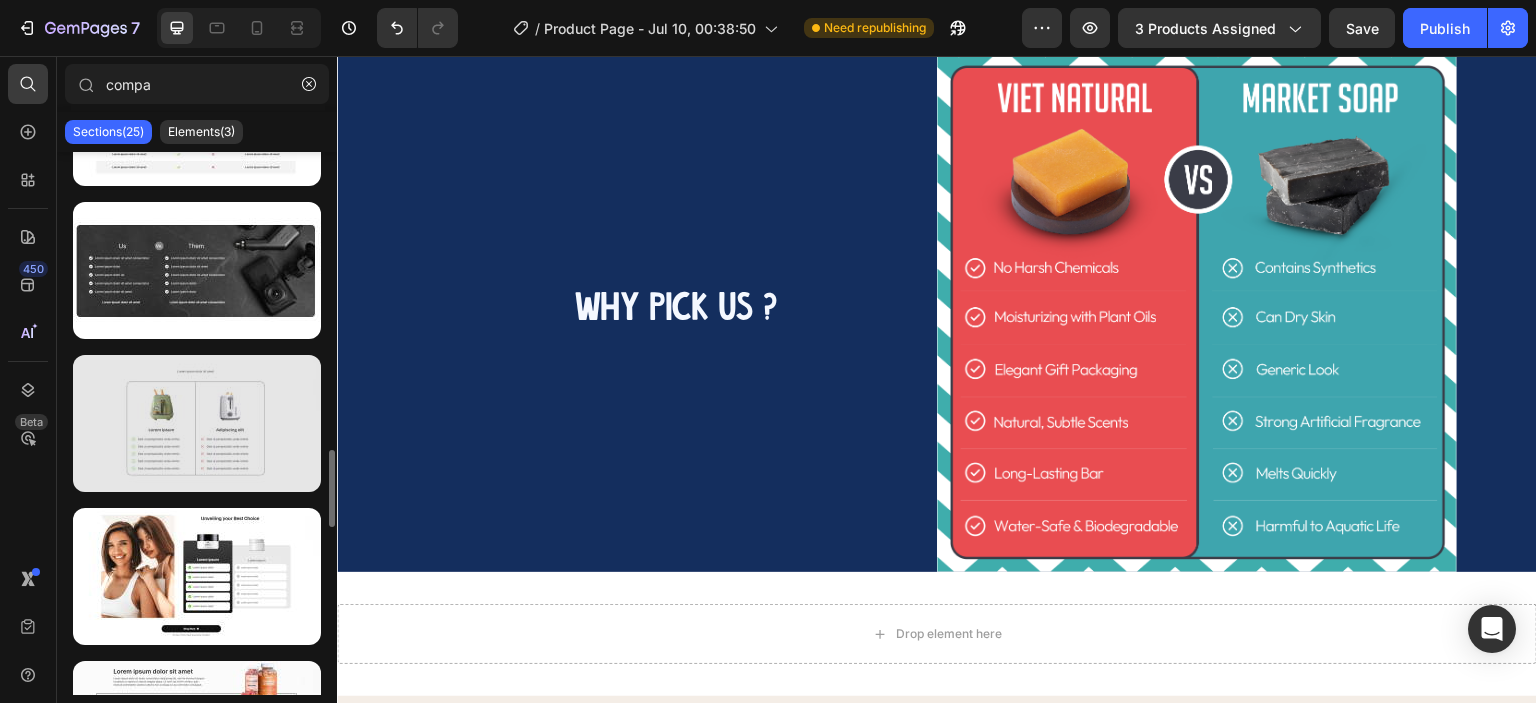 type on "compa" 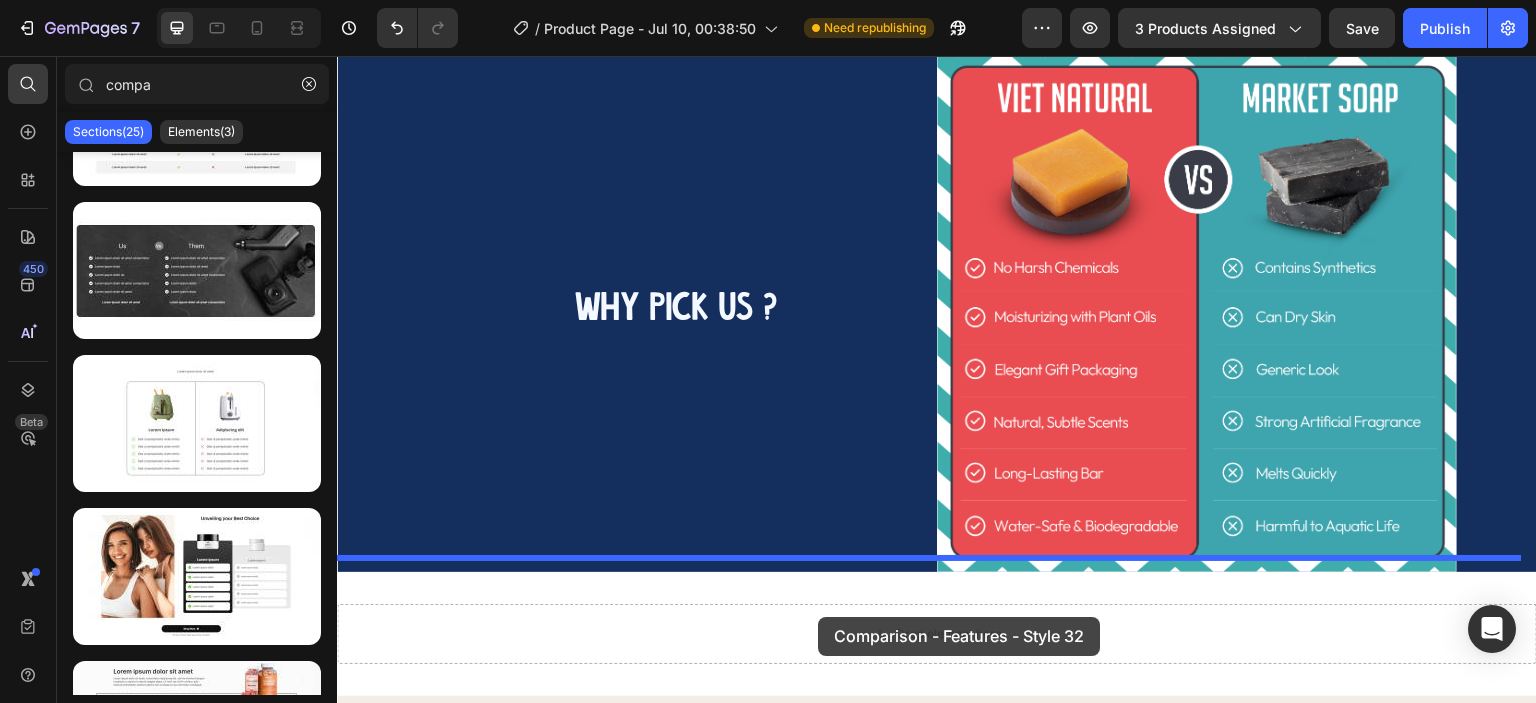 drag, startPoint x: 584, startPoint y: 478, endPoint x: 818, endPoint y: 617, distance: 272.1709 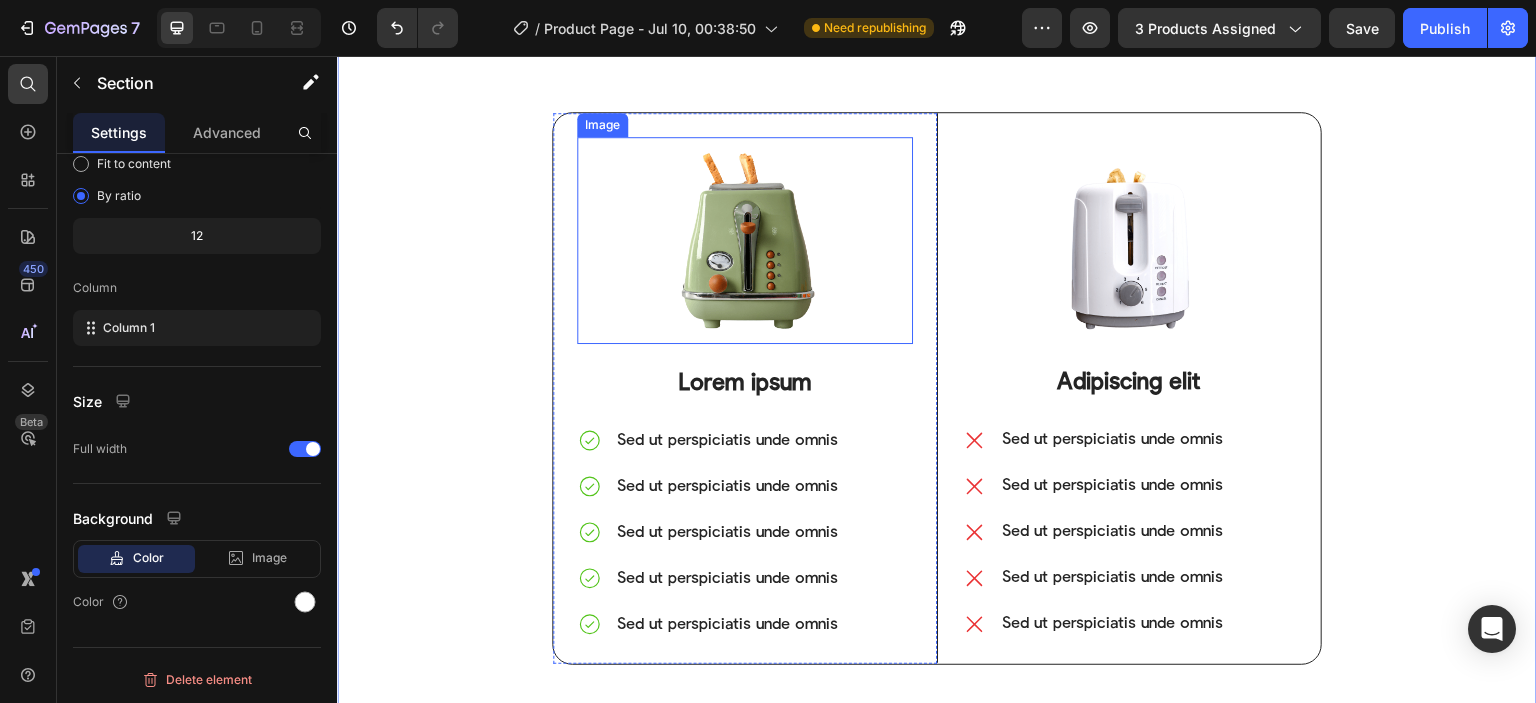 scroll, scrollTop: 5186, scrollLeft: 0, axis: vertical 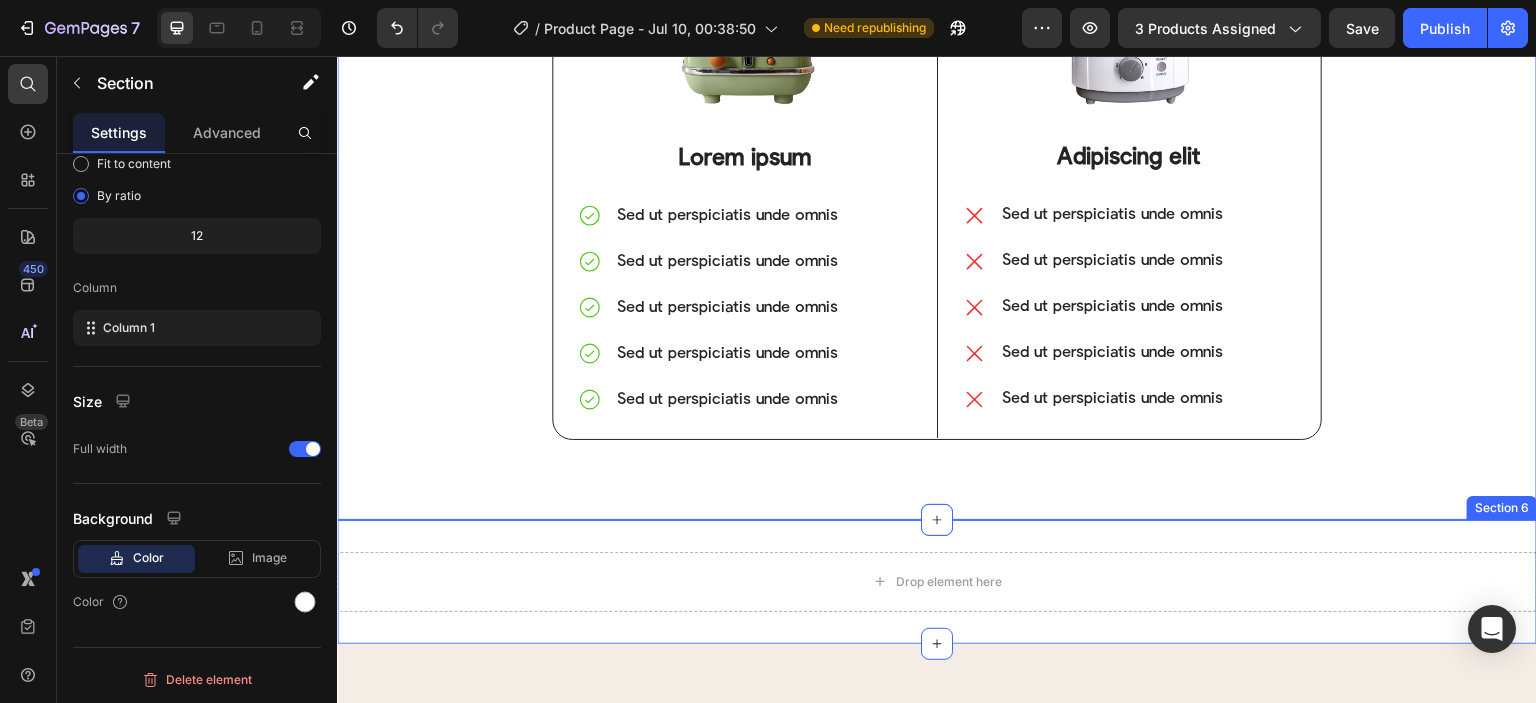 click on "Drop element here Section 6" at bounding box center (937, 582) 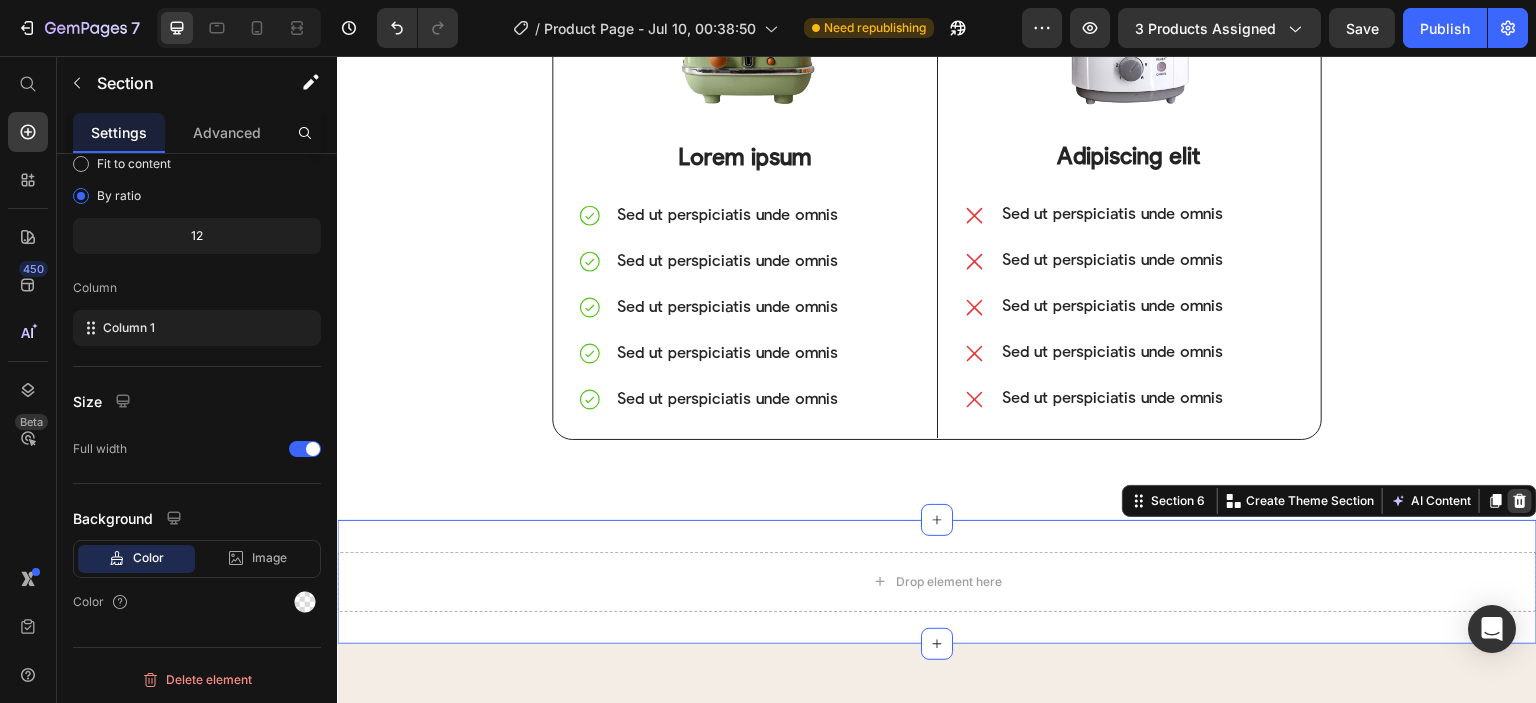 click at bounding box center (1520, 501) 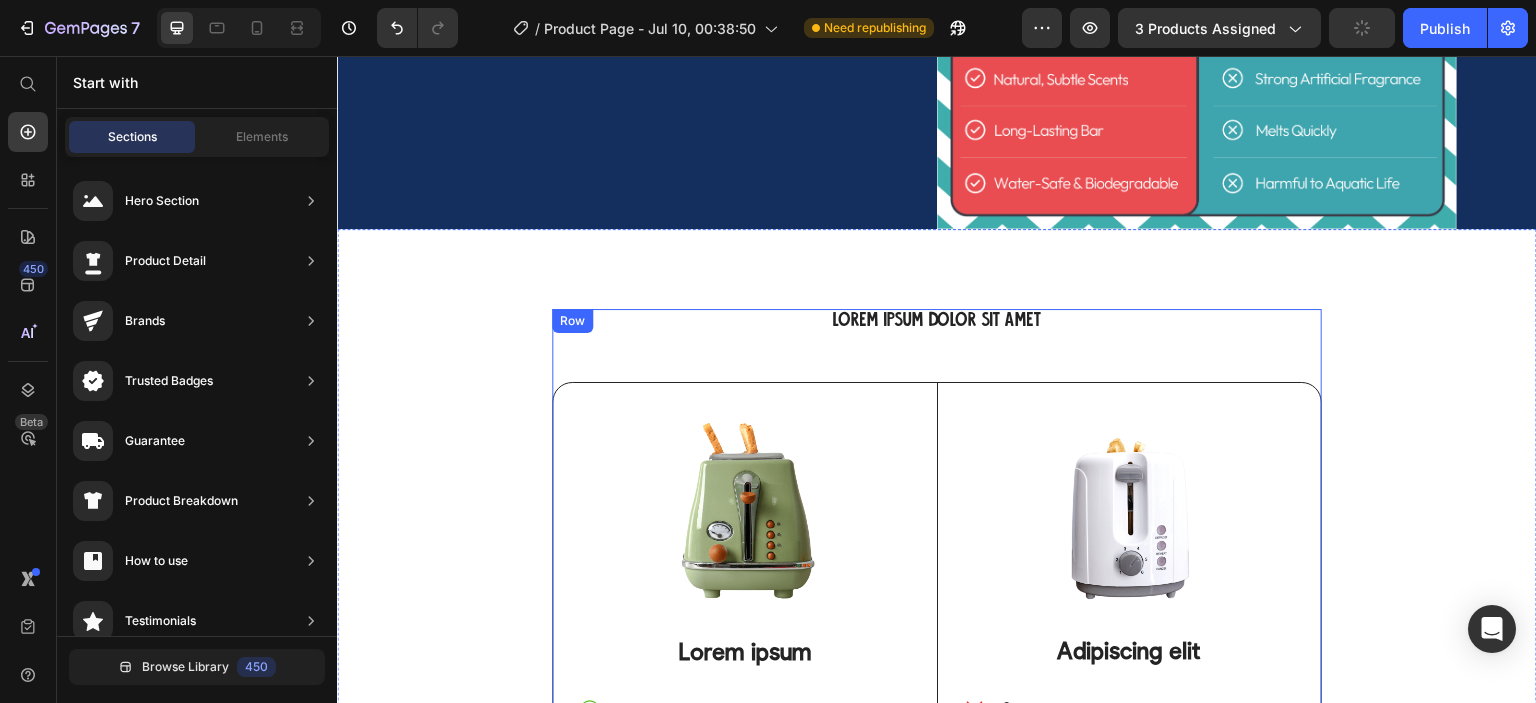 scroll, scrollTop: 4786, scrollLeft: 0, axis: vertical 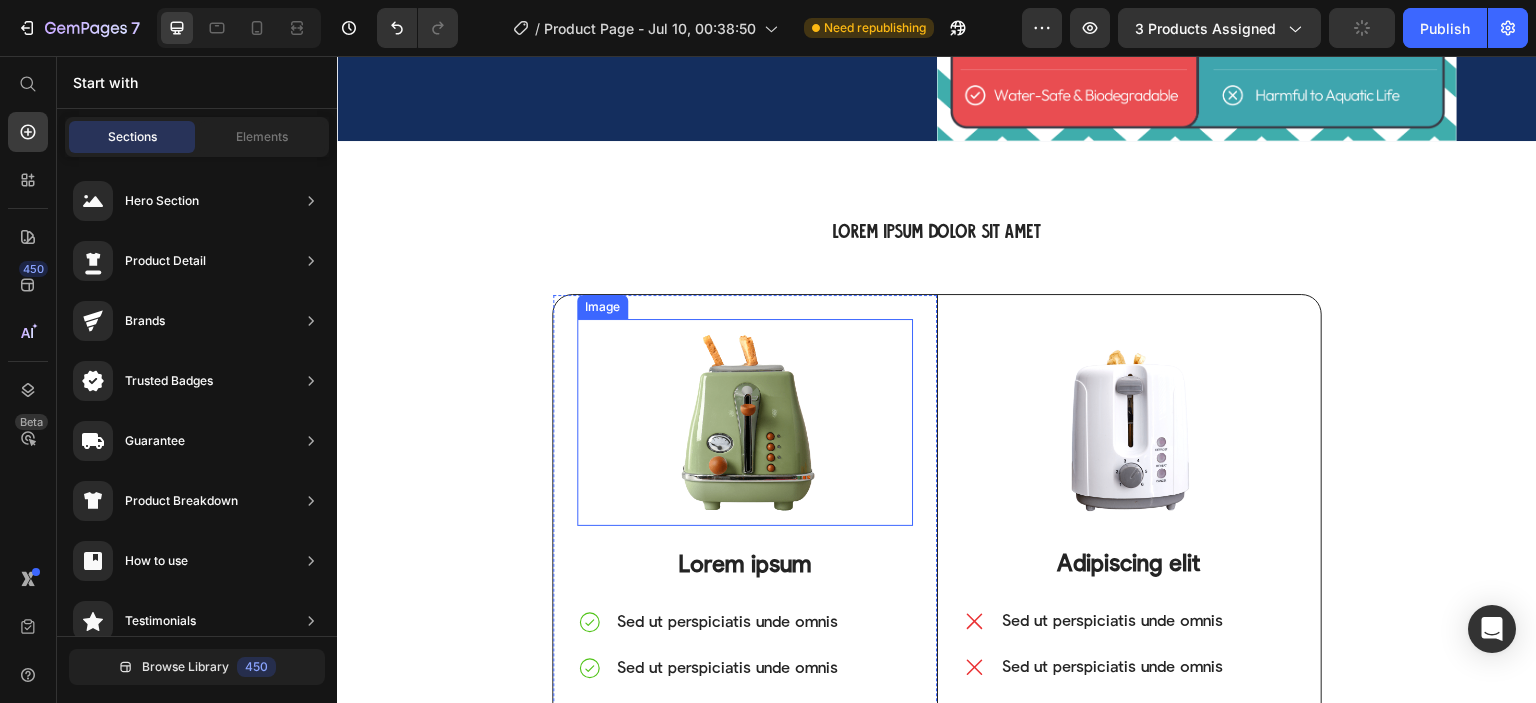 click at bounding box center [745, 422] 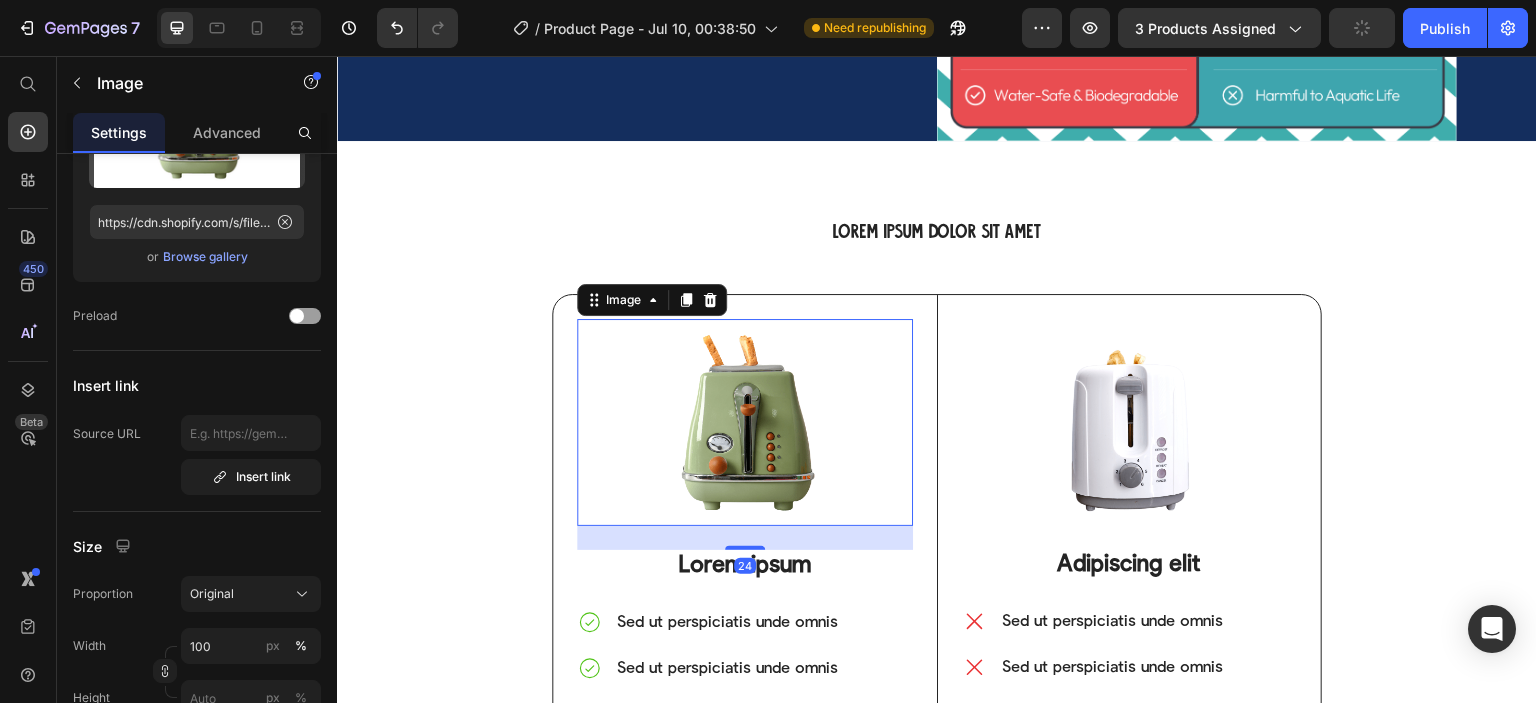 scroll, scrollTop: 0, scrollLeft: 0, axis: both 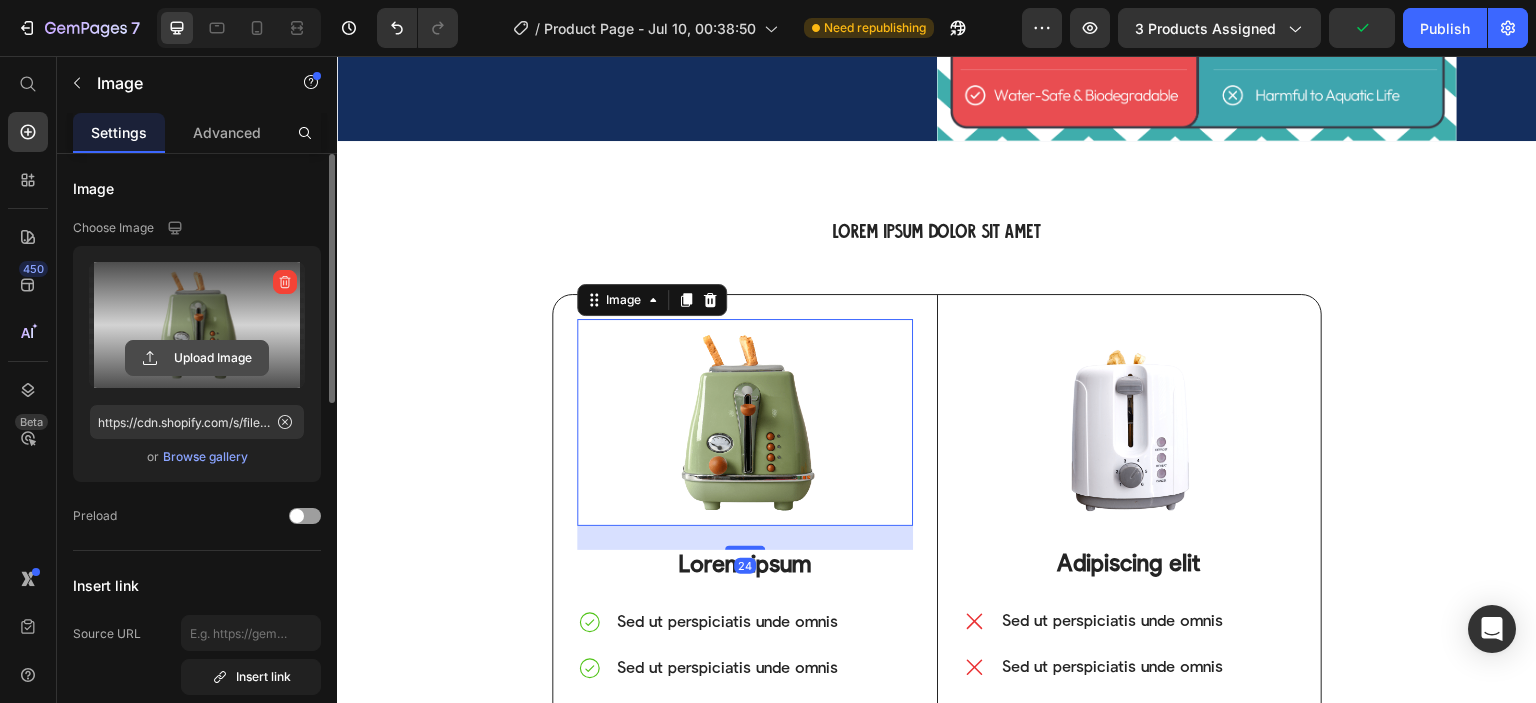 click 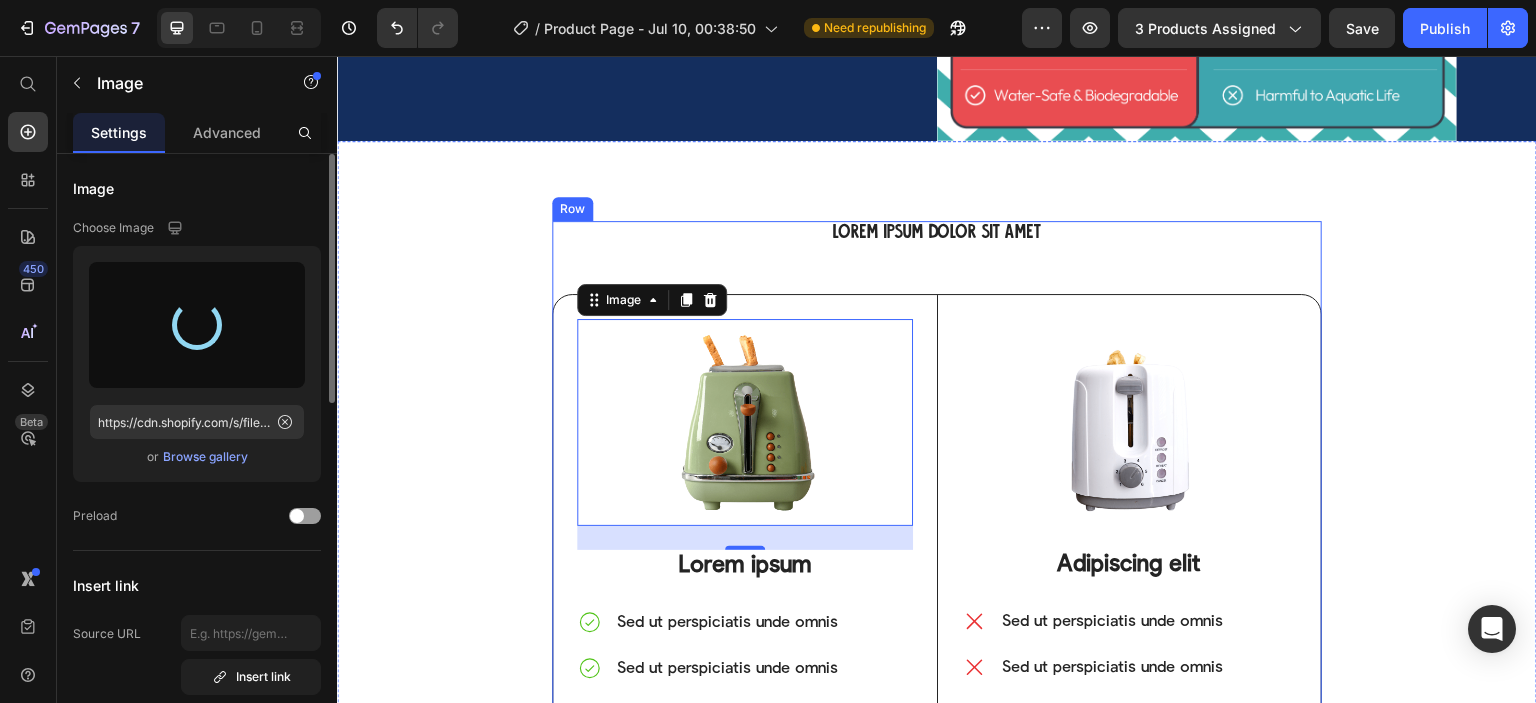 type on "https://cdn.shopify.com/s/files/1/0765/7740/7226/files/gempages_574705083556561764-13aefd28-e729-4792-82a6-cf65d2e1d94e.png" 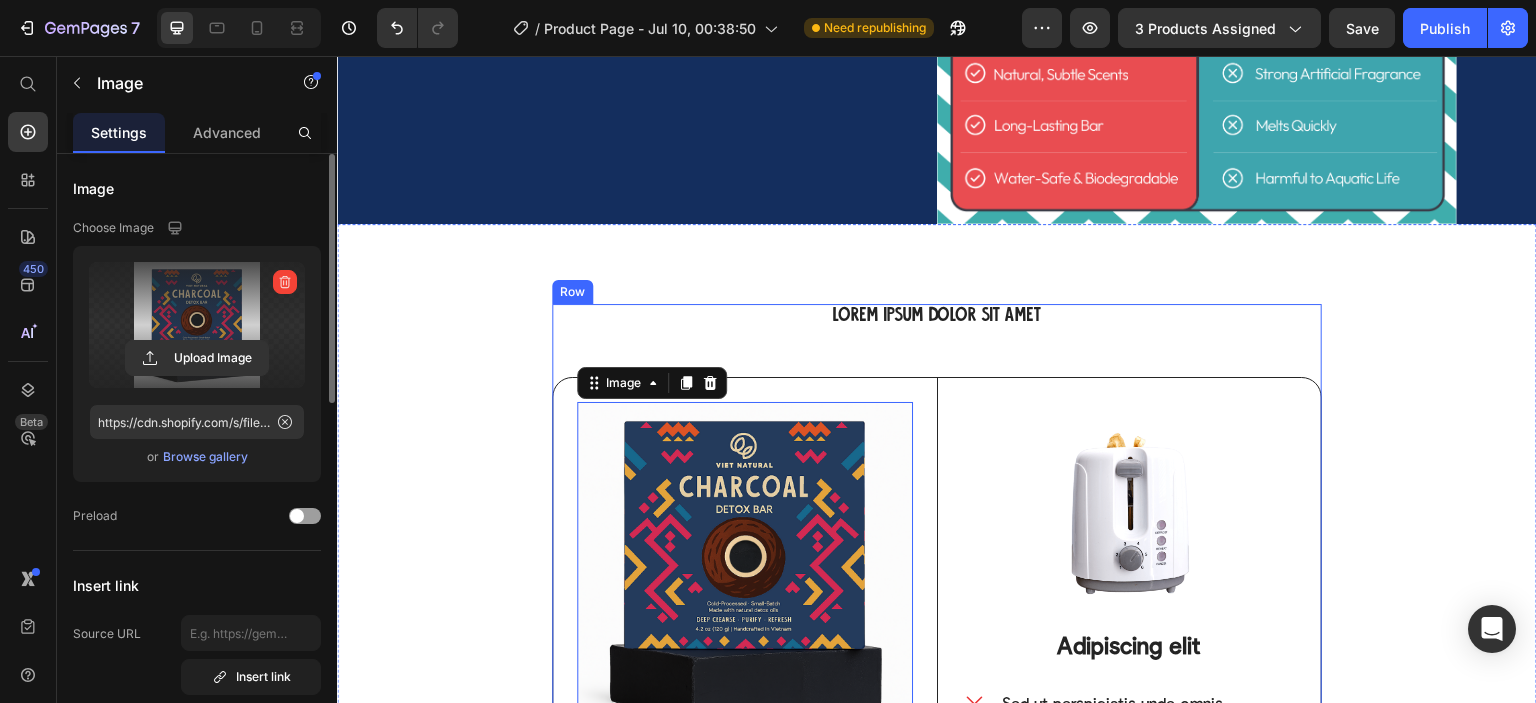 scroll, scrollTop: 4486, scrollLeft: 0, axis: vertical 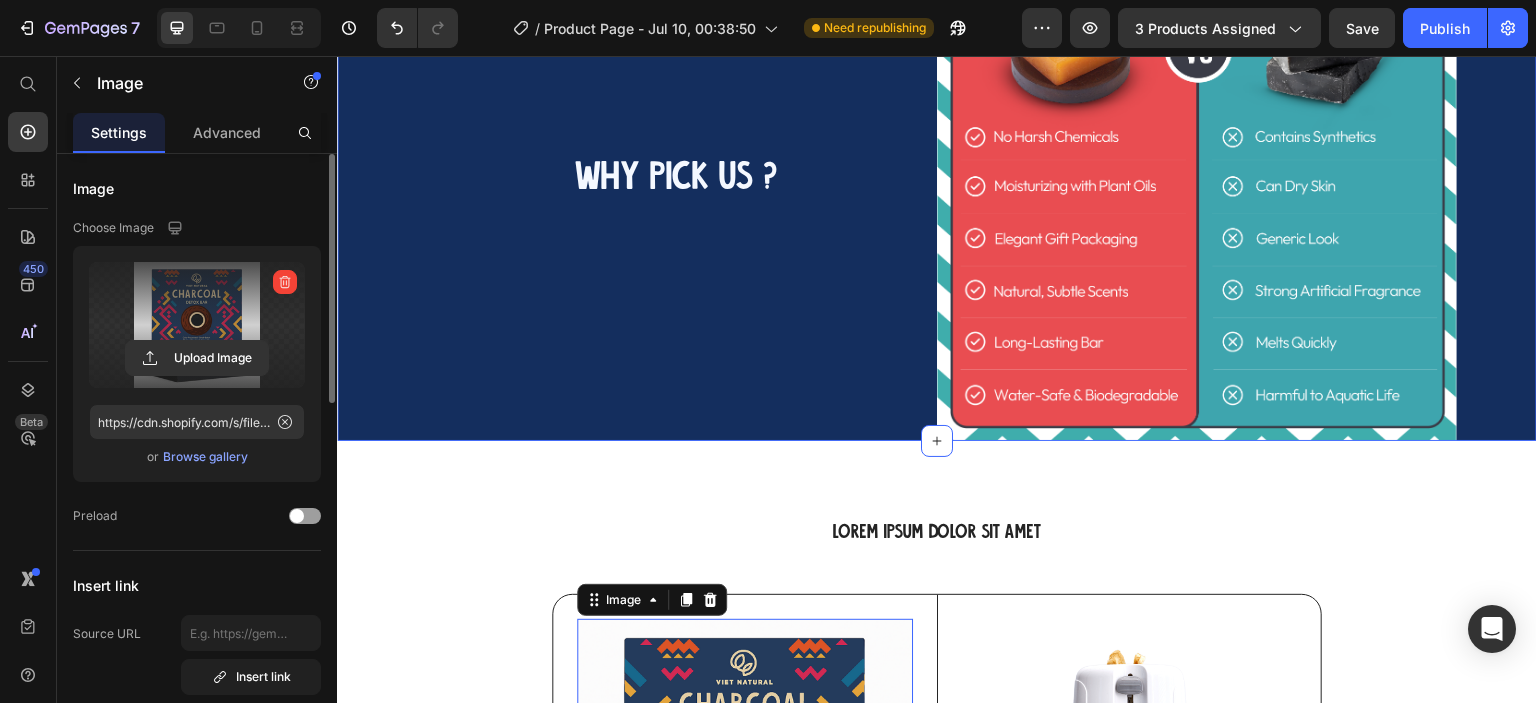 click on "WHY PICK US ? Heading Row" at bounding box center [677, 181] 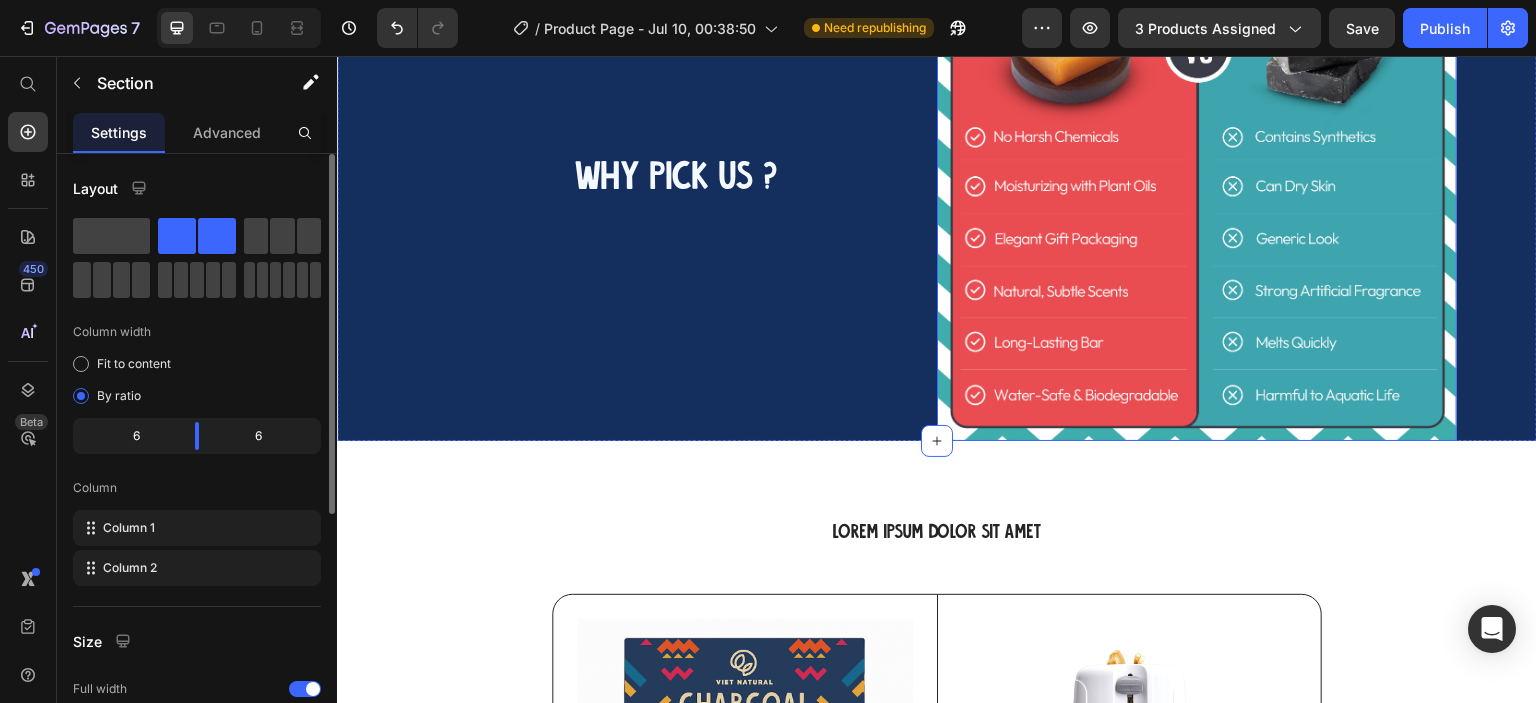 click at bounding box center [1197, 181] 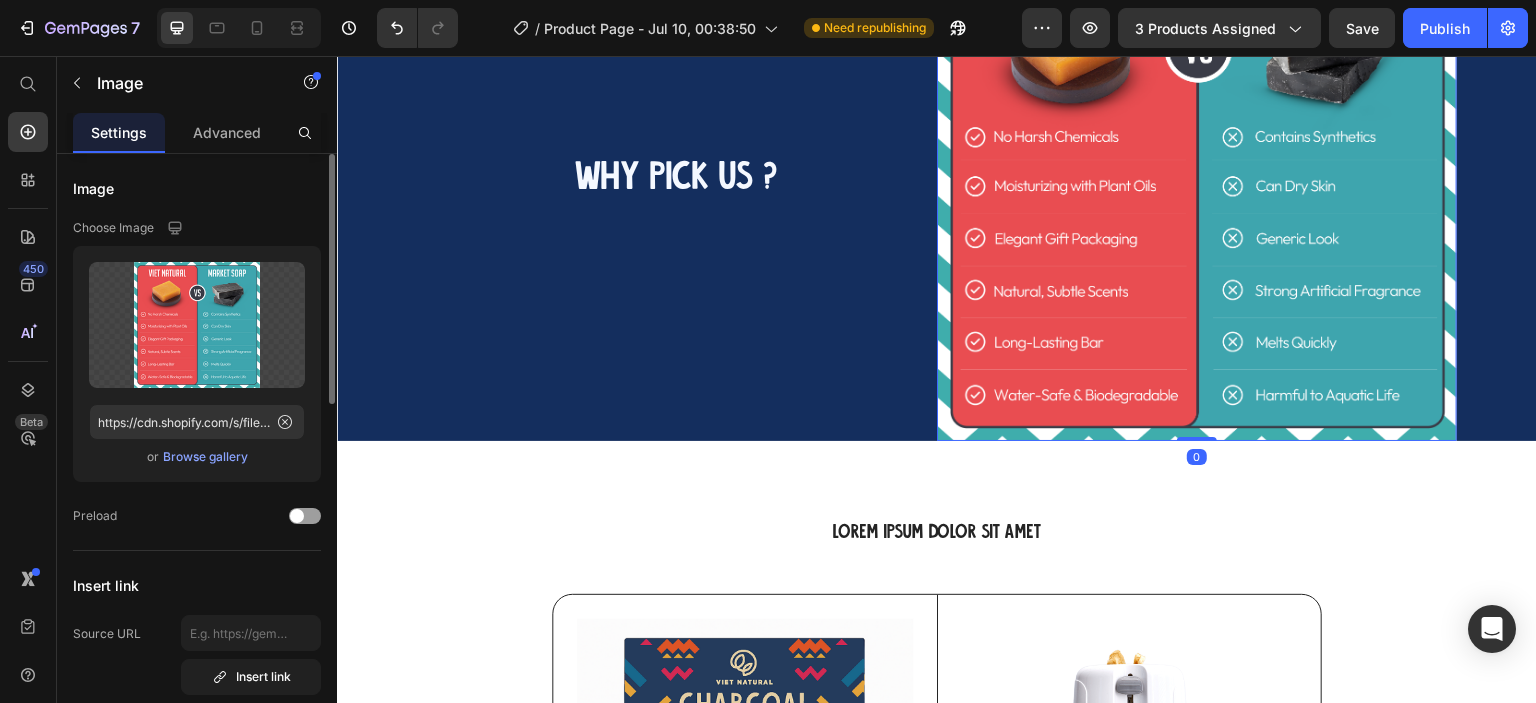scroll, scrollTop: 4786, scrollLeft: 0, axis: vertical 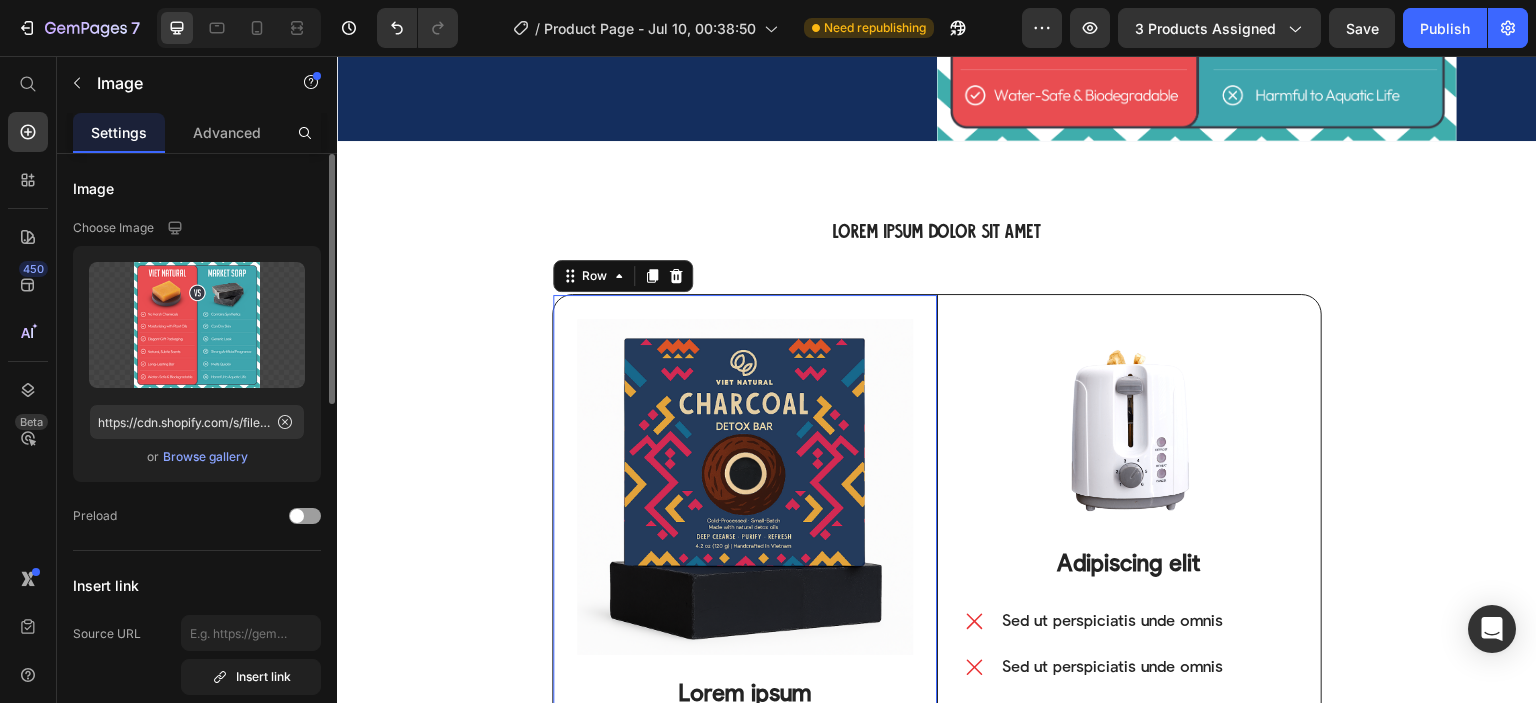 click on "Image Lorem ipsum Text Block
Sed ut perspiciatis unde omnis
Sed ut perspiciatis unde omnis
Sed ut perspiciatis unde omnis
Sed ut perspiciatis unde omnis
Sed ut perspiciatis unde omnis Item List Row   0" at bounding box center [745, 635] 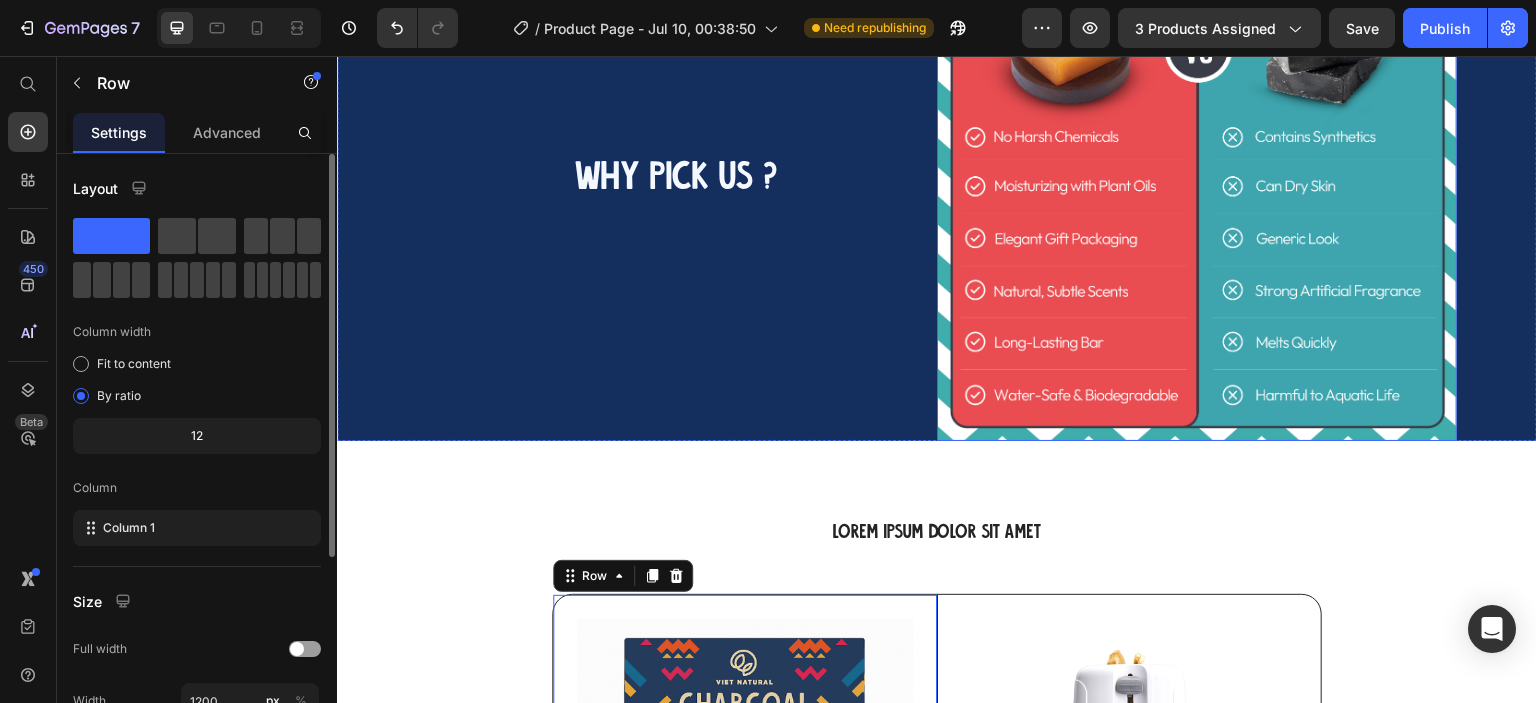 click at bounding box center (1197, 181) 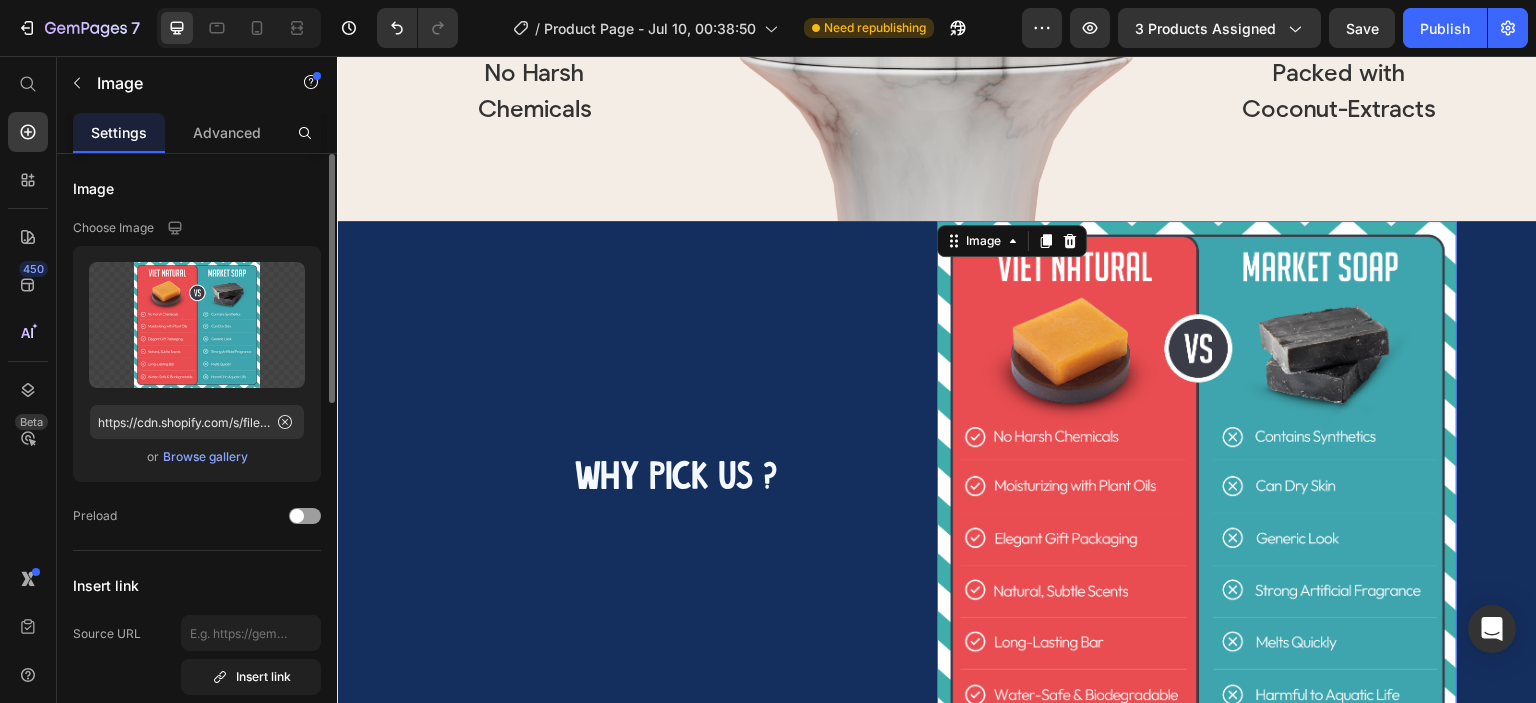 scroll, scrollTop: 4286, scrollLeft: 0, axis: vertical 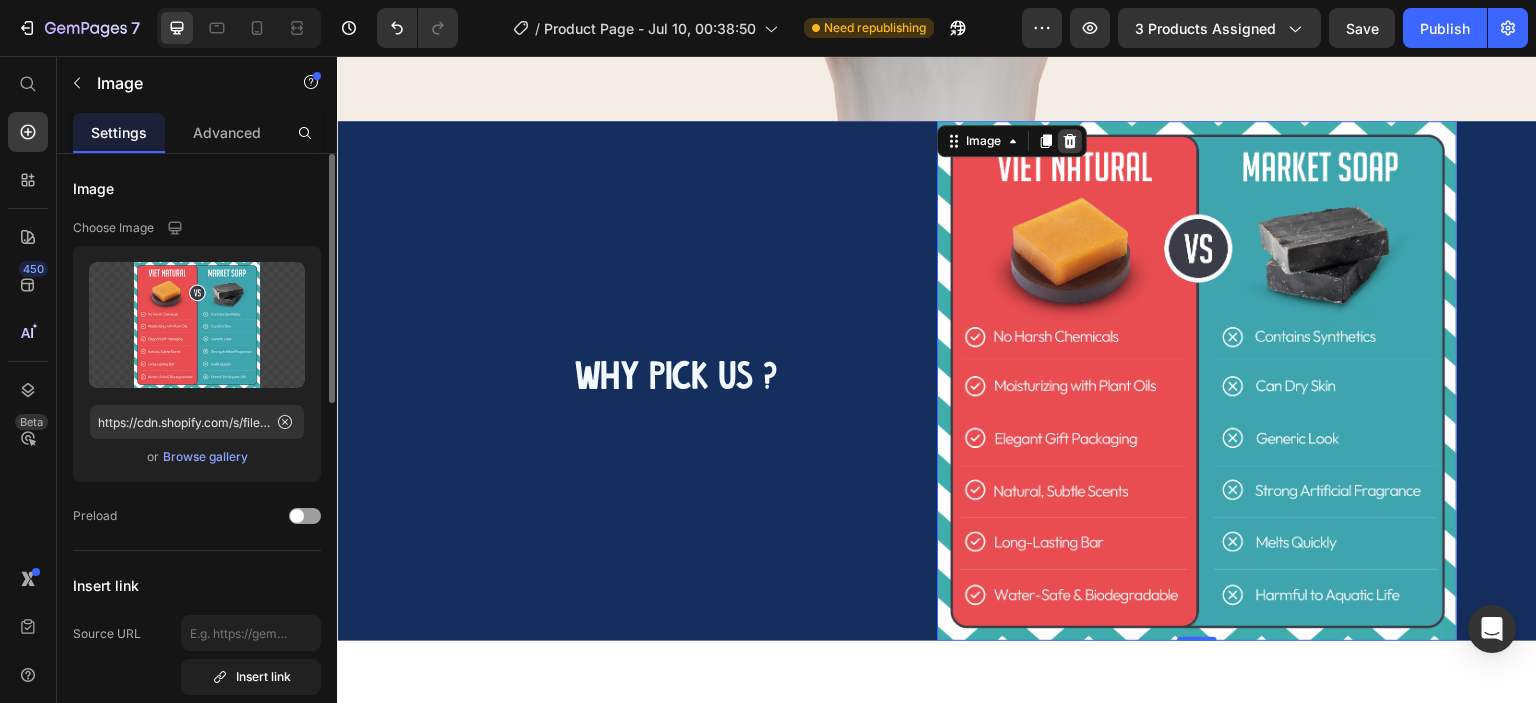 click 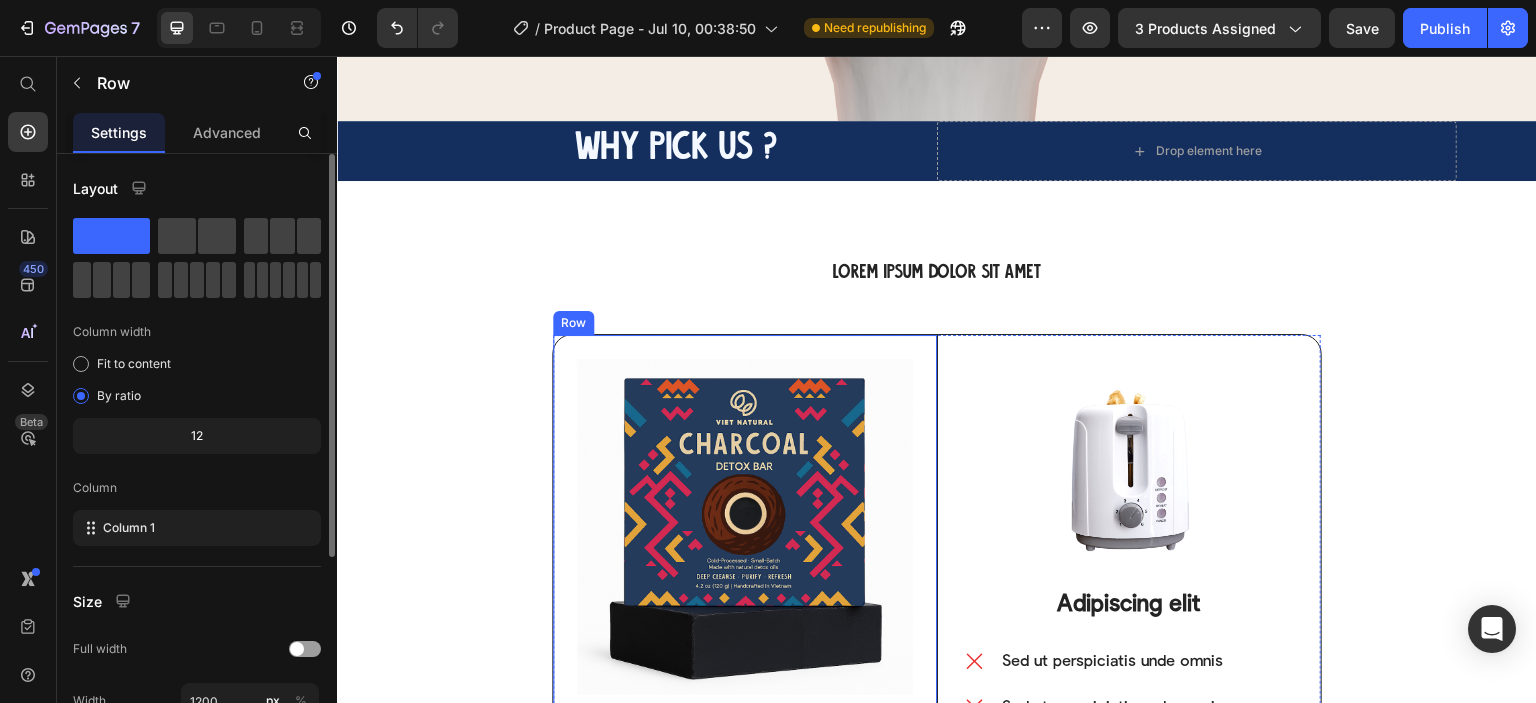 click on "Image Lorem ipsum Text Block
Sed ut perspiciatis unde omnis
Sed ut perspiciatis unde omnis
Sed ut perspiciatis unde omnis
Sed ut perspiciatis unde omnis
Sed ut perspiciatis unde omnis Item List Row" at bounding box center [745, 675] 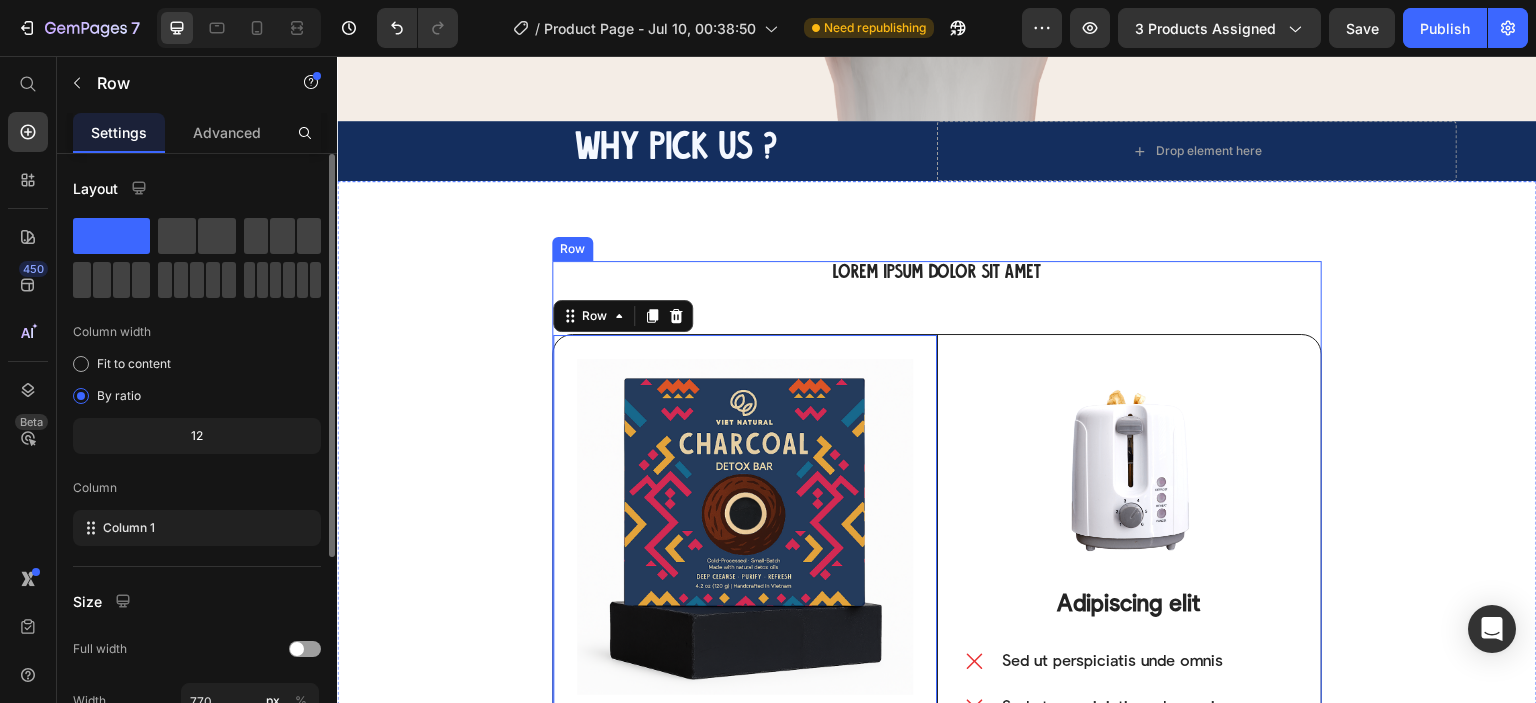 click on "Lorem ipsum dolor sit amet Heading Image Lorem ipsum Text Block
Sed ut perspiciatis unde omnis
Sed ut perspiciatis unde omnis
Sed ut perspiciatis unde omnis
Sed ut perspiciatis unde omnis
Sed ut perspiciatis unde omnis Item List Row   0 Image Adipiscing elit Text Block
Sed ut perspiciatis unde omnis
Sed ut perspiciatis unde omnis
Sed ut perspiciatis unde omnis
Sed ut perspiciatis unde omnis
Sed ut perspiciatis unde omnis Item List Row Row" at bounding box center (937, 646) 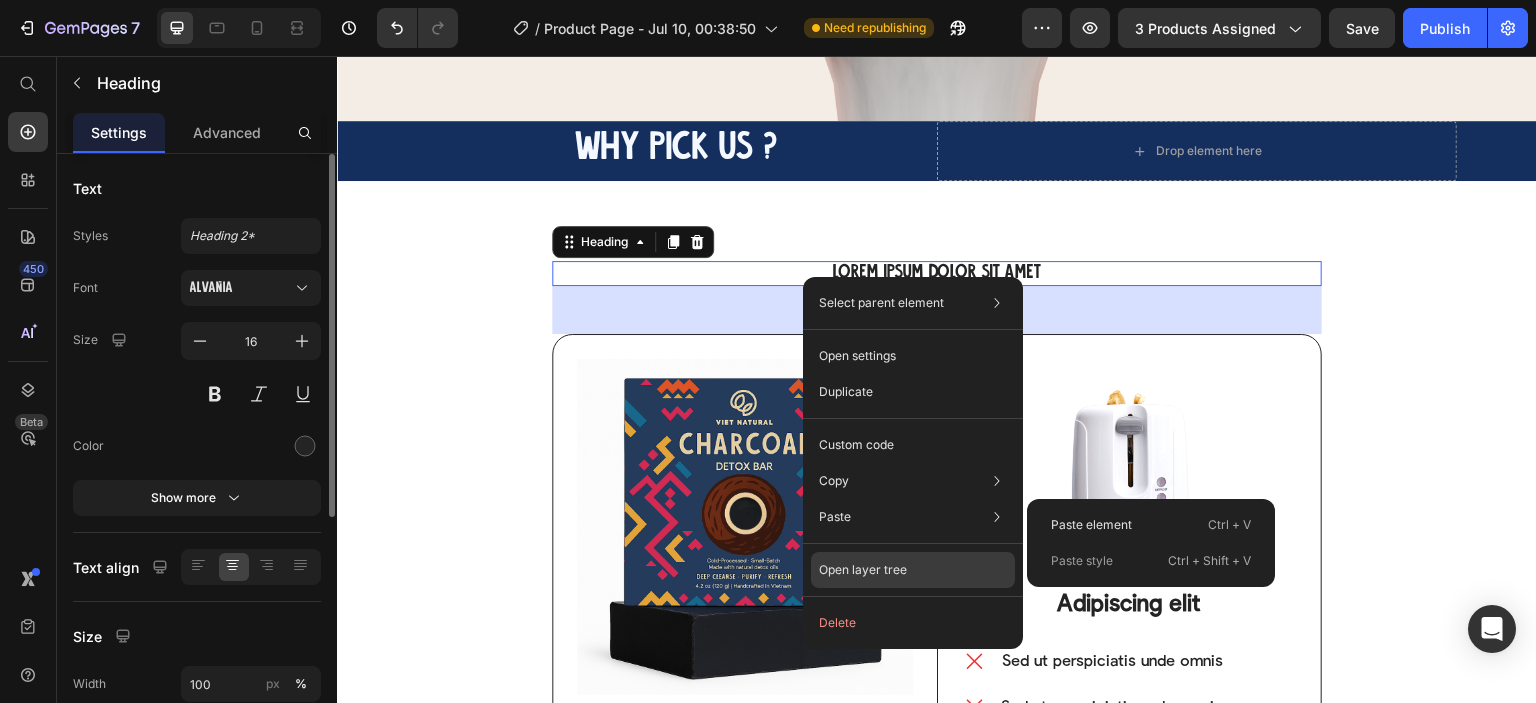 click on "Open layer tree" at bounding box center (863, 570) 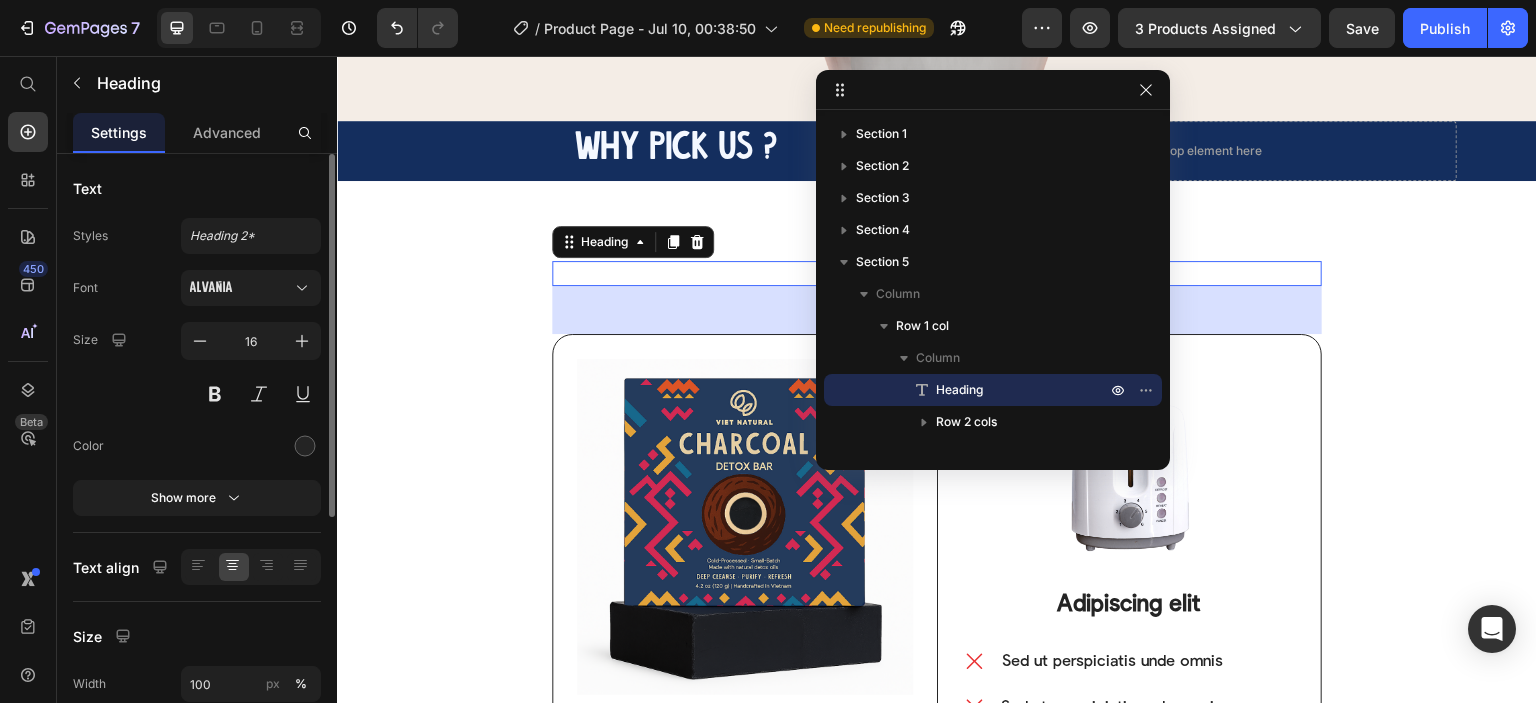 drag, startPoint x: 1504, startPoint y: 95, endPoint x: 1132, endPoint y: 86, distance: 372.10886 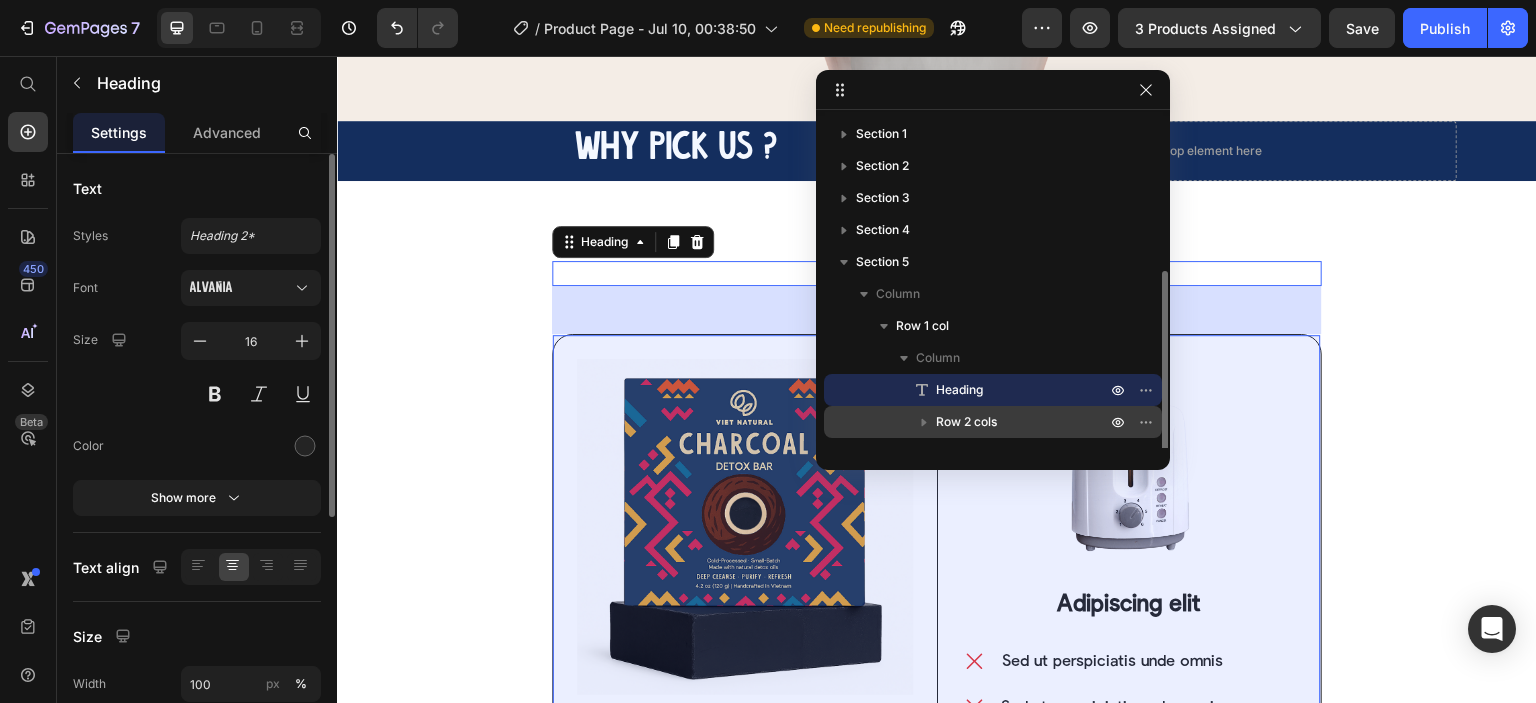 scroll, scrollTop: 85, scrollLeft: 0, axis: vertical 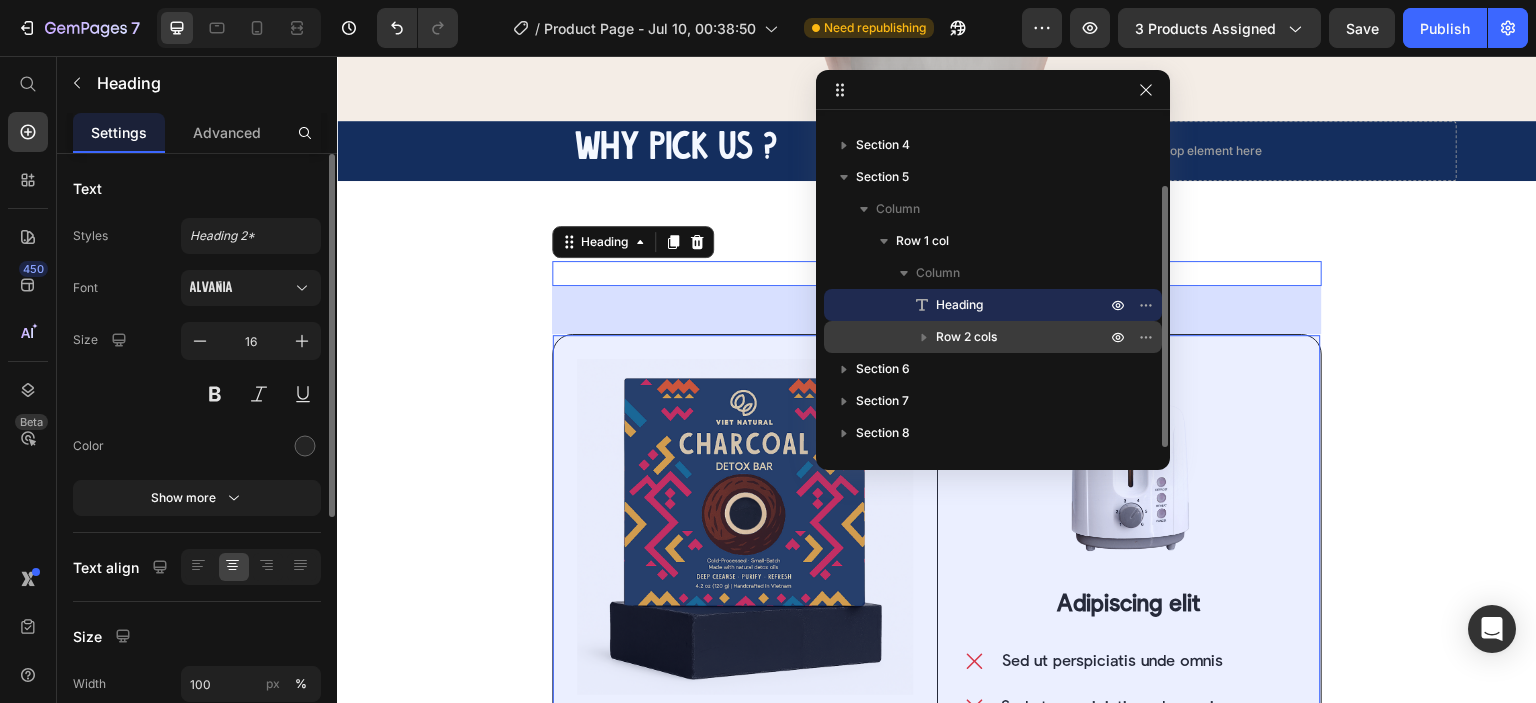 click on "Row 2 cols" at bounding box center (1023, 337) 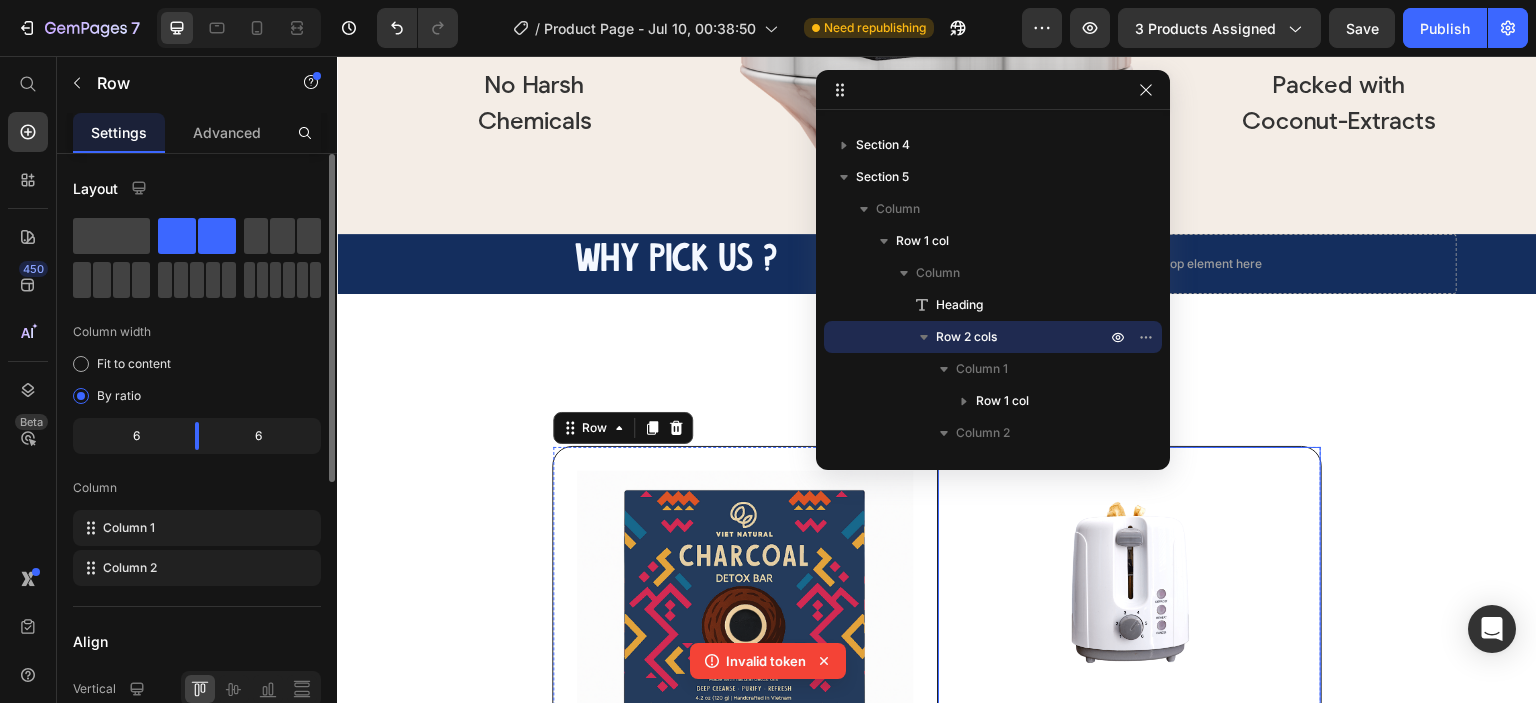 scroll, scrollTop: 4087, scrollLeft: 0, axis: vertical 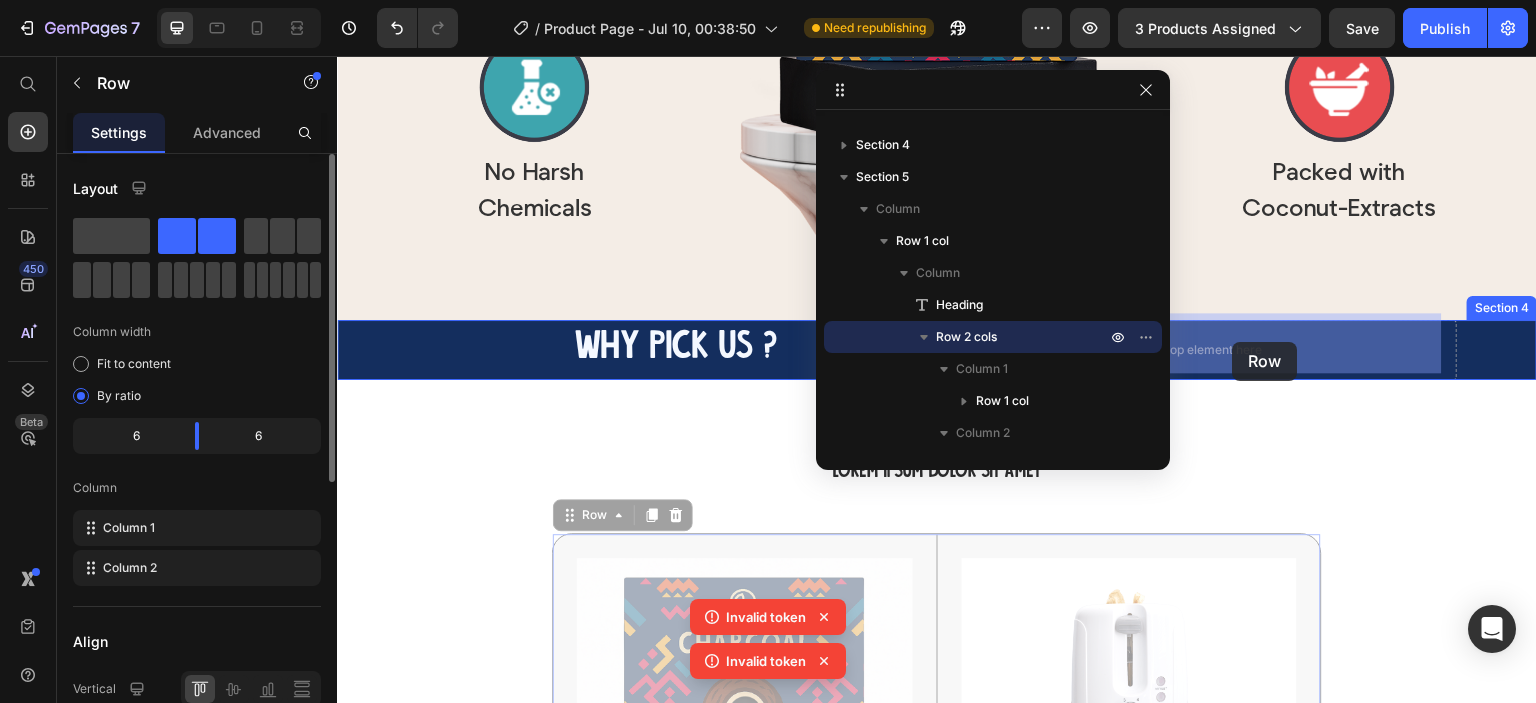 drag, startPoint x: 567, startPoint y: 508, endPoint x: 1233, endPoint y: 342, distance: 686.376 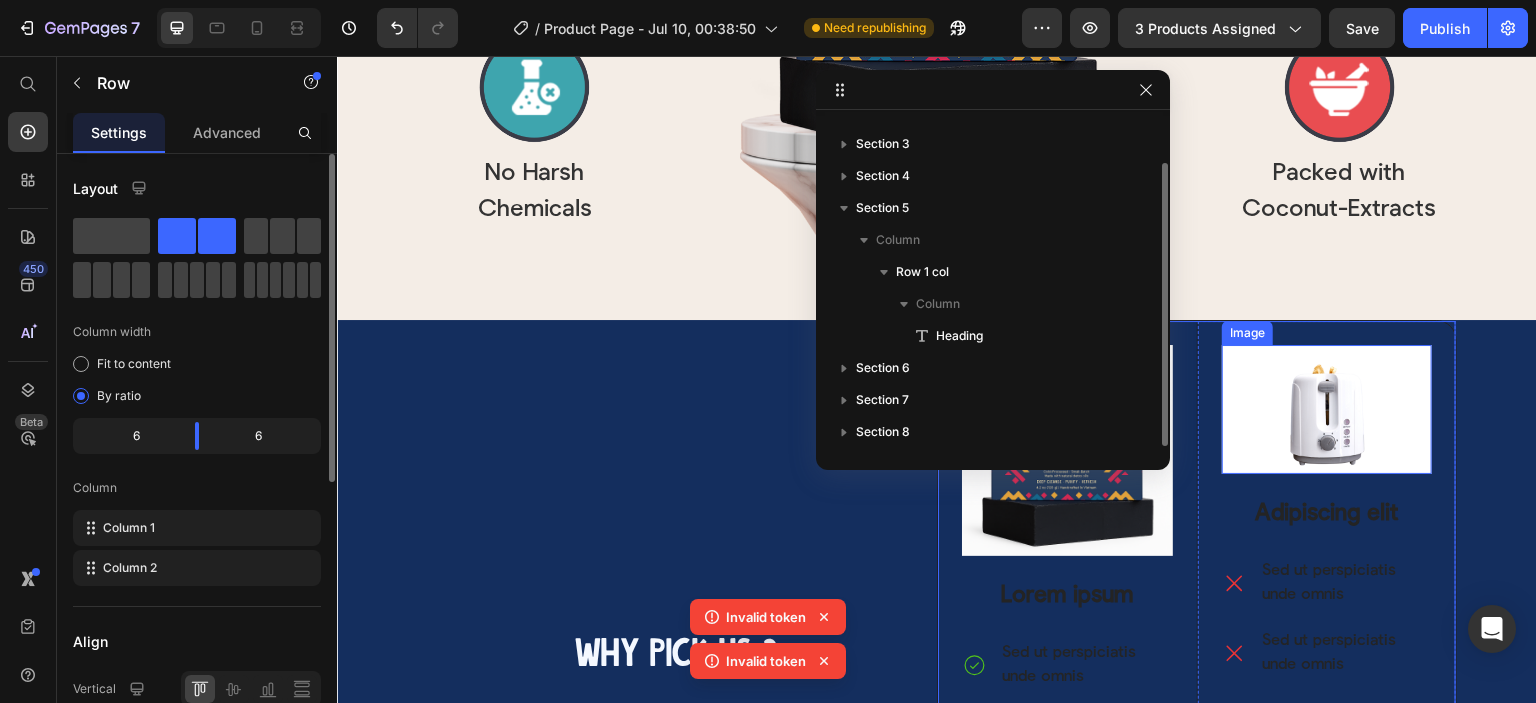 scroll, scrollTop: 53, scrollLeft: 0, axis: vertical 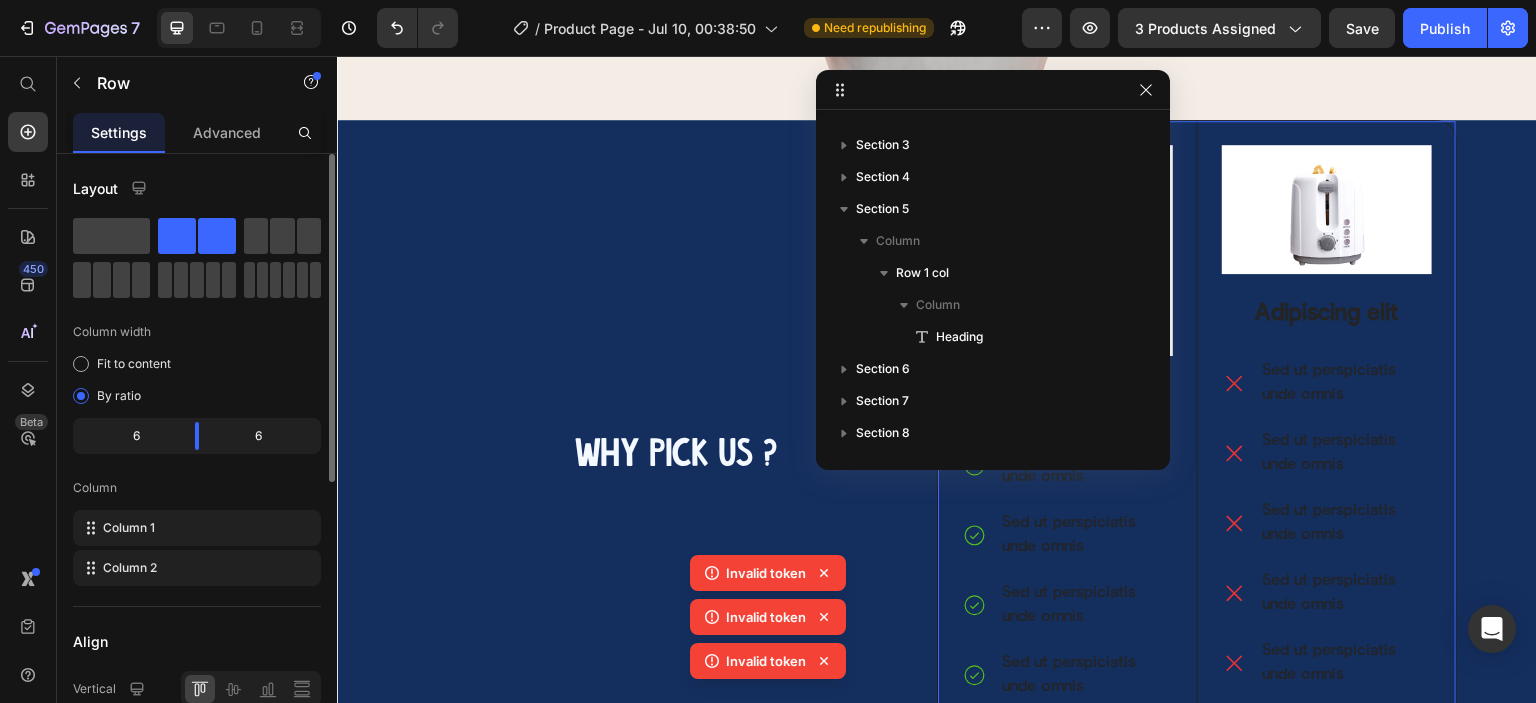 click 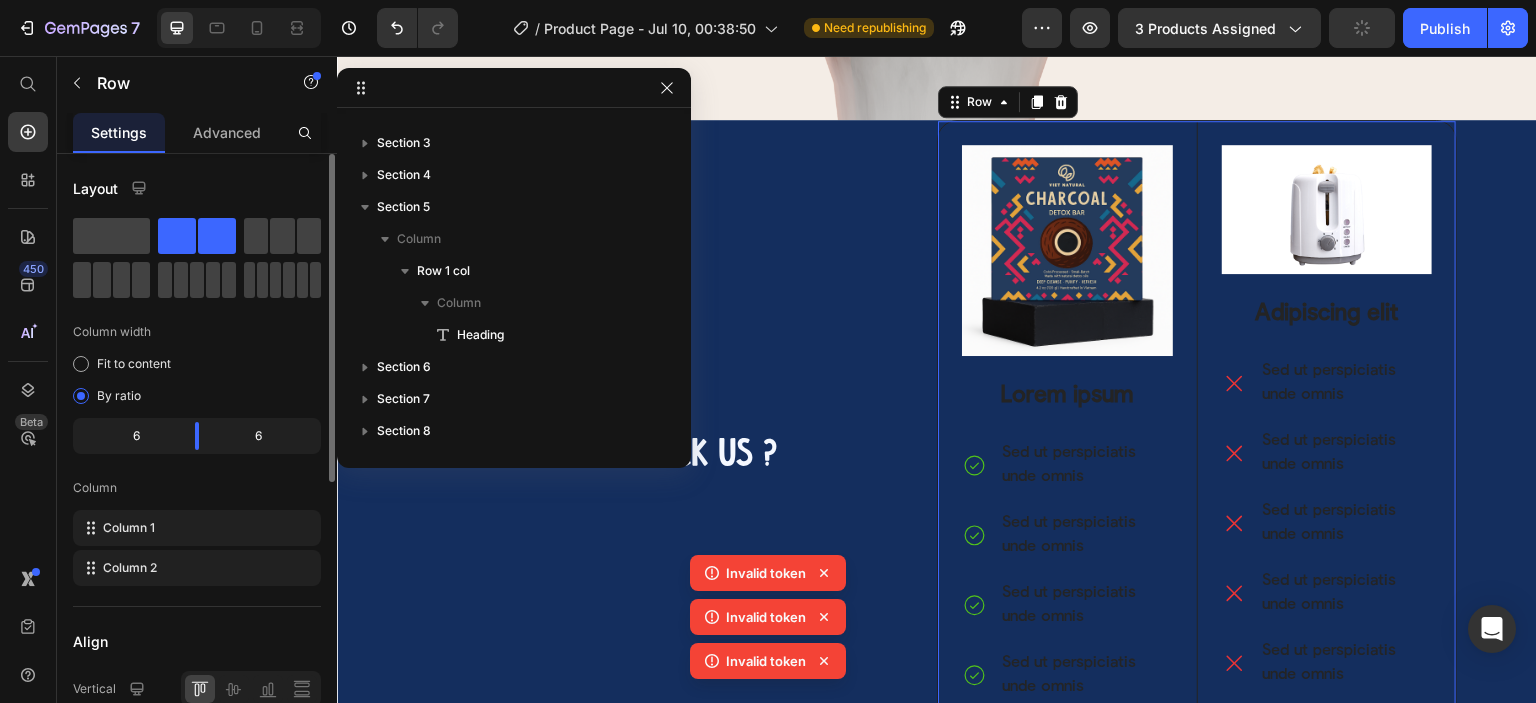 drag, startPoint x: 1076, startPoint y: 92, endPoint x: 476, endPoint y: 89, distance: 600.0075 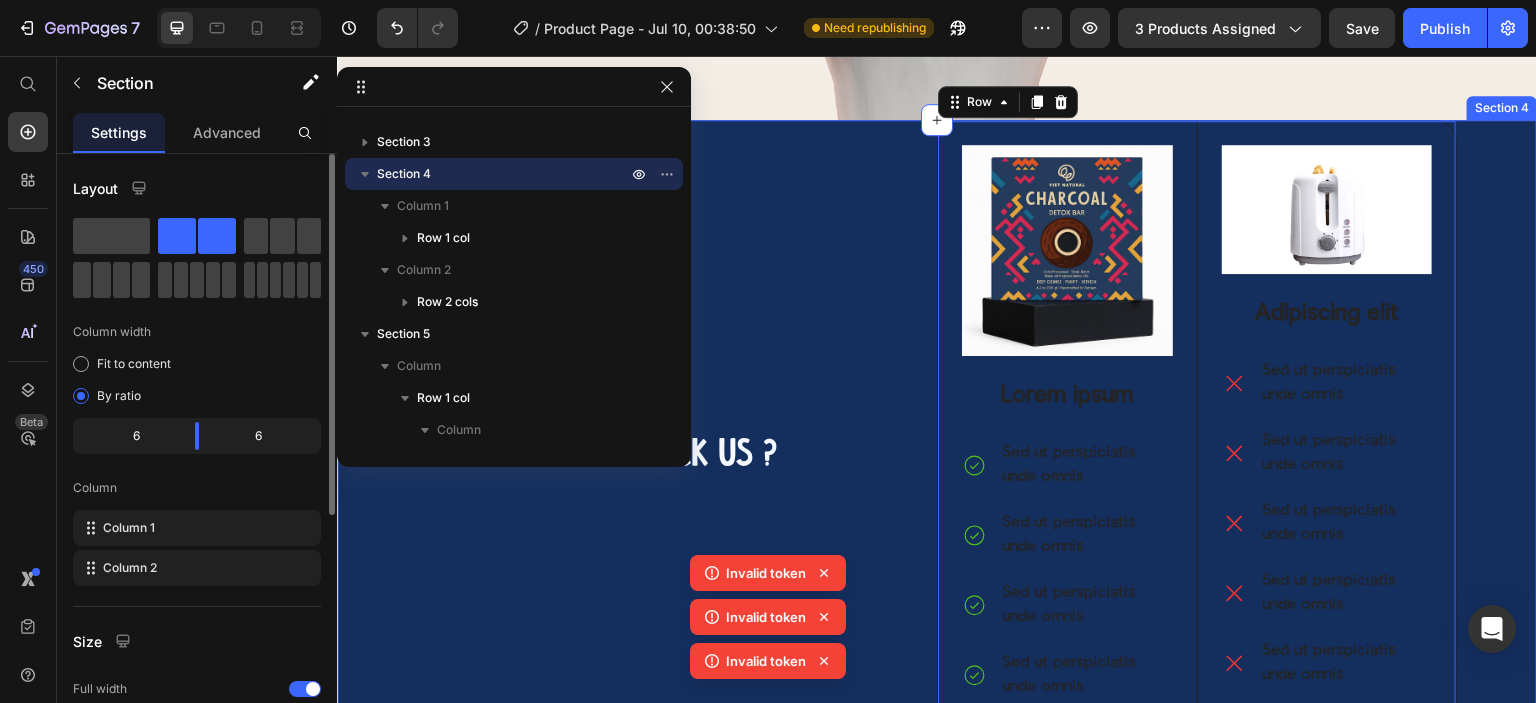 click on "WHY PICK US ? Heading Row" at bounding box center [677, 458] 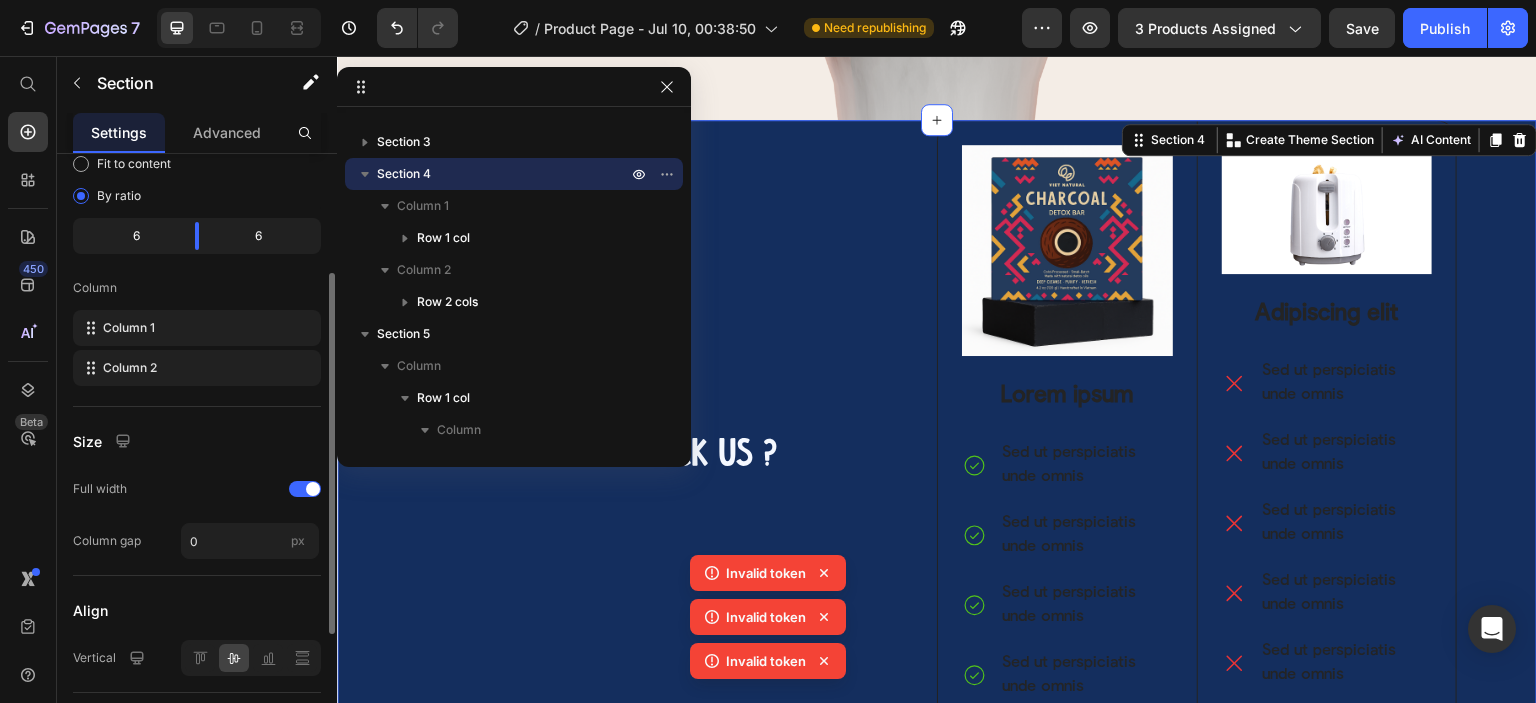 scroll, scrollTop: 400, scrollLeft: 0, axis: vertical 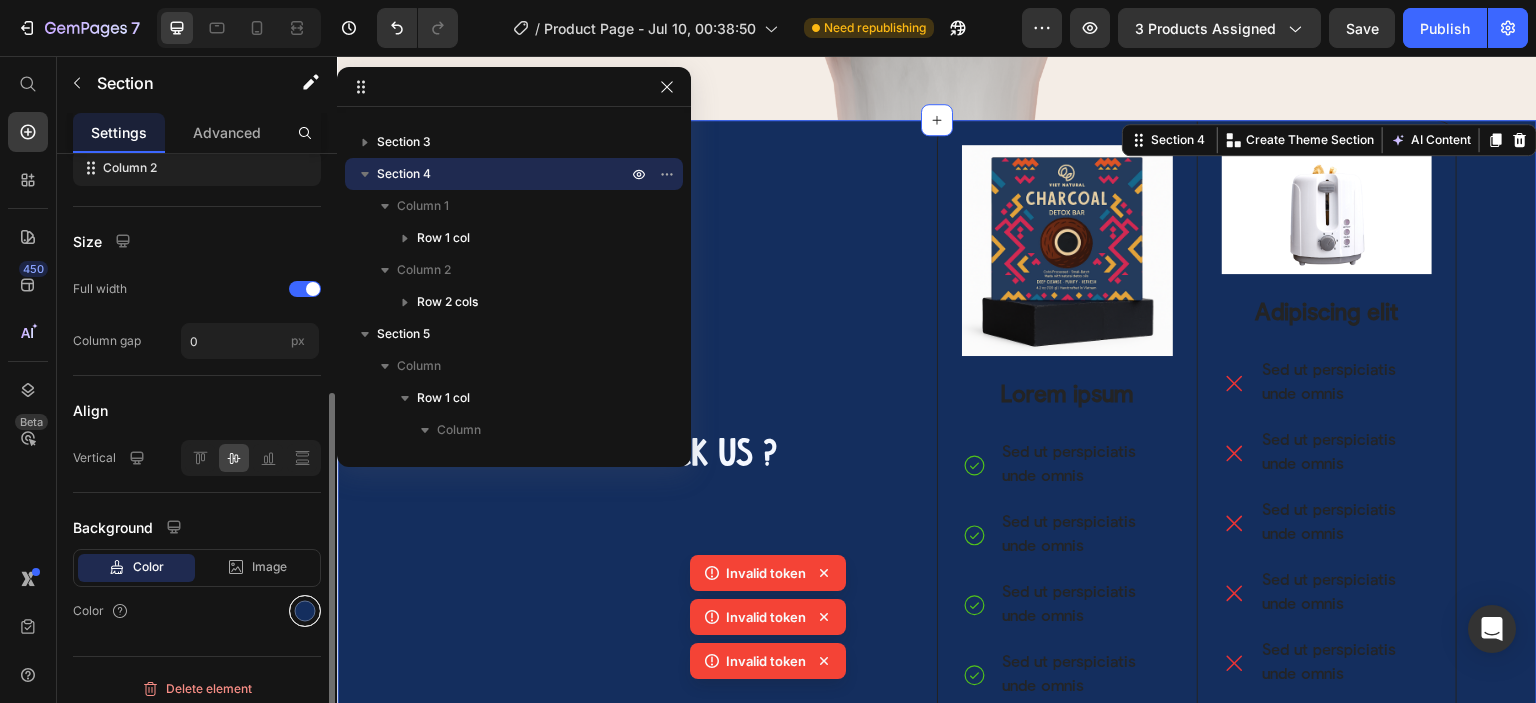 click at bounding box center [305, 611] 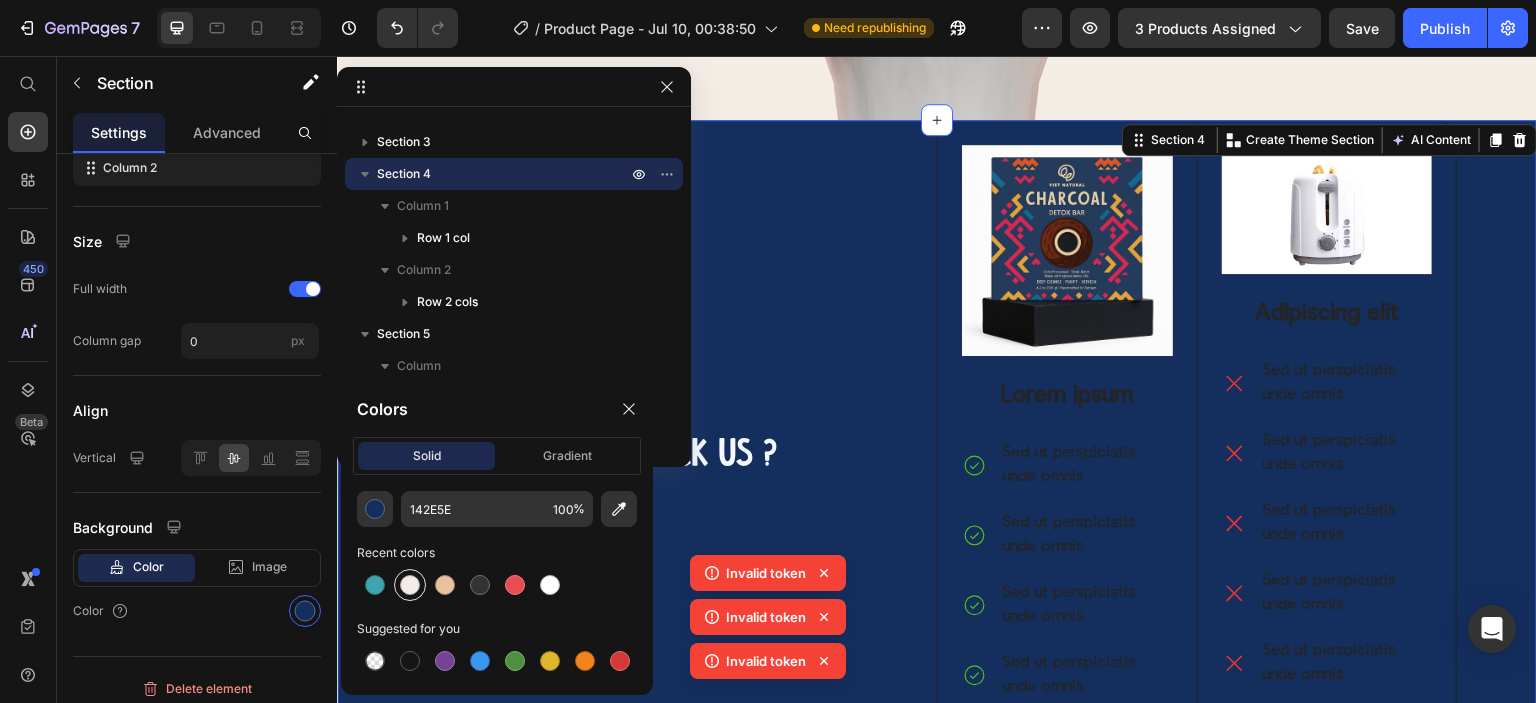 click at bounding box center [410, 585] 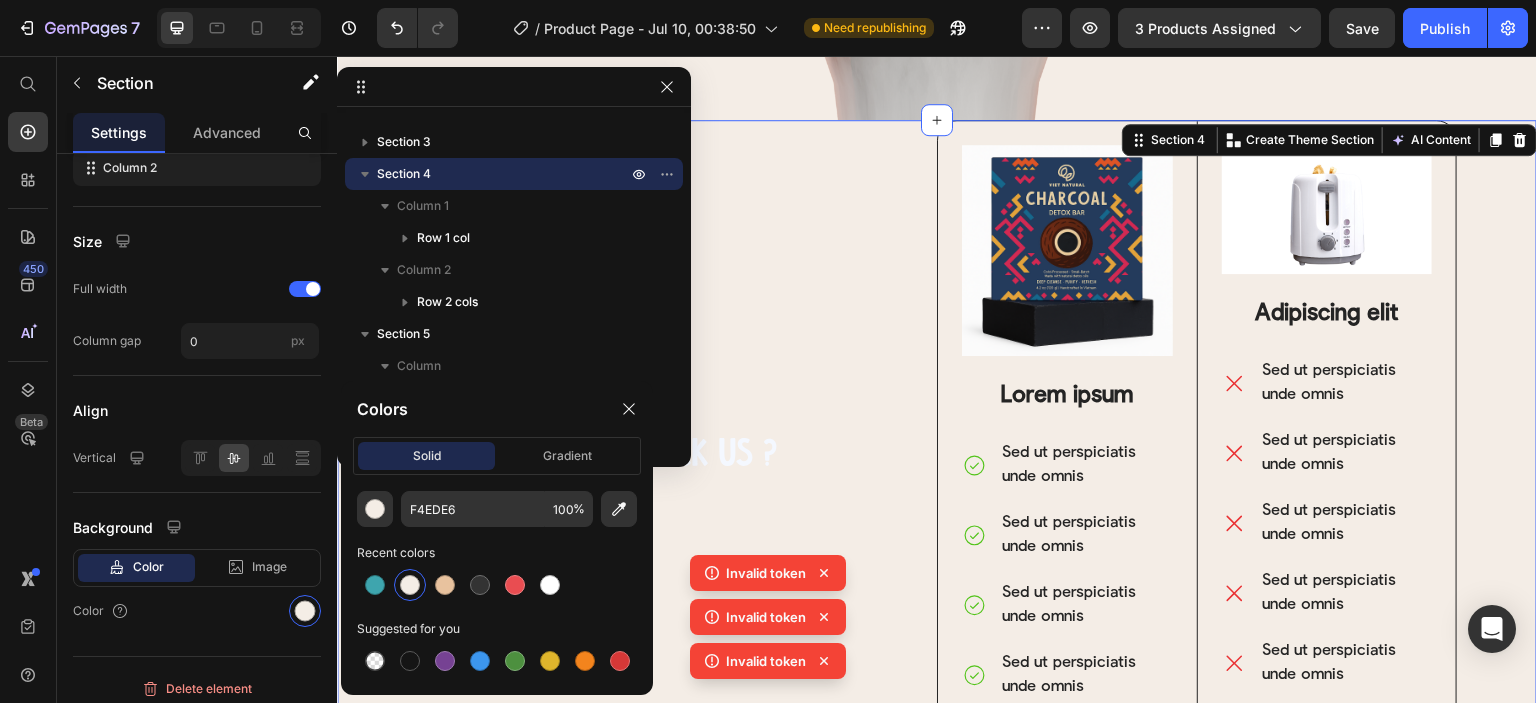 click on "WHY PICK US ?" at bounding box center [677, 457] 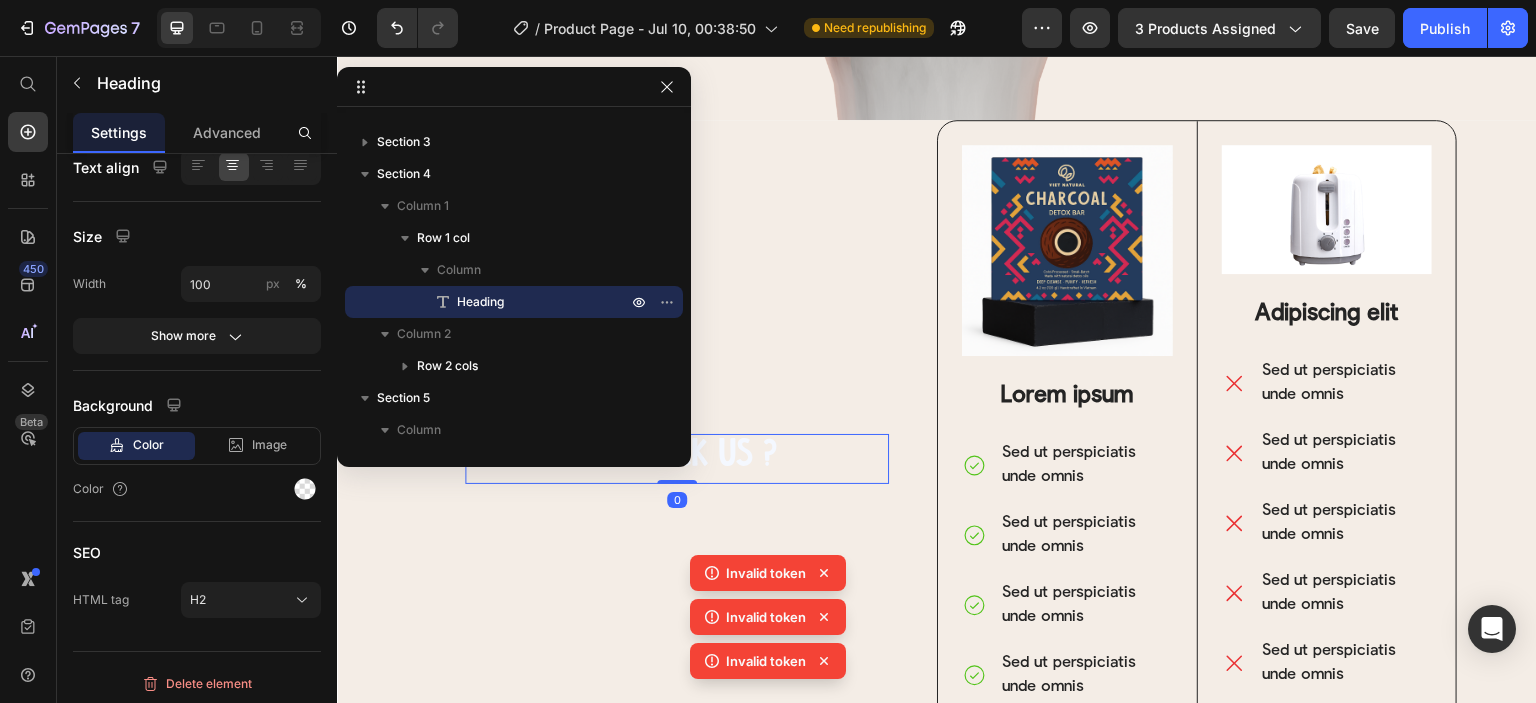 scroll, scrollTop: 0, scrollLeft: 0, axis: both 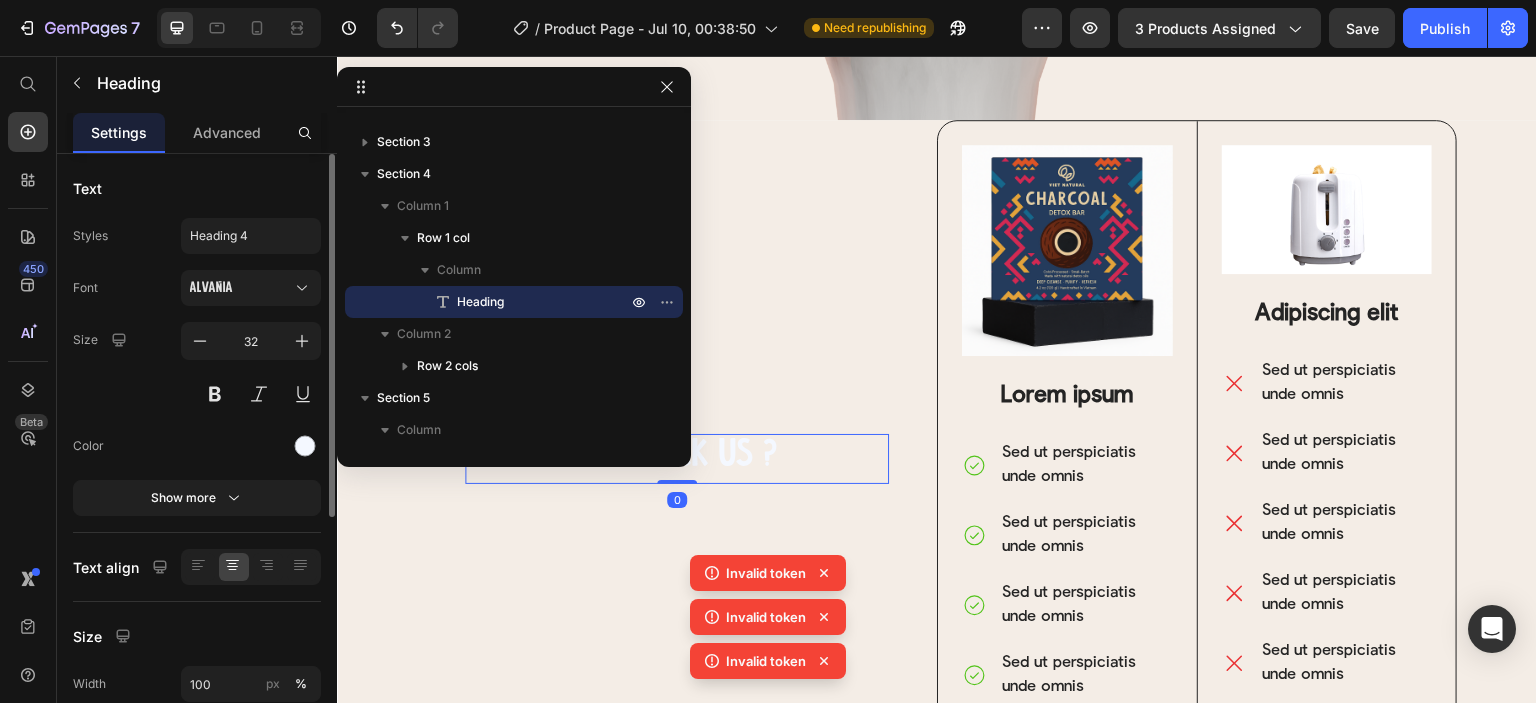 click on "WHY PICK US ?" at bounding box center (677, 457) 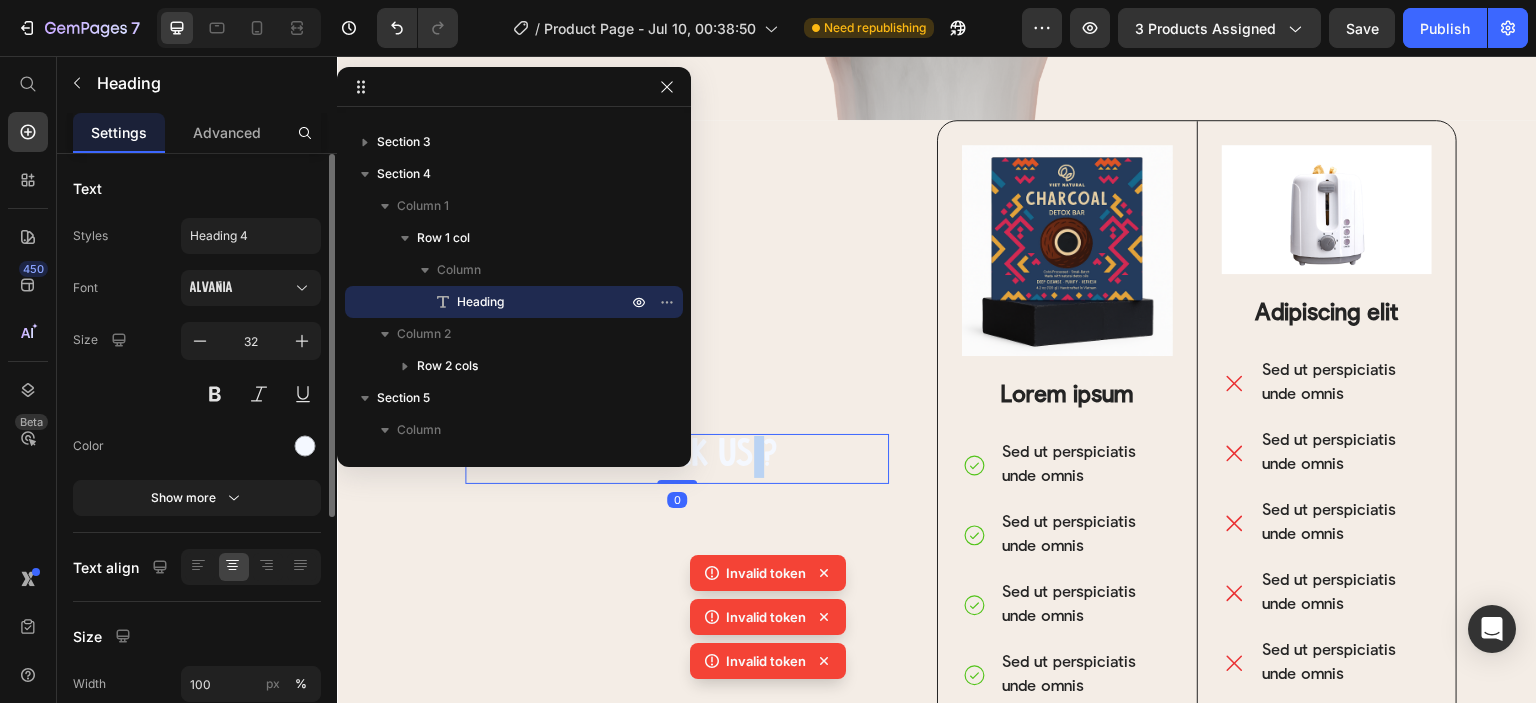 click on "WHY PICK US ?" at bounding box center (677, 457) 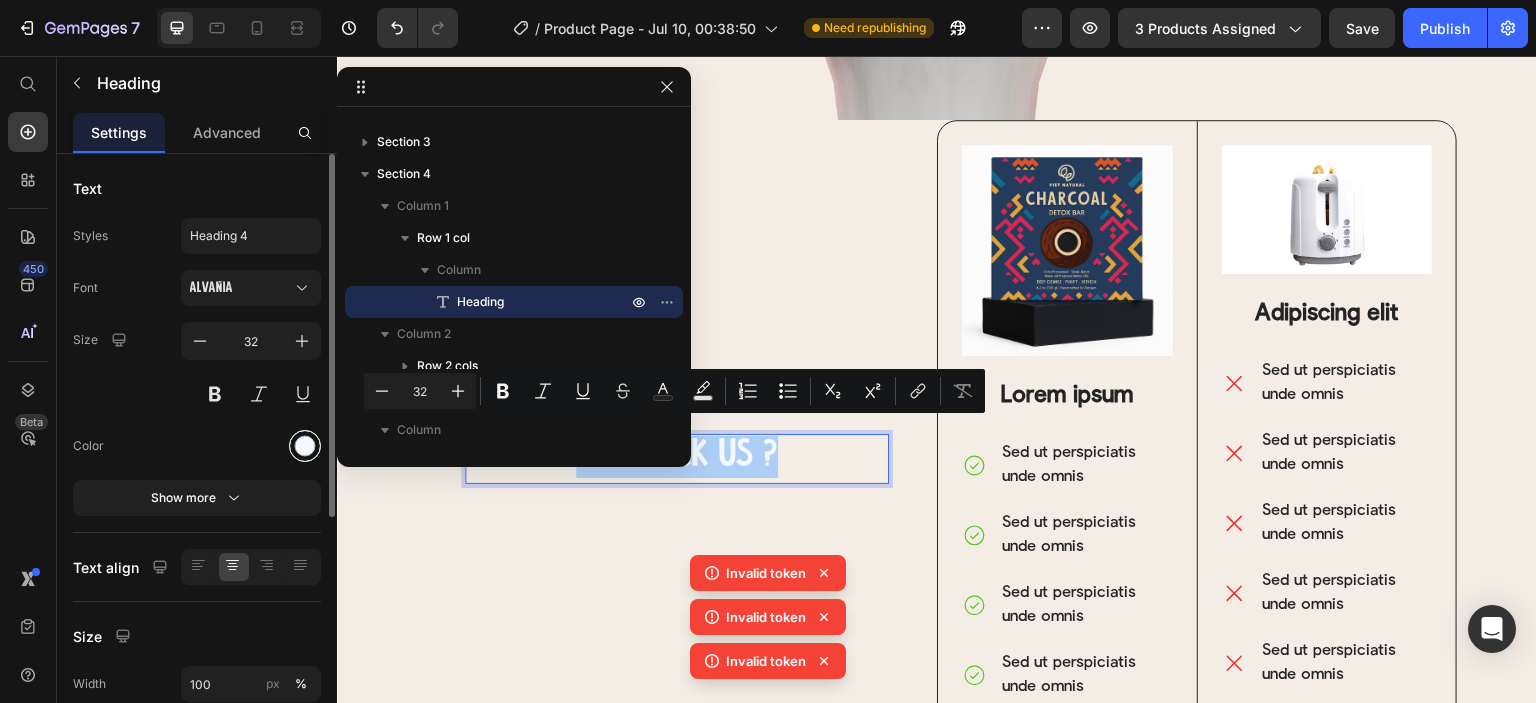 click at bounding box center [305, 446] 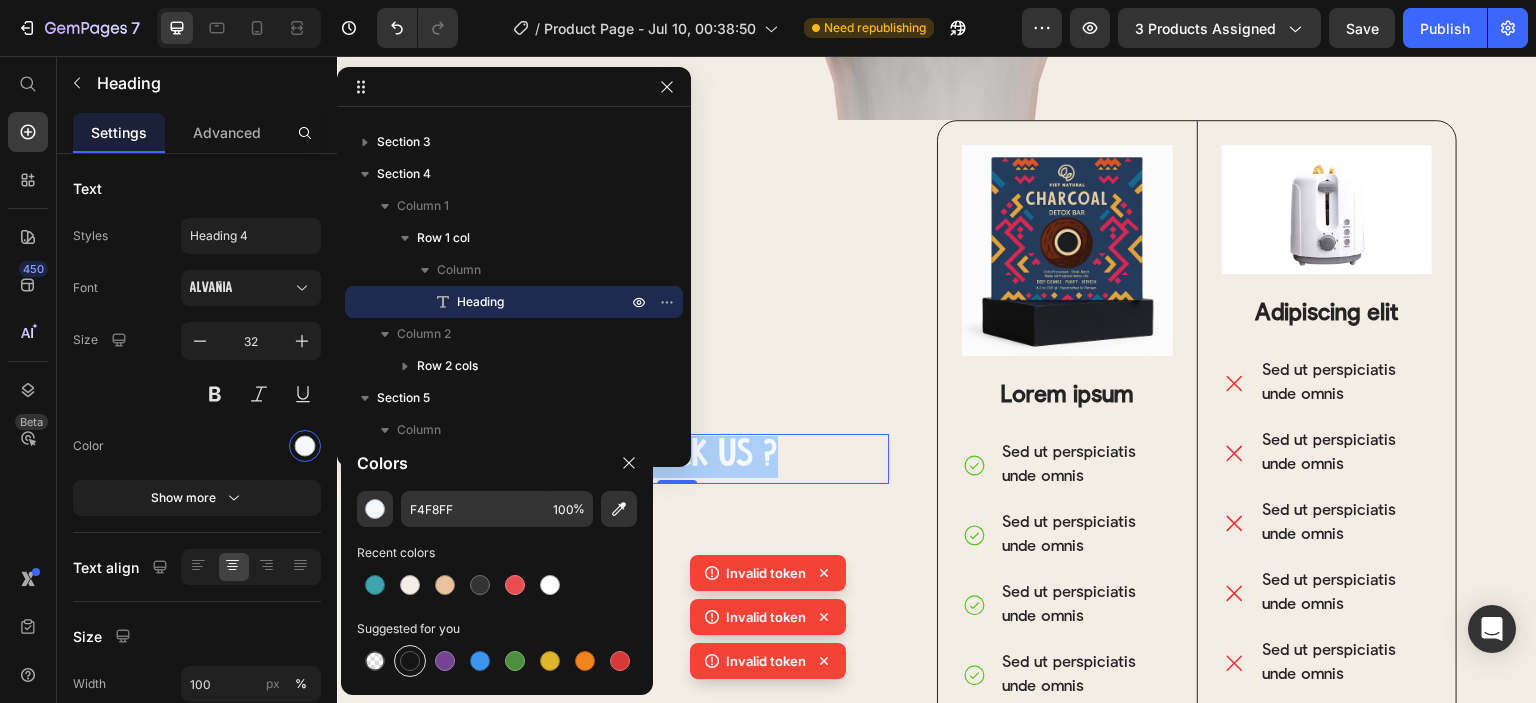click at bounding box center [410, 661] 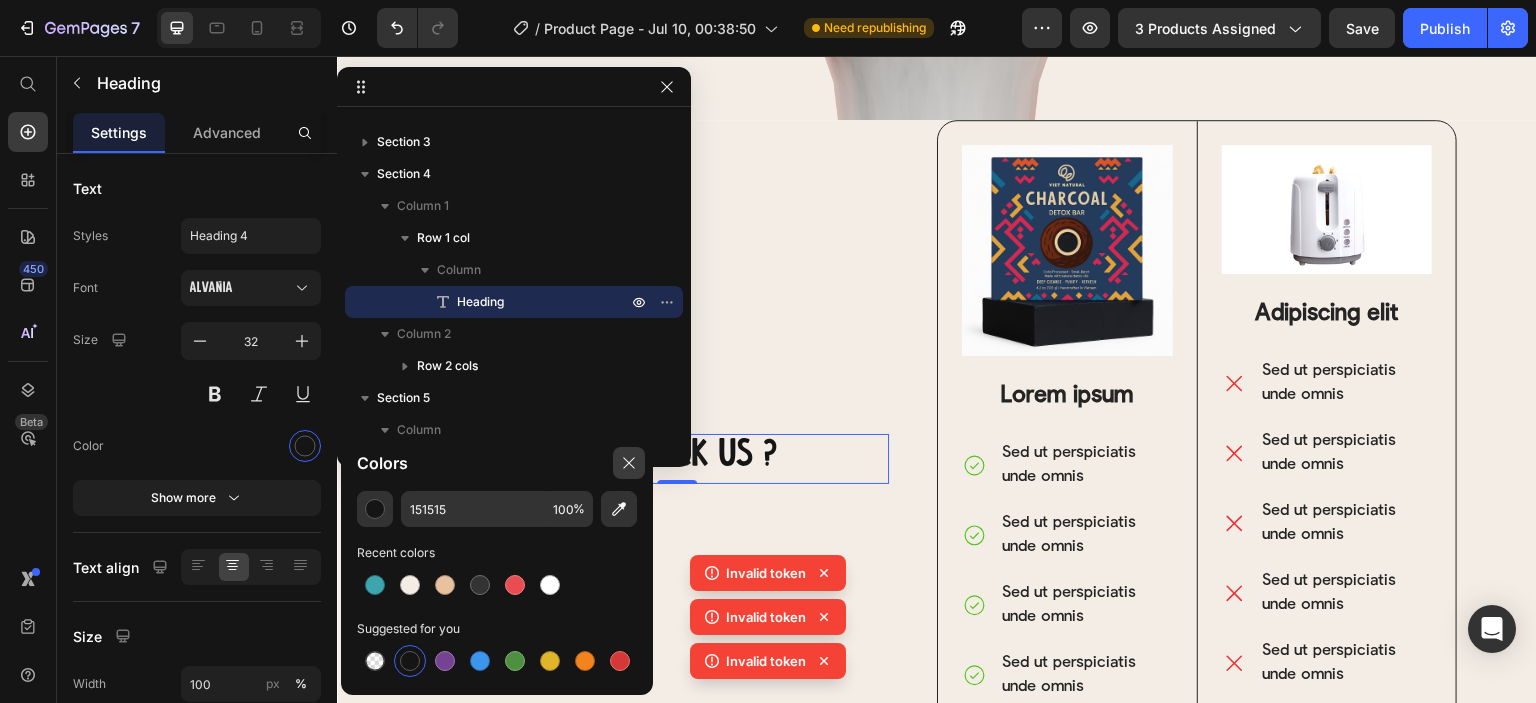 click 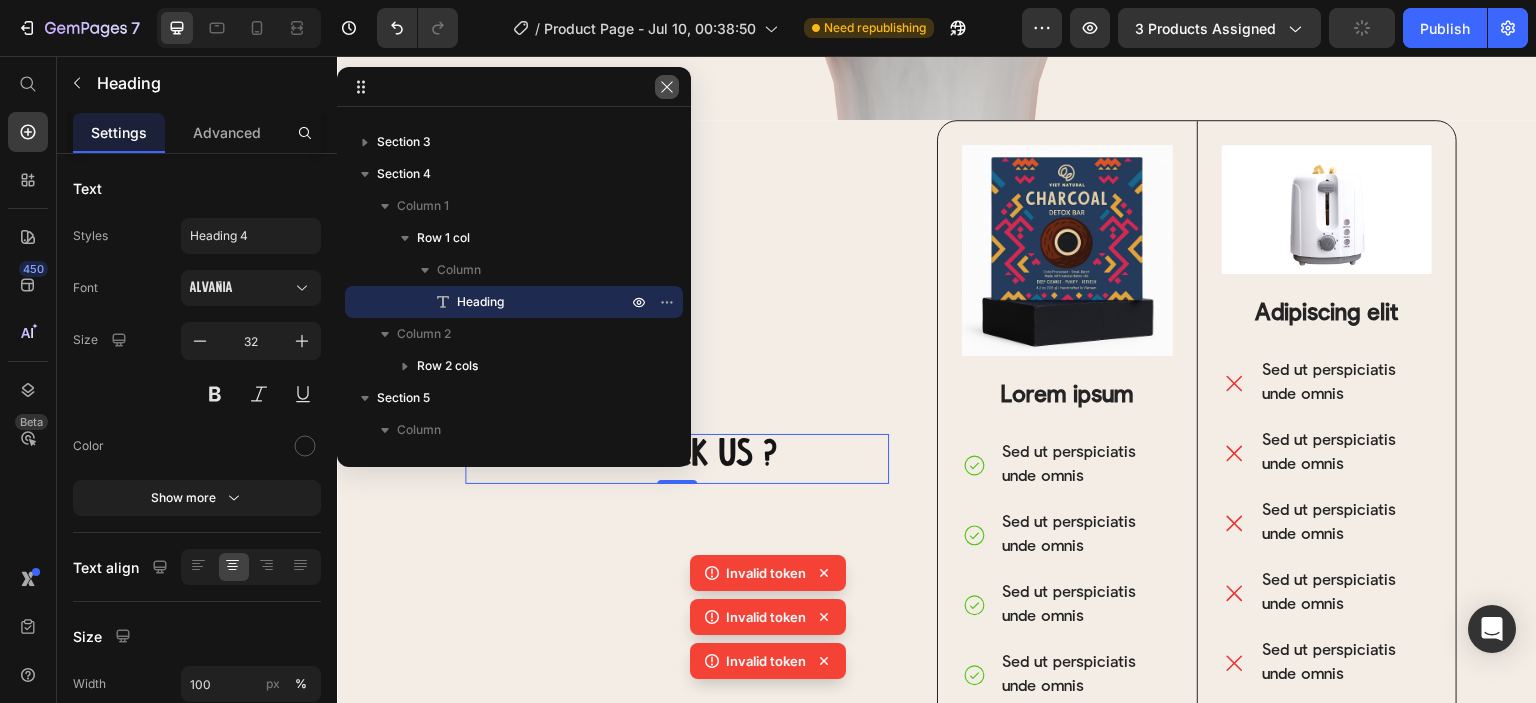 drag, startPoint x: 667, startPoint y: 83, endPoint x: 340, endPoint y: 35, distance: 330.50415 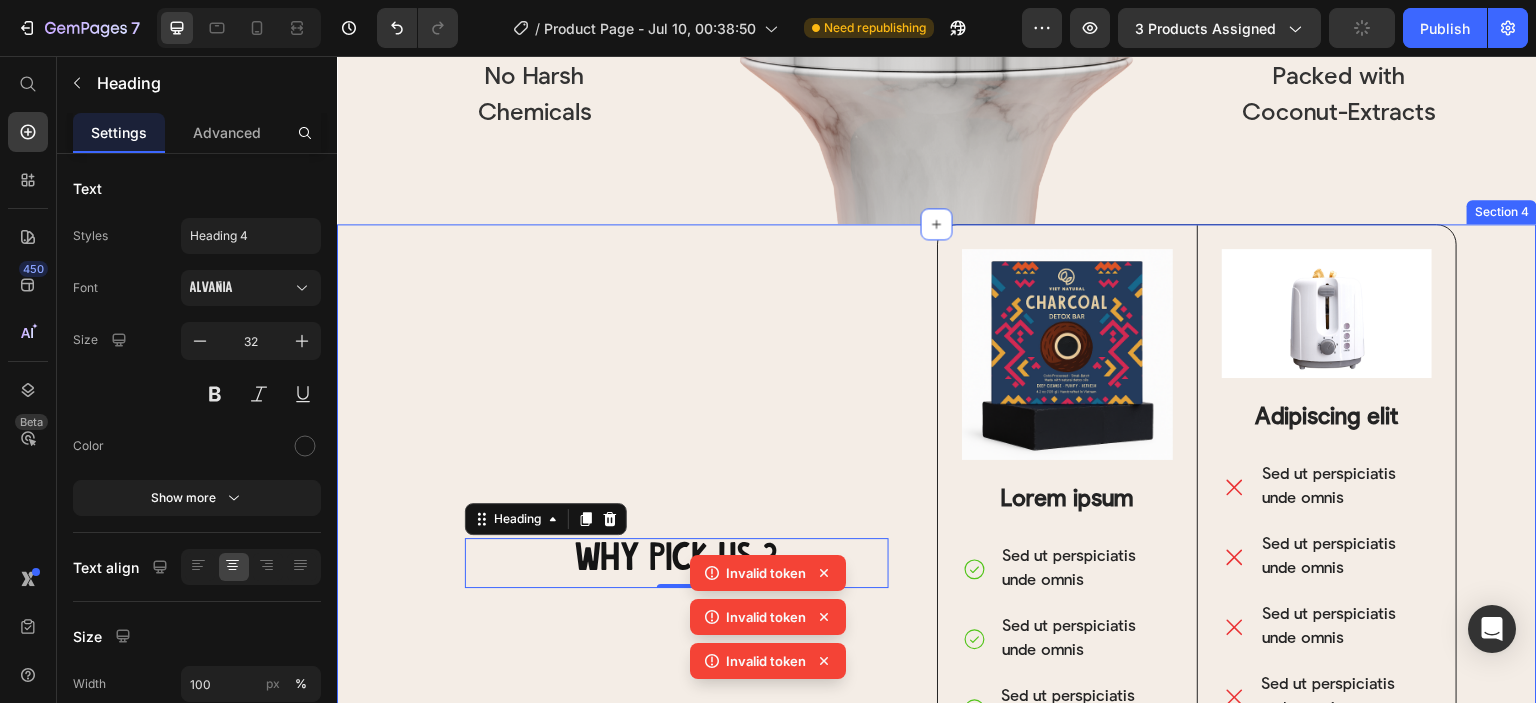 scroll, scrollTop: 4287, scrollLeft: 0, axis: vertical 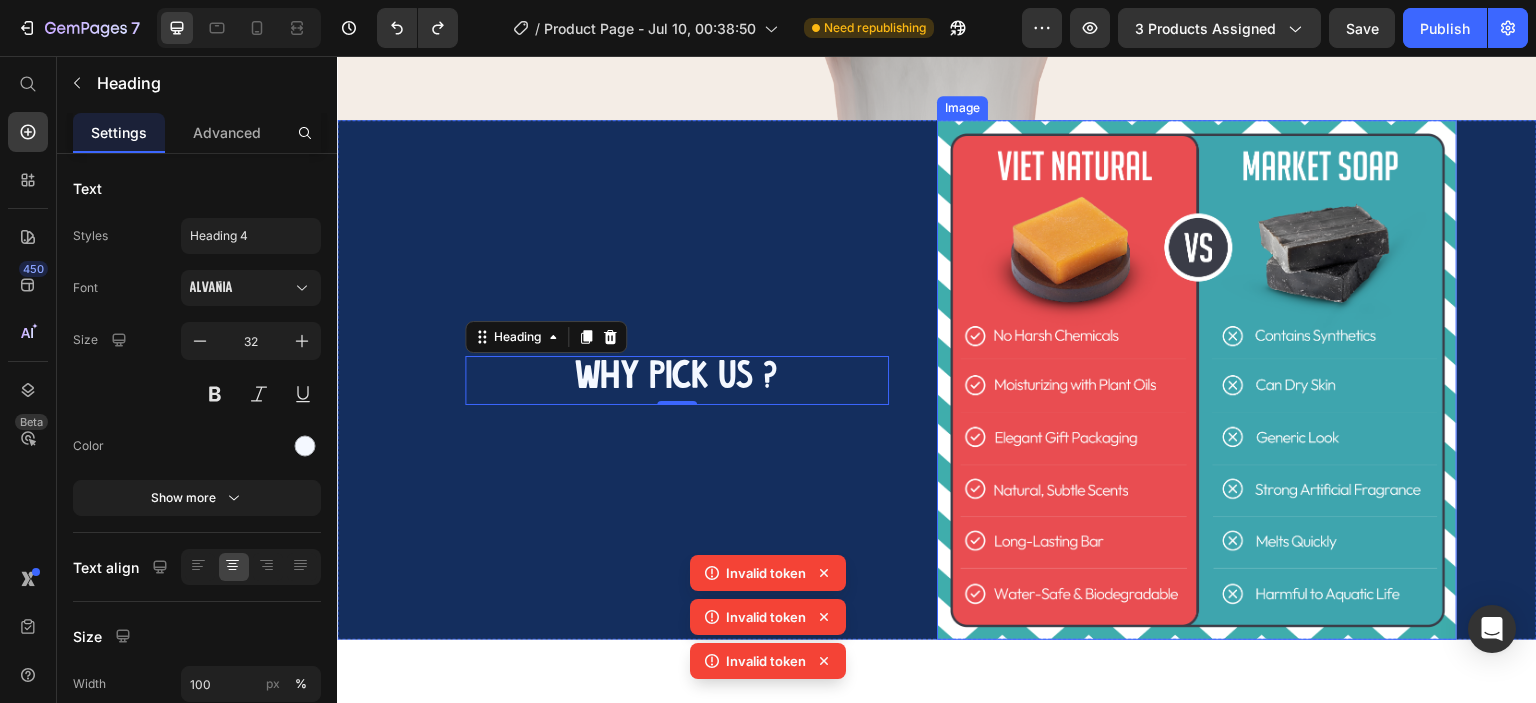 click at bounding box center (1197, 380) 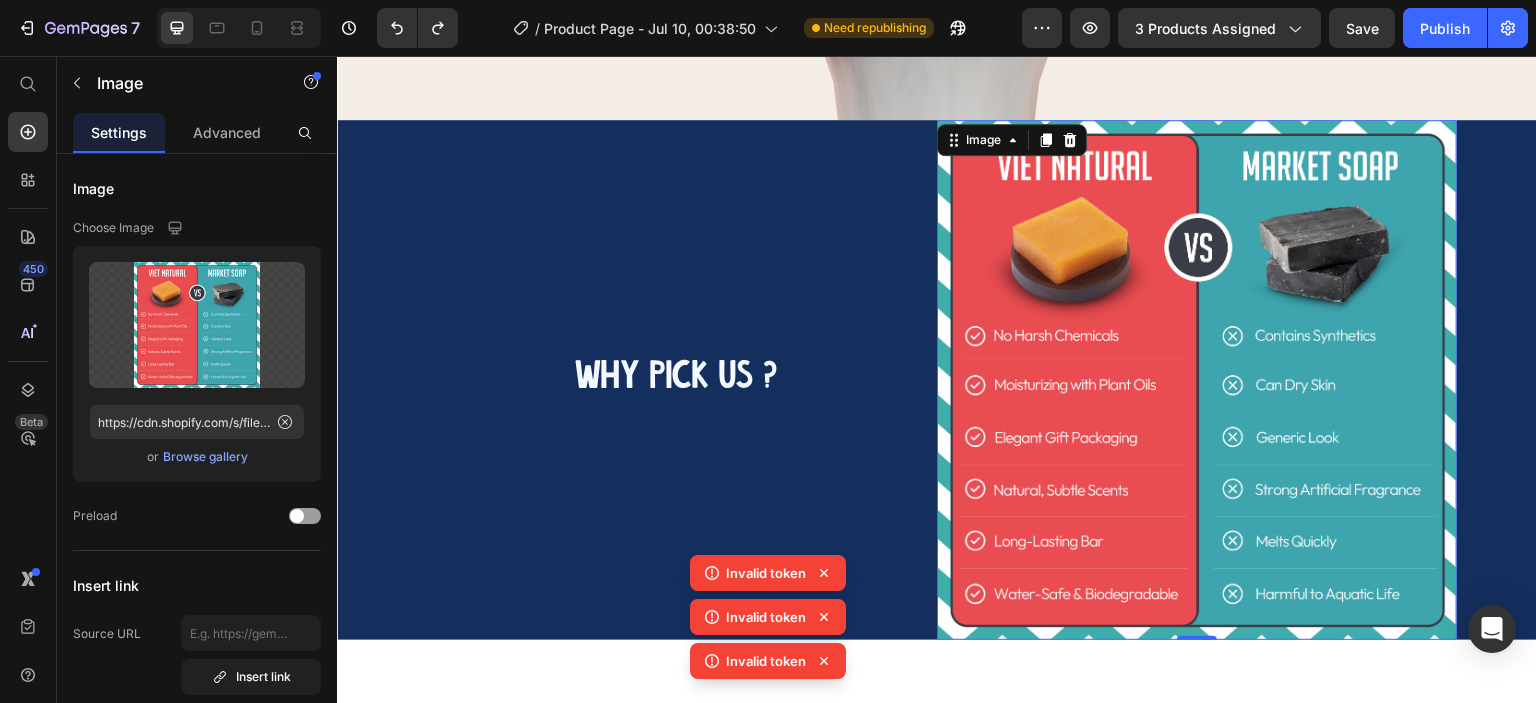 click 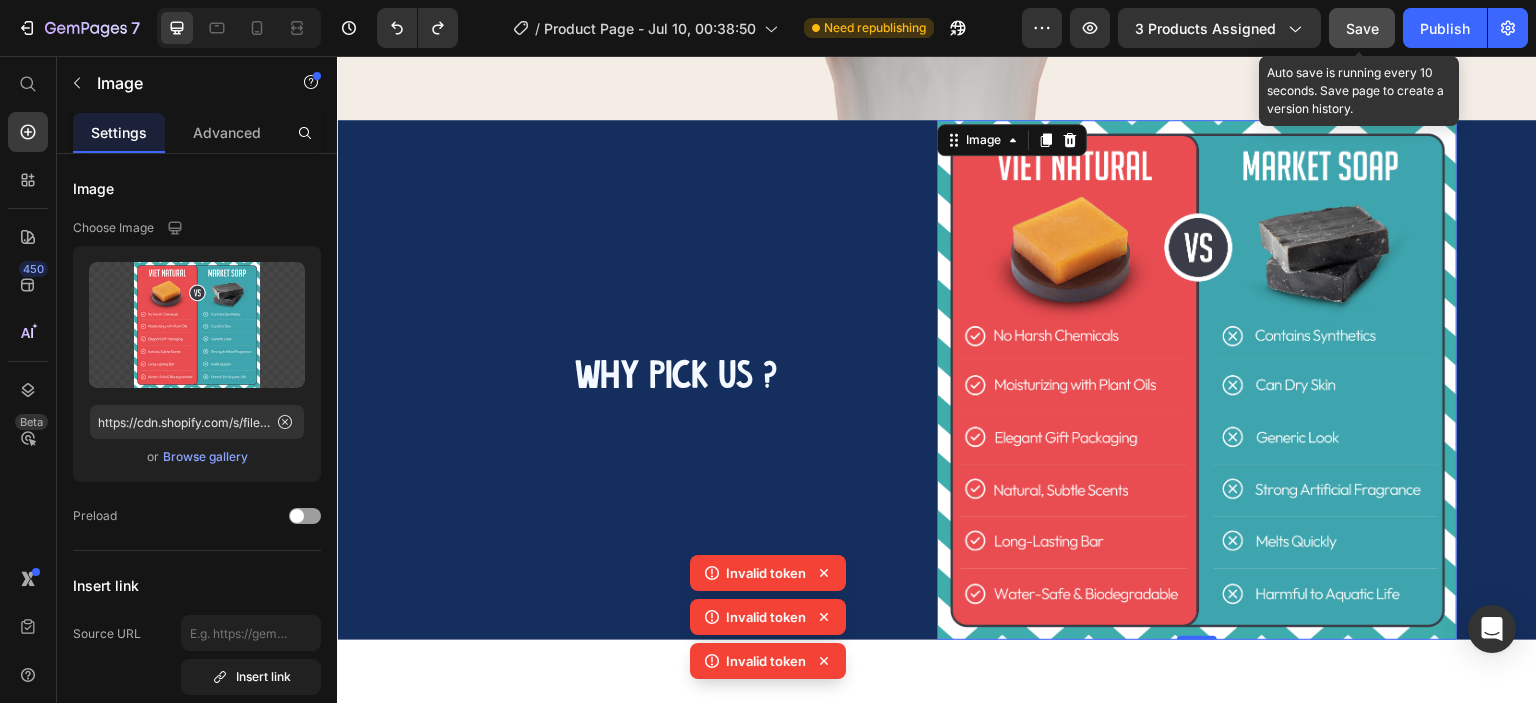 click on "Save" at bounding box center [1362, 28] 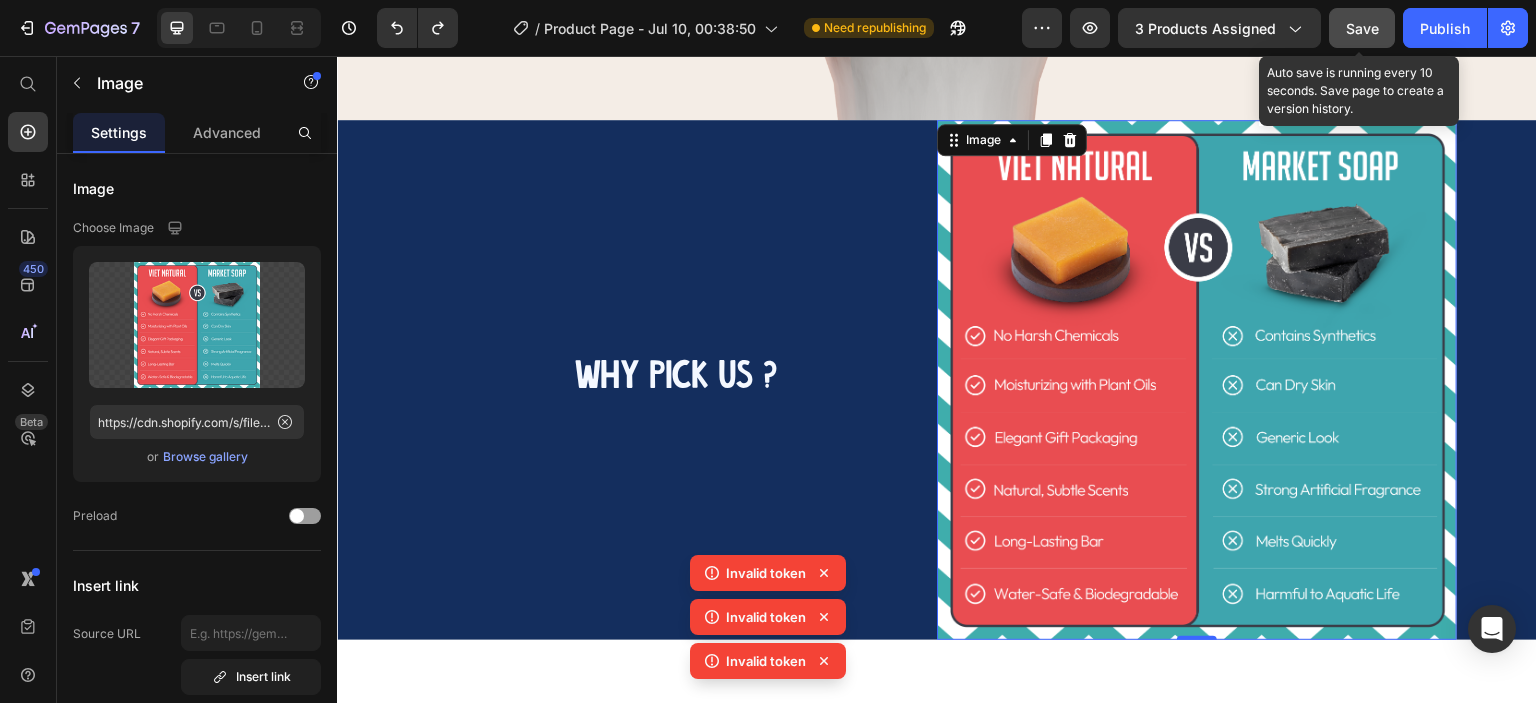 click on "Save" at bounding box center (1362, 28) 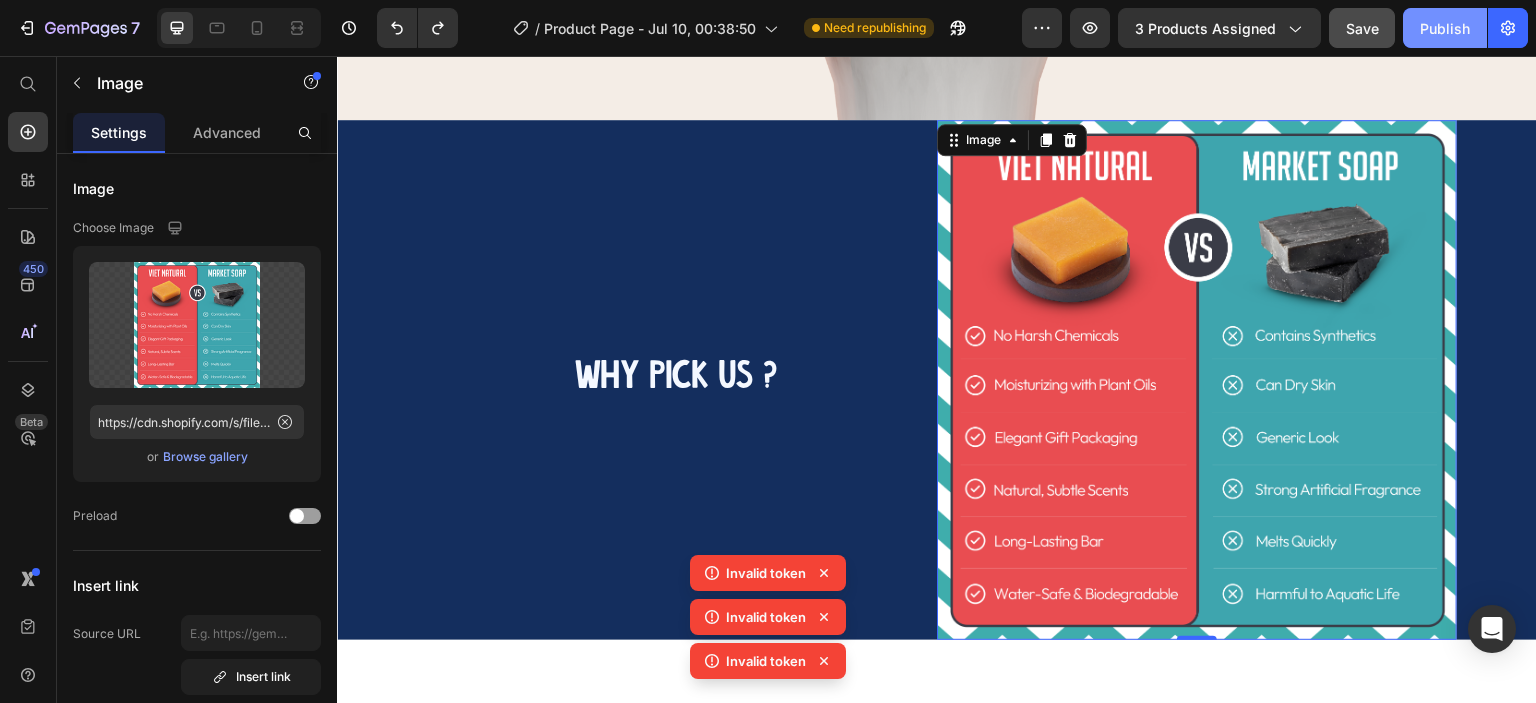 click on "Publish" at bounding box center (1445, 28) 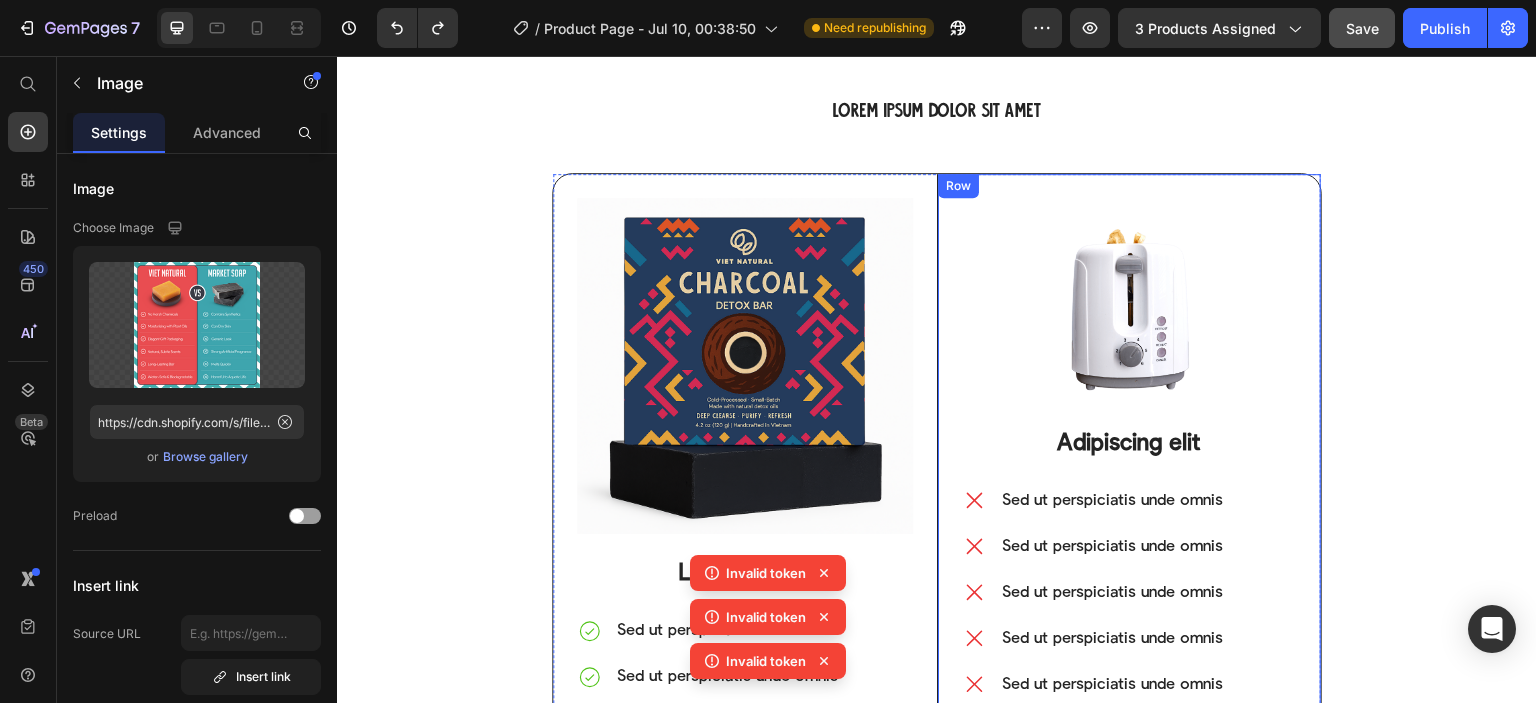scroll, scrollTop: 4687, scrollLeft: 0, axis: vertical 